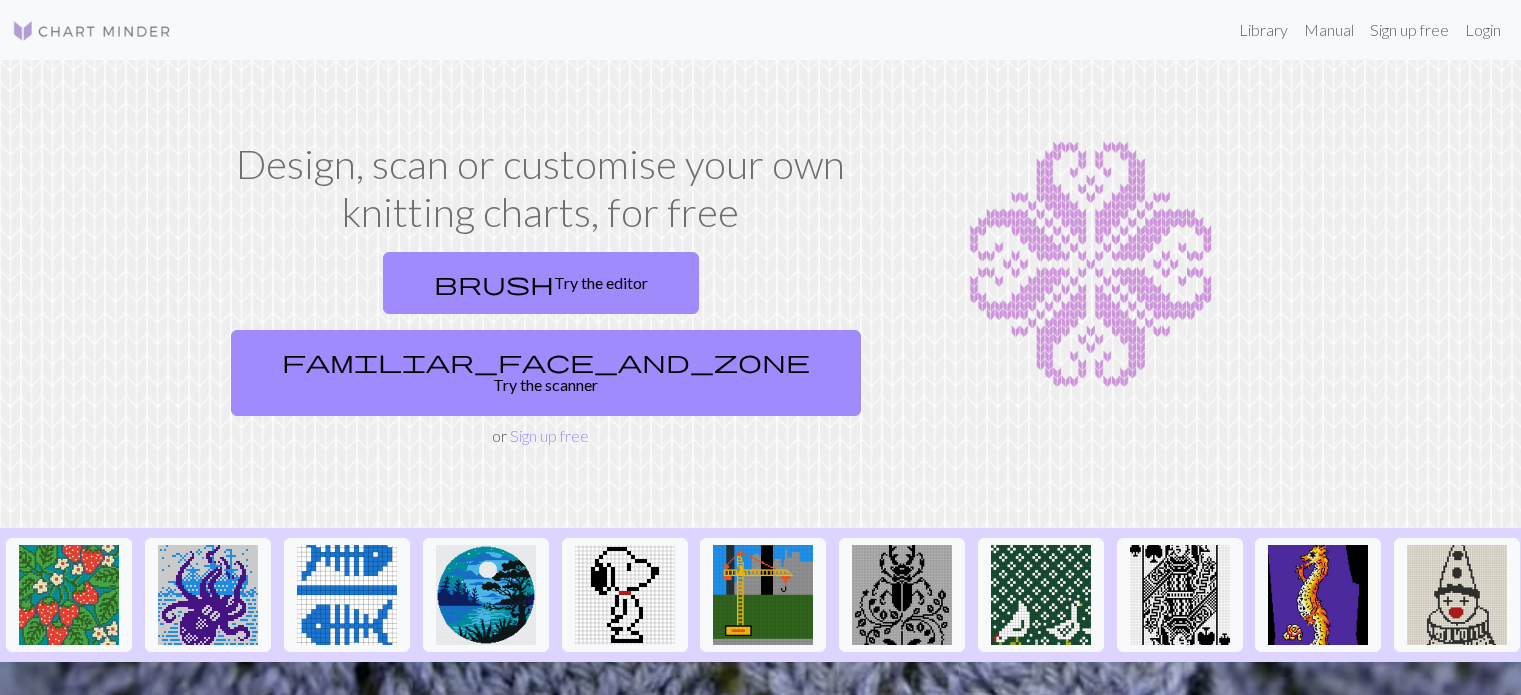 scroll, scrollTop: 0, scrollLeft: 0, axis: both 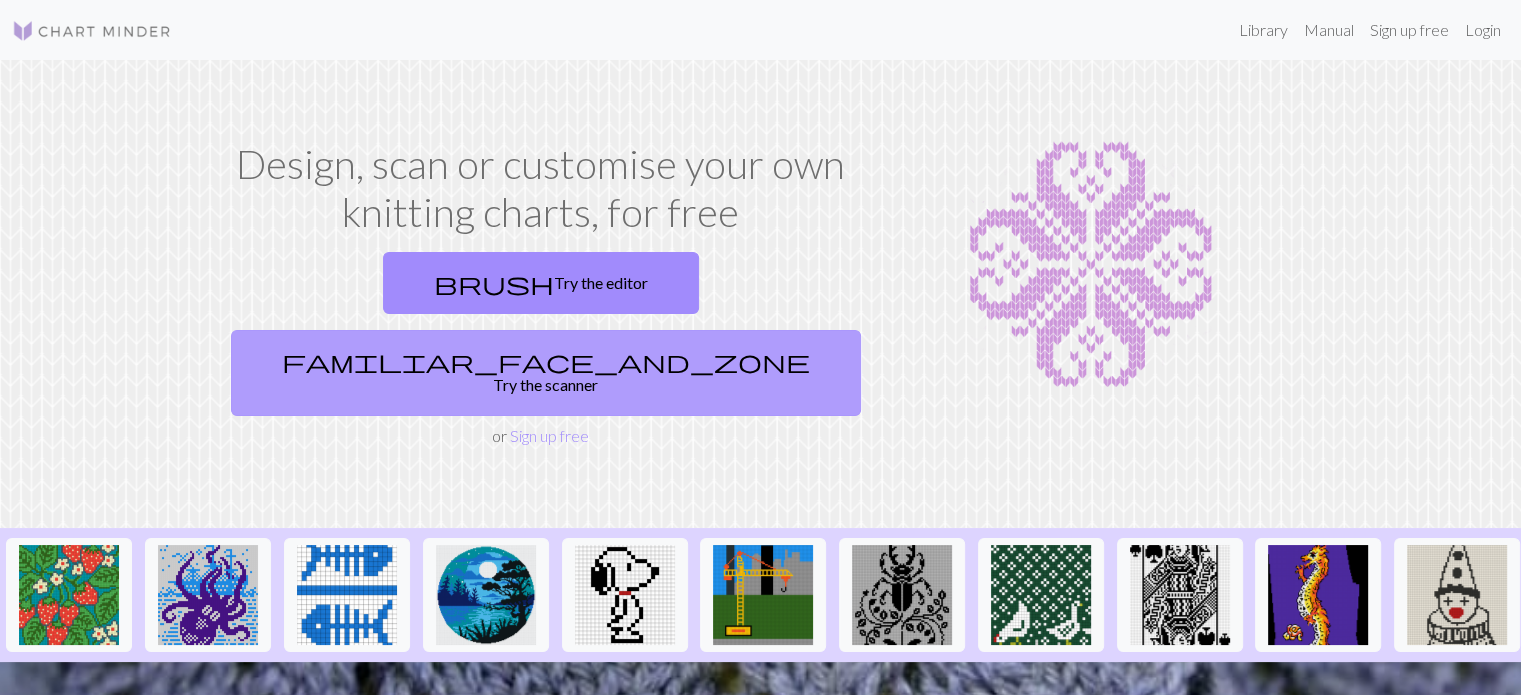 click on "familiar_face_and_zone  Try the scanner" at bounding box center [546, 373] 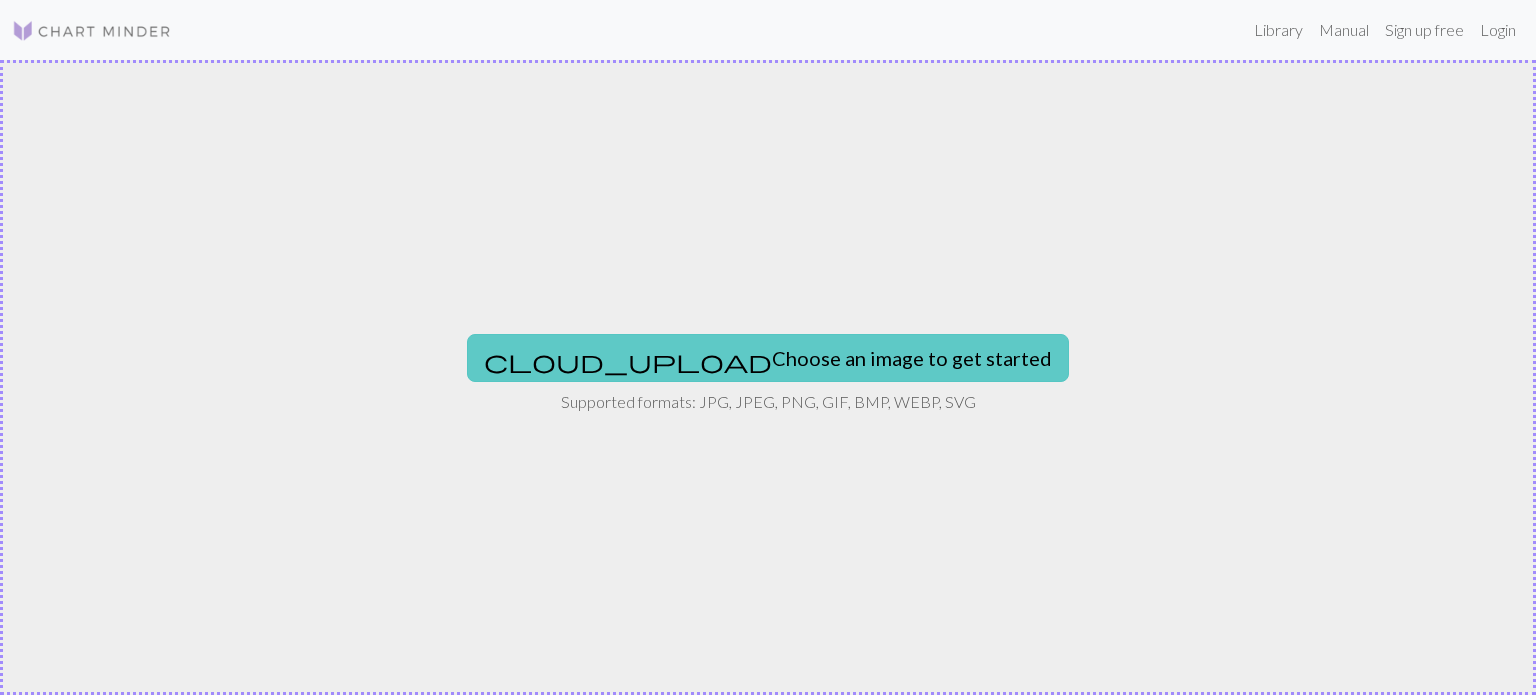 click on "cloud_upload  Choose an image to get started" at bounding box center (768, 358) 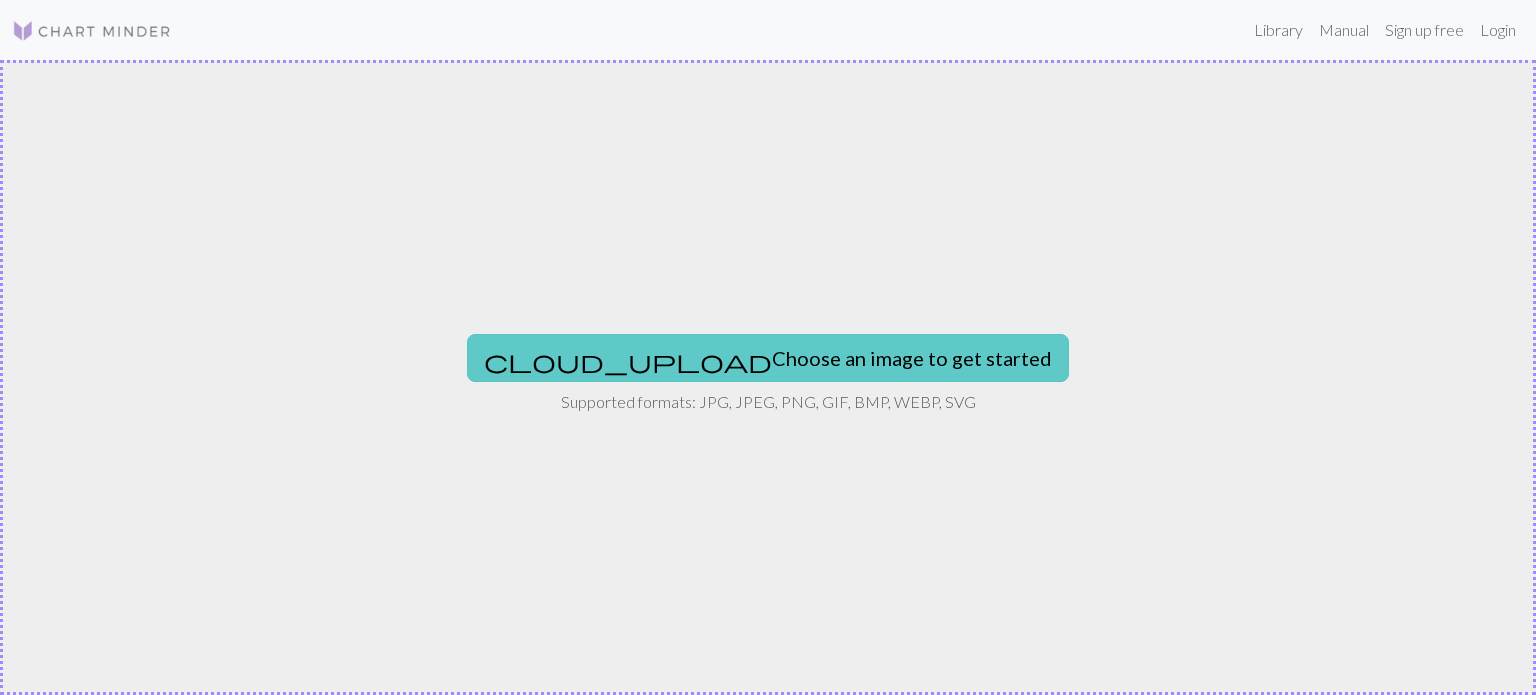 click on "cloud_upload  Choose an image to get started" at bounding box center (768, 358) 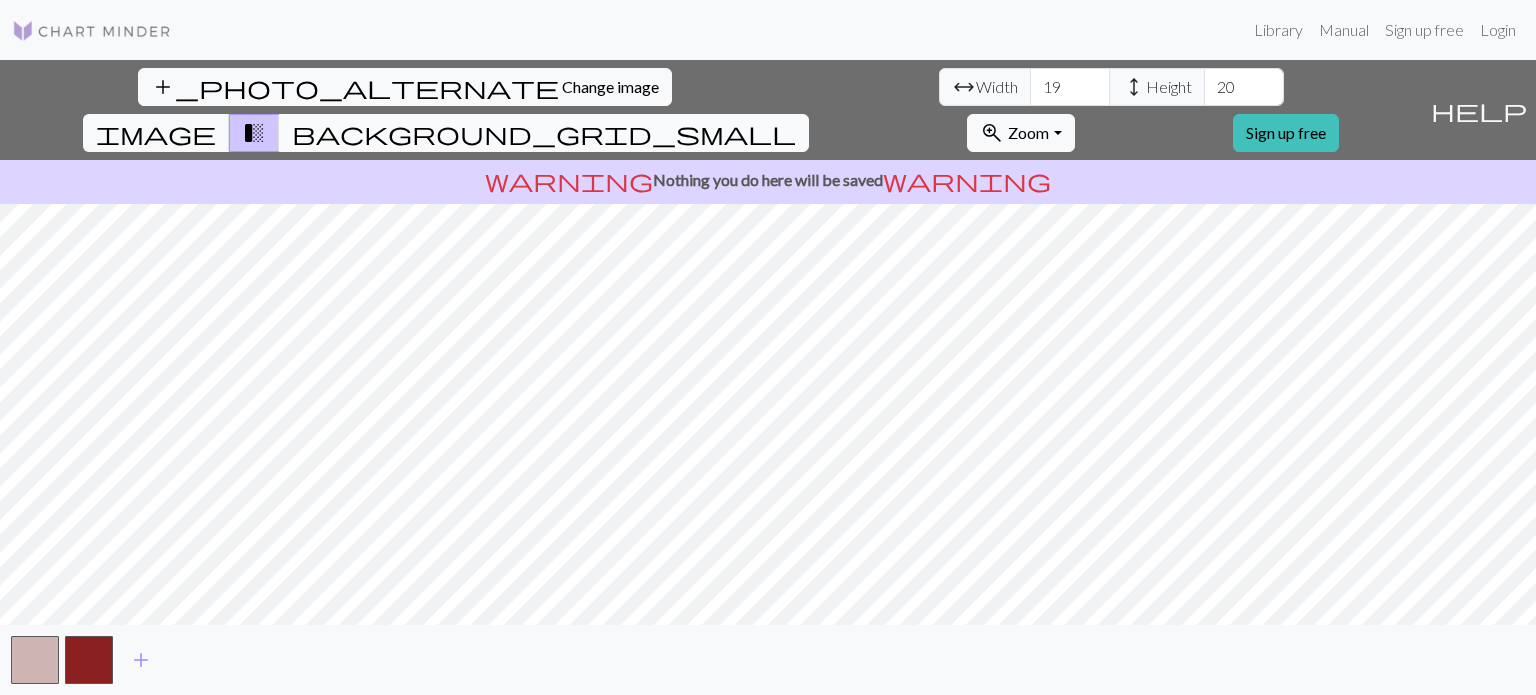 click on "background_grid_small" at bounding box center (544, 133) 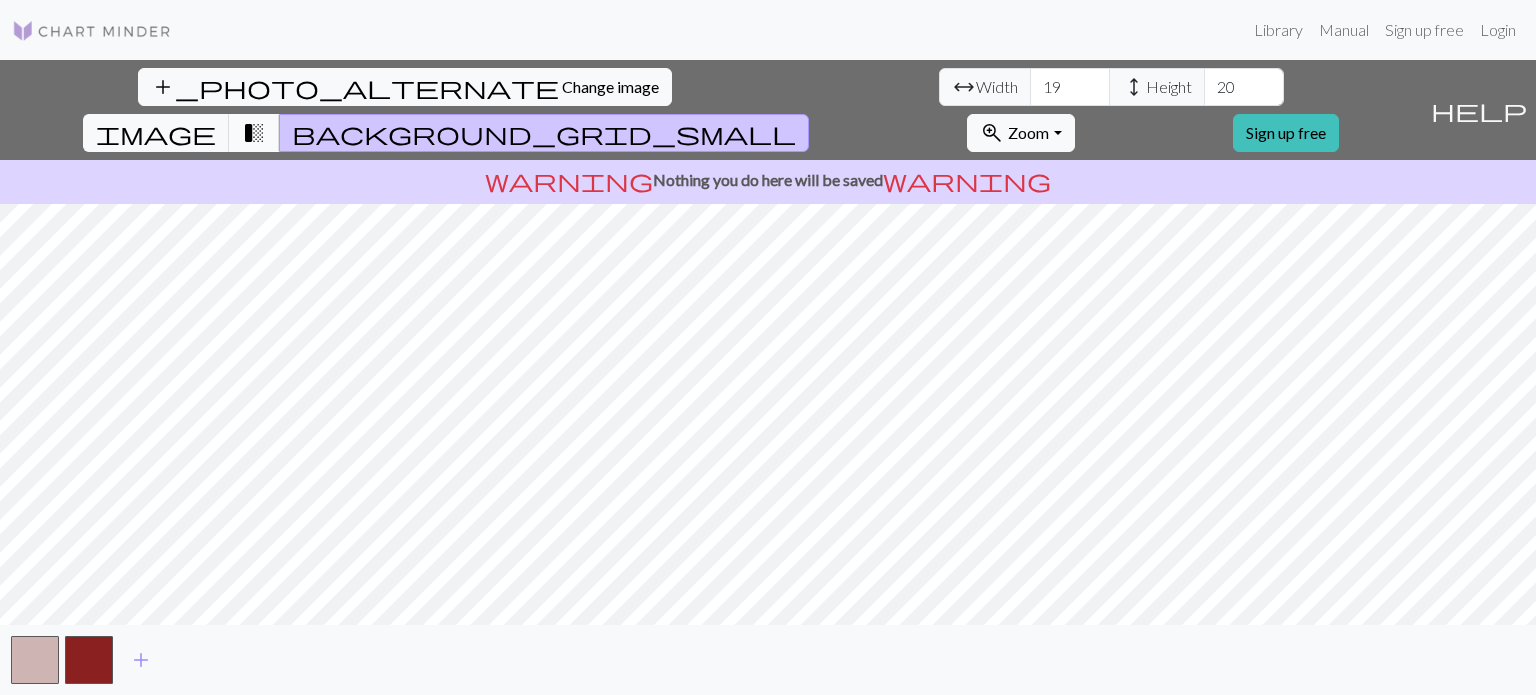 click on "transition_fade" at bounding box center (254, 133) 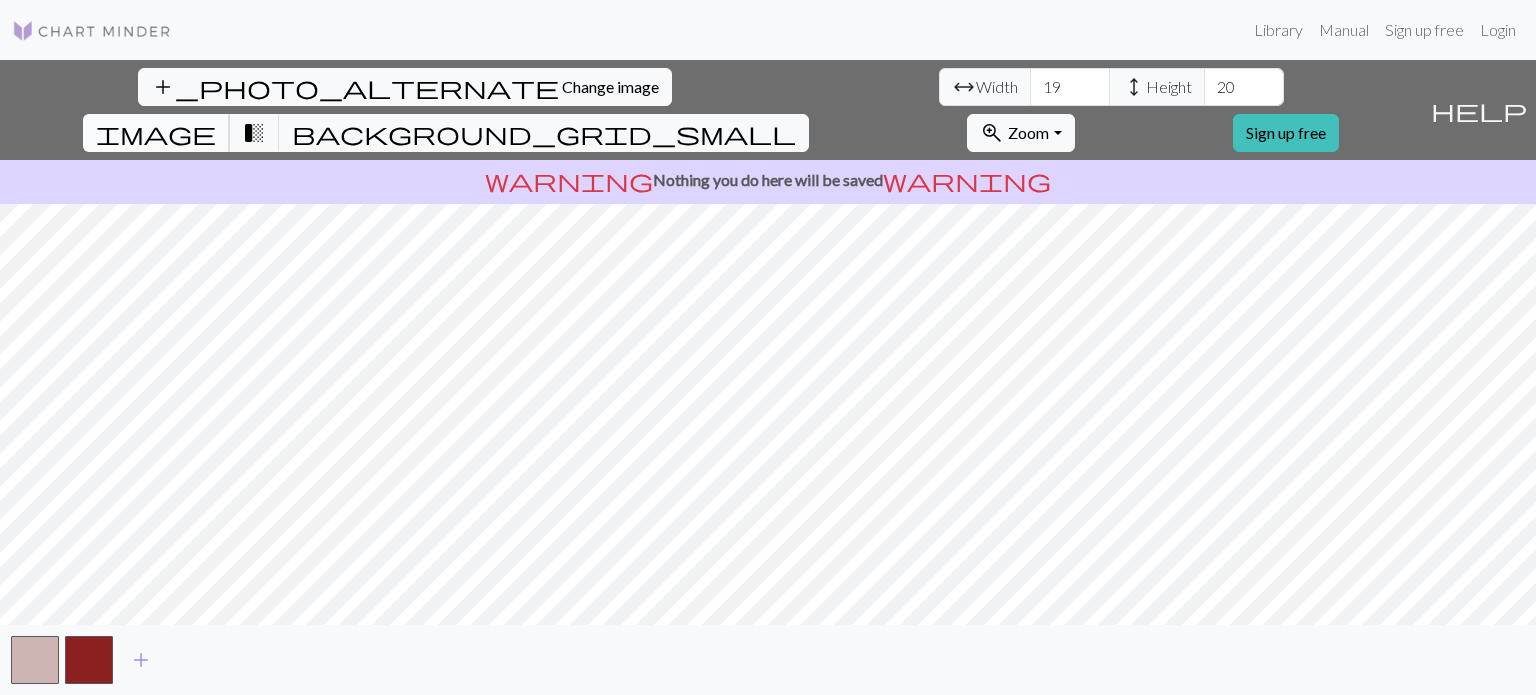 click on "image" at bounding box center (156, 133) 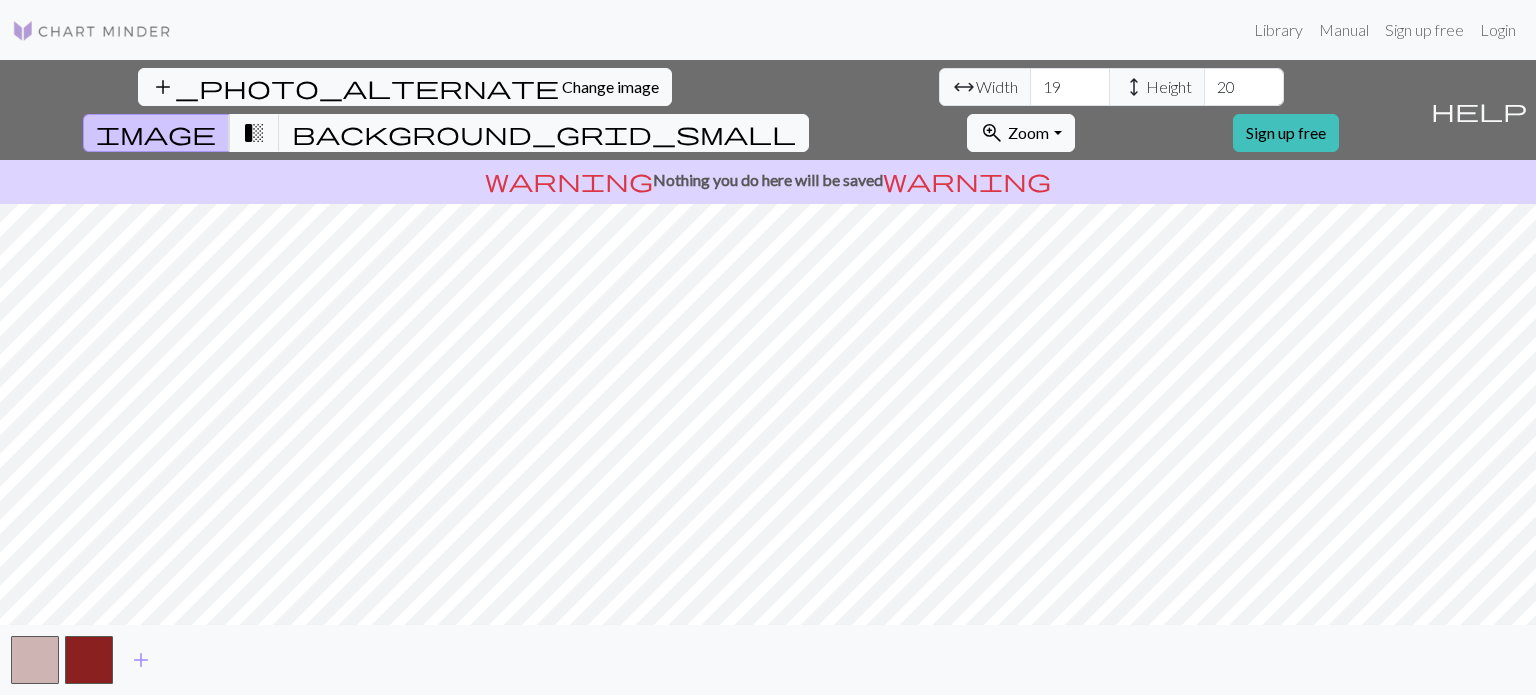 click on "add_photo_alternate   Change image arrow_range   Width 19 height   Height 20 image transition_fade background_grid_small zoom_in Zoom Zoom Fit all Fit width Fit height 50% 100% 150% 200% Sign up free help Show me around warning  Nothing you do here will be saved  warning add" at bounding box center [768, 377] 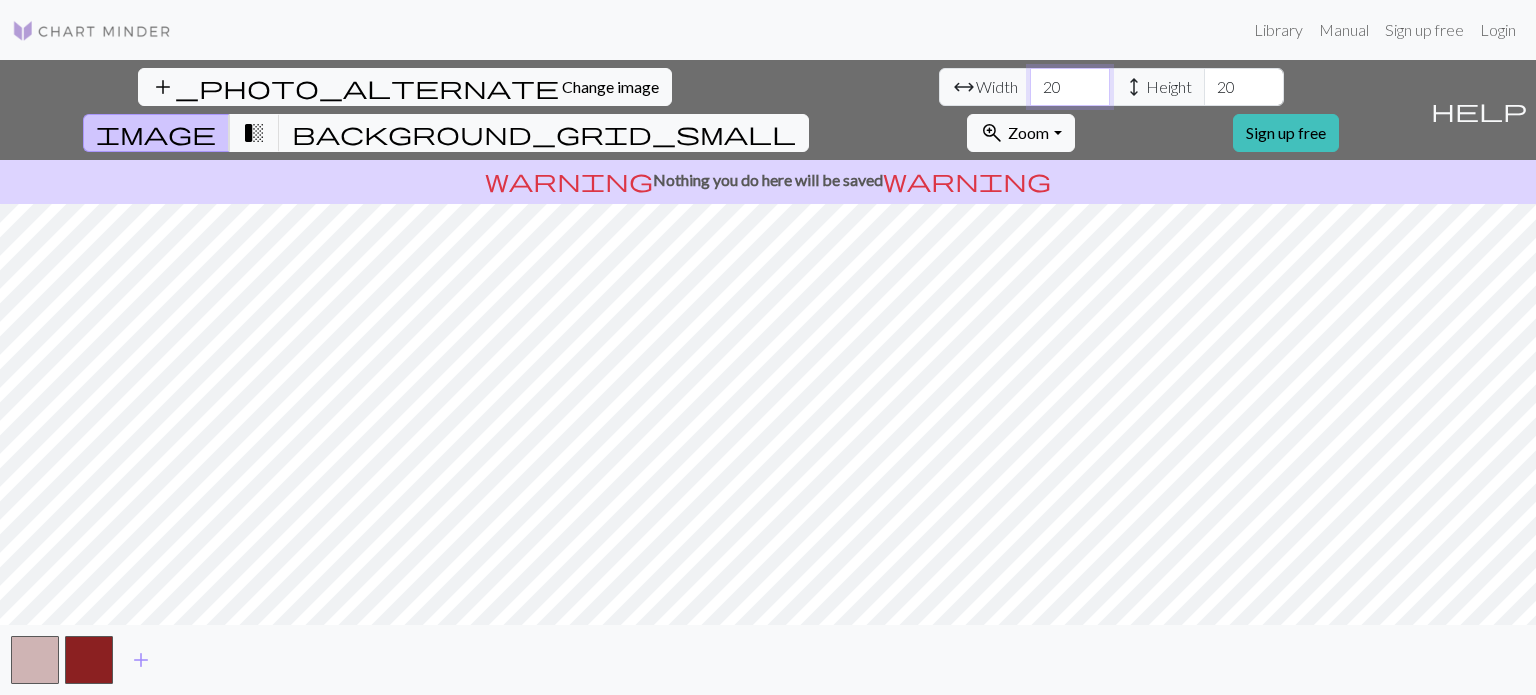 click on "20" at bounding box center [1070, 87] 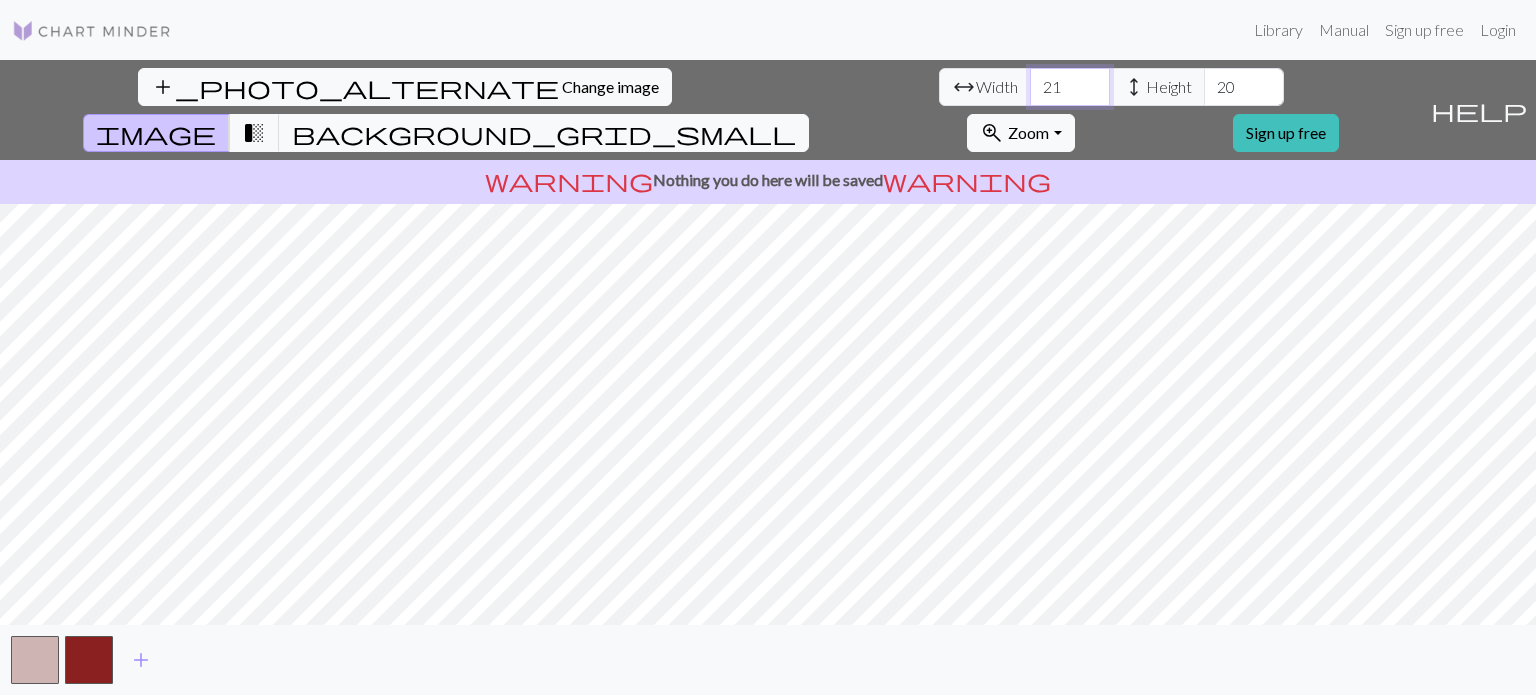 click on "21" at bounding box center [1070, 87] 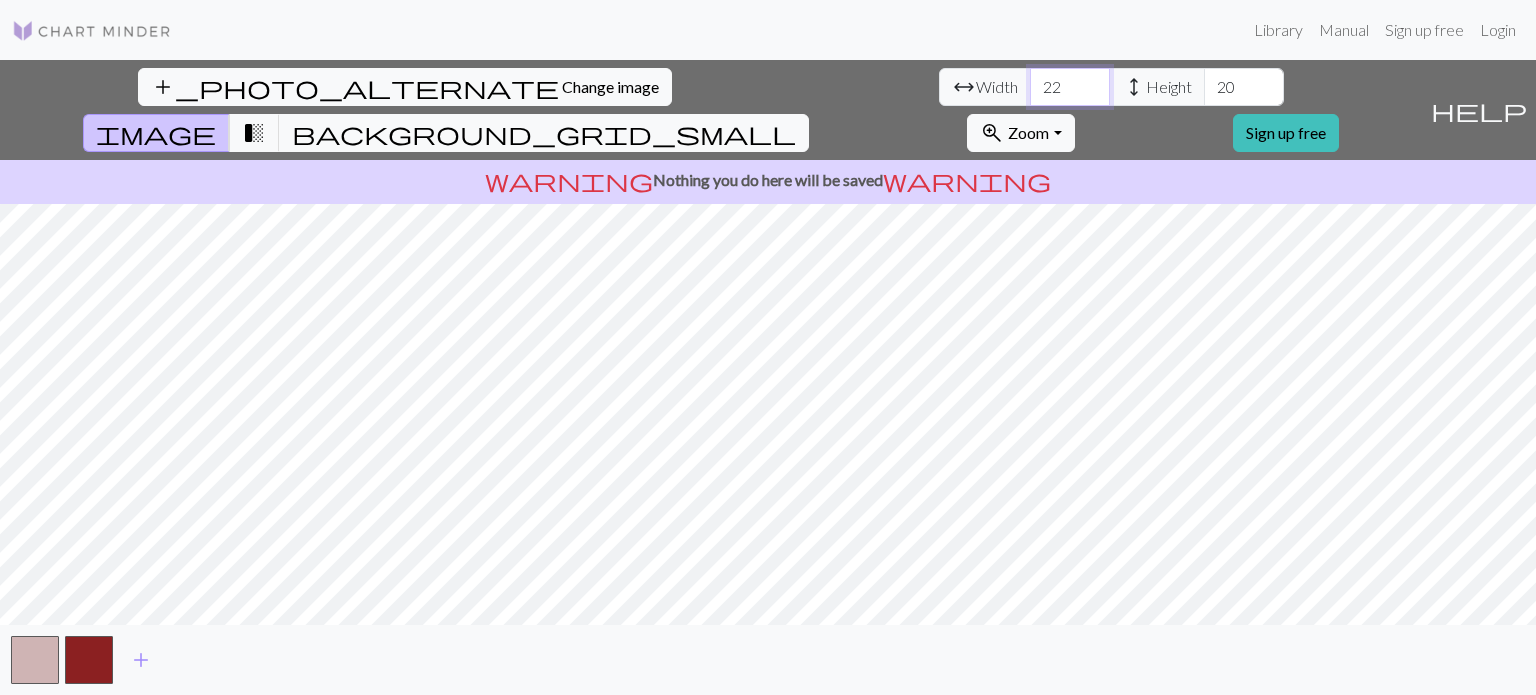 click on "22" at bounding box center (1070, 87) 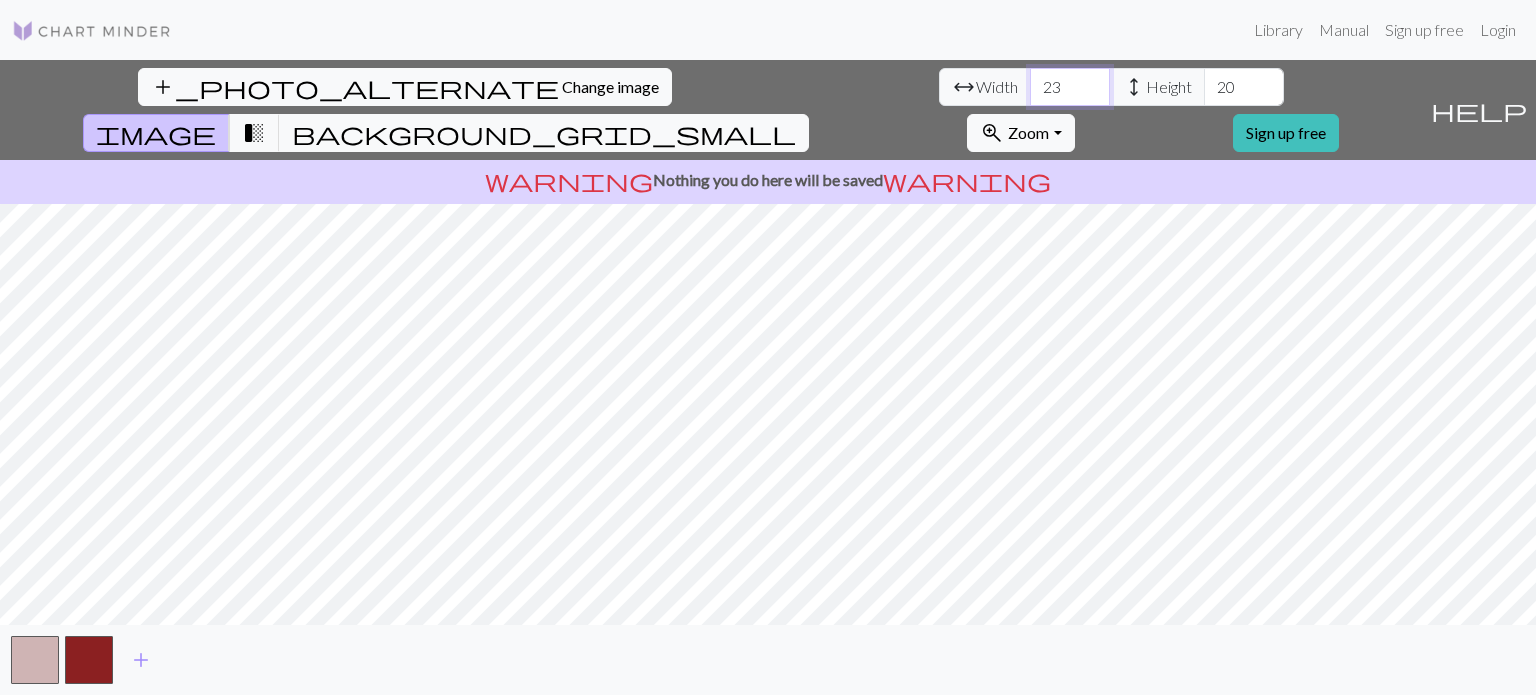 click on "23" at bounding box center [1070, 87] 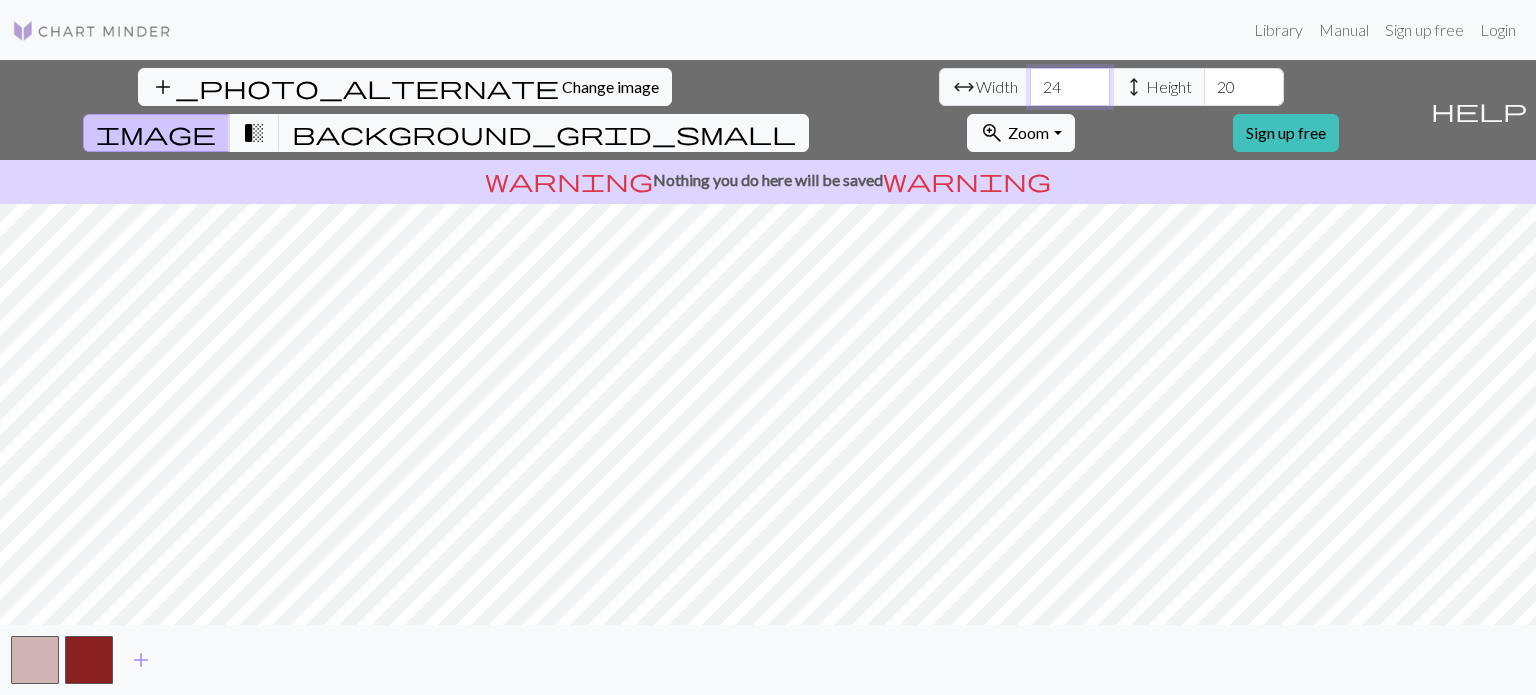 type on "24" 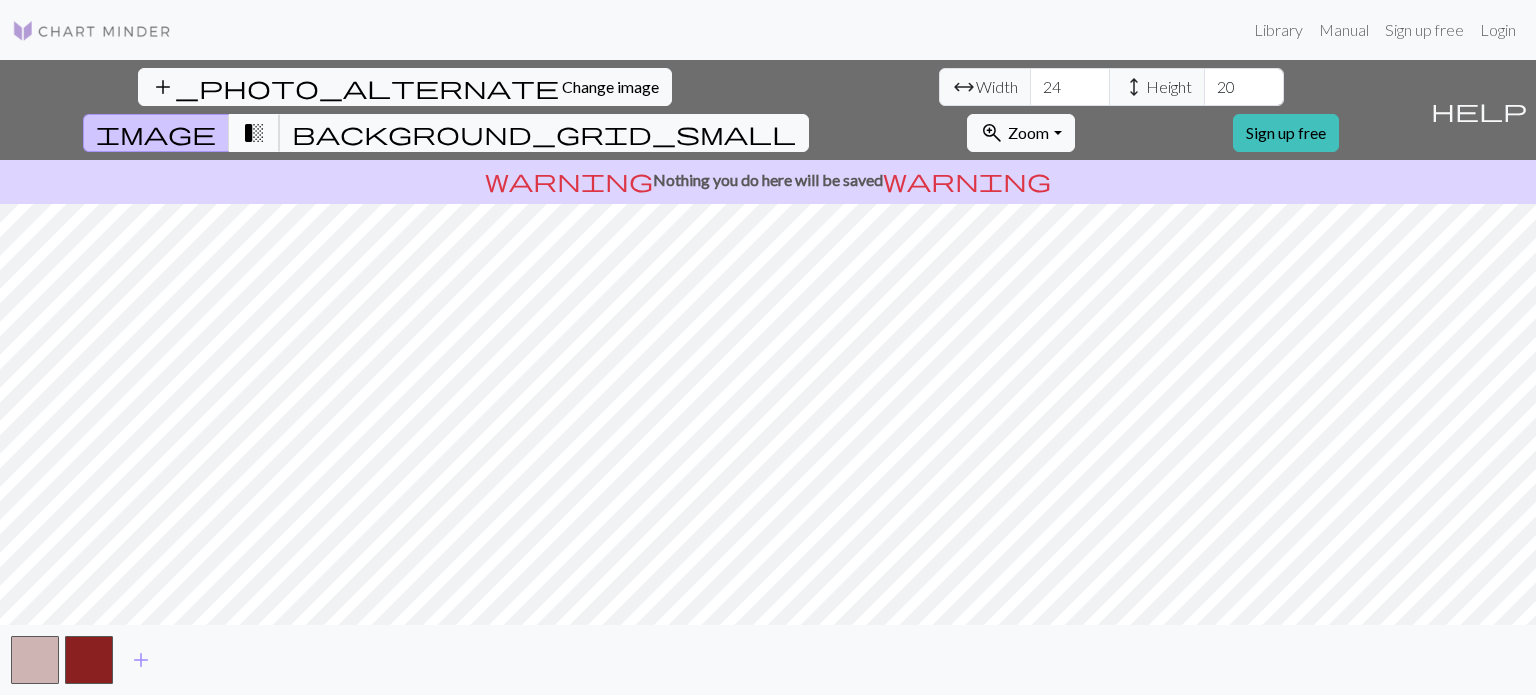 click on "transition_fade" at bounding box center (254, 133) 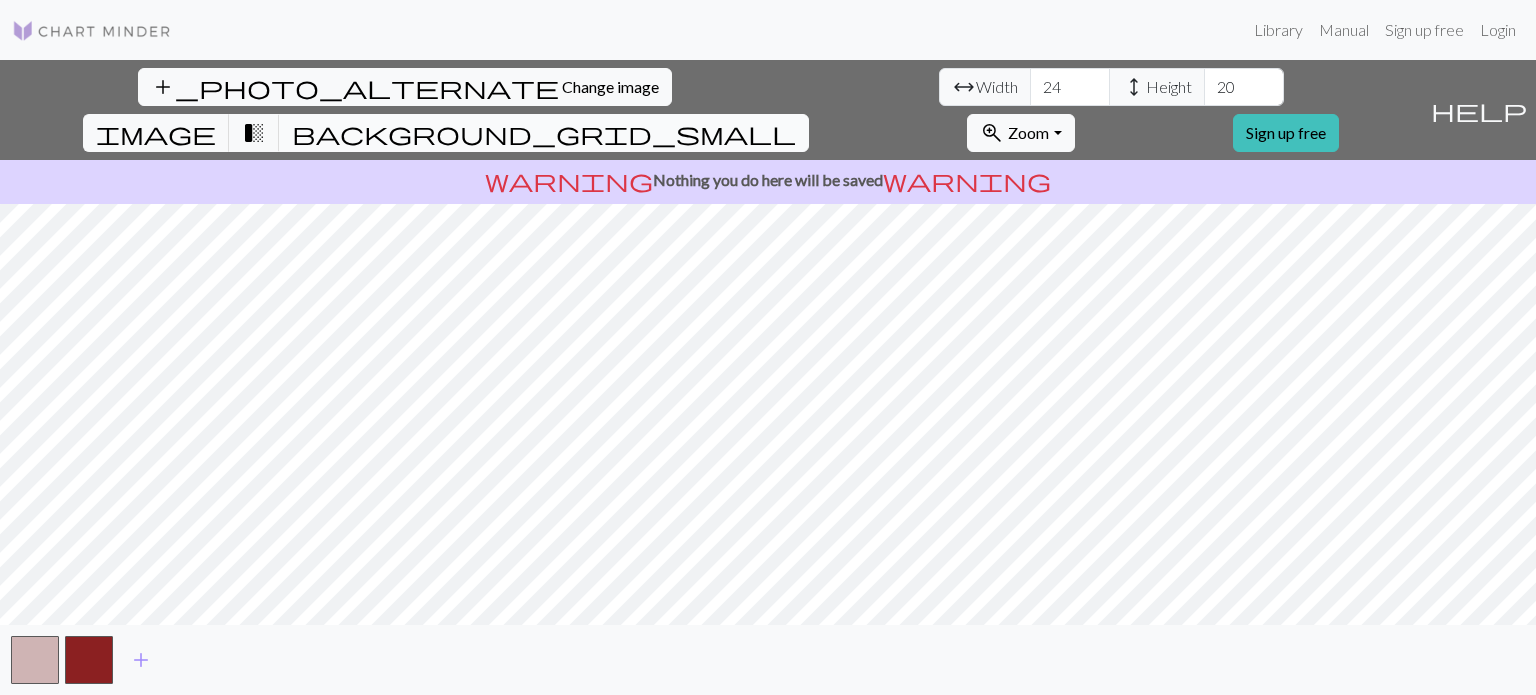 click on "background_grid_small" at bounding box center (544, 133) 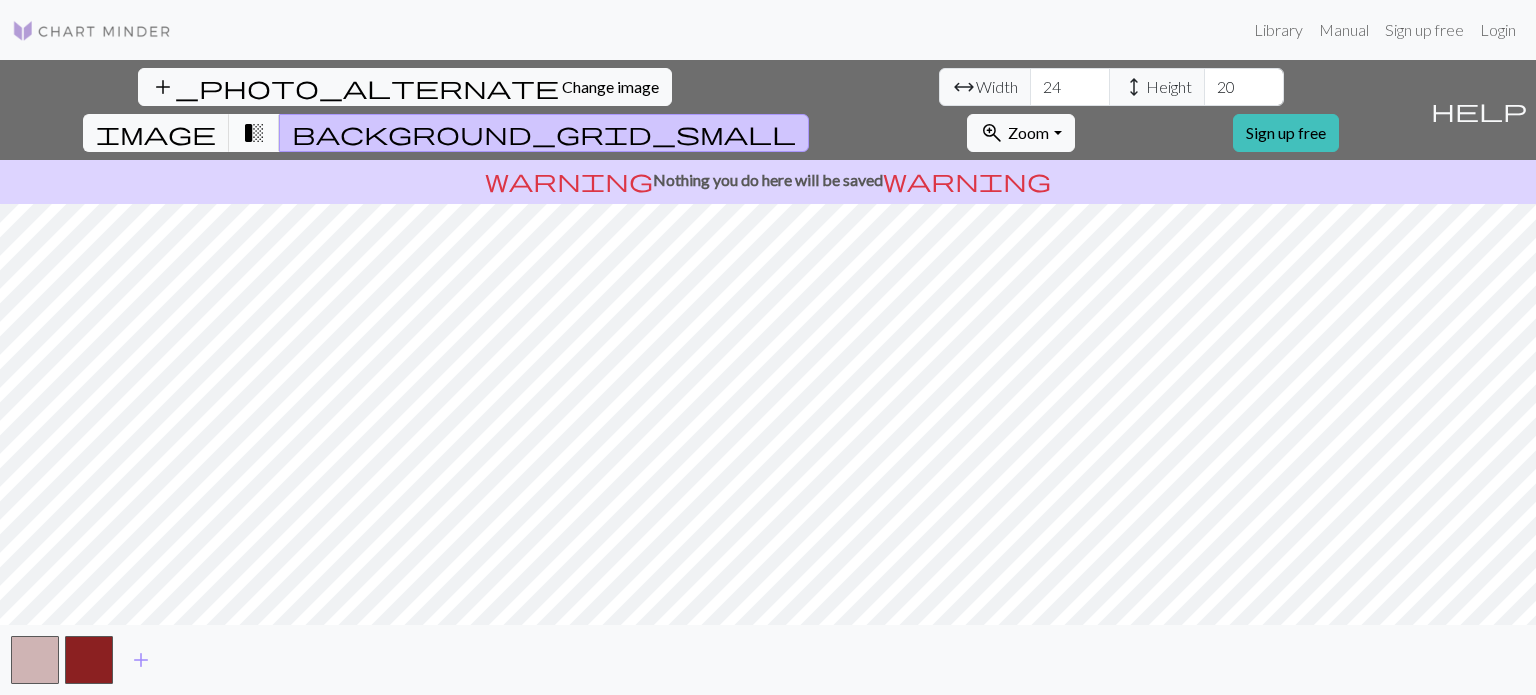 click on "transition_fade" at bounding box center (254, 133) 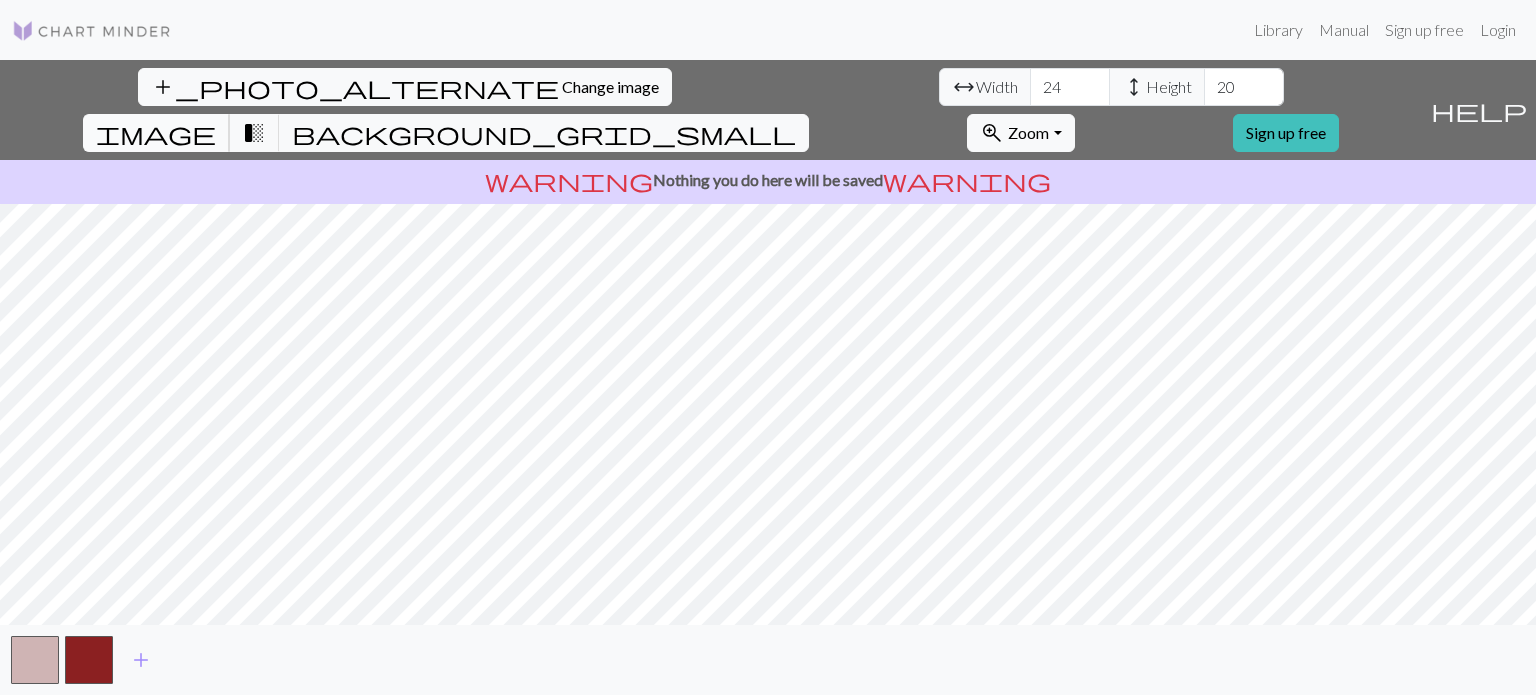 click on "image" at bounding box center [156, 133] 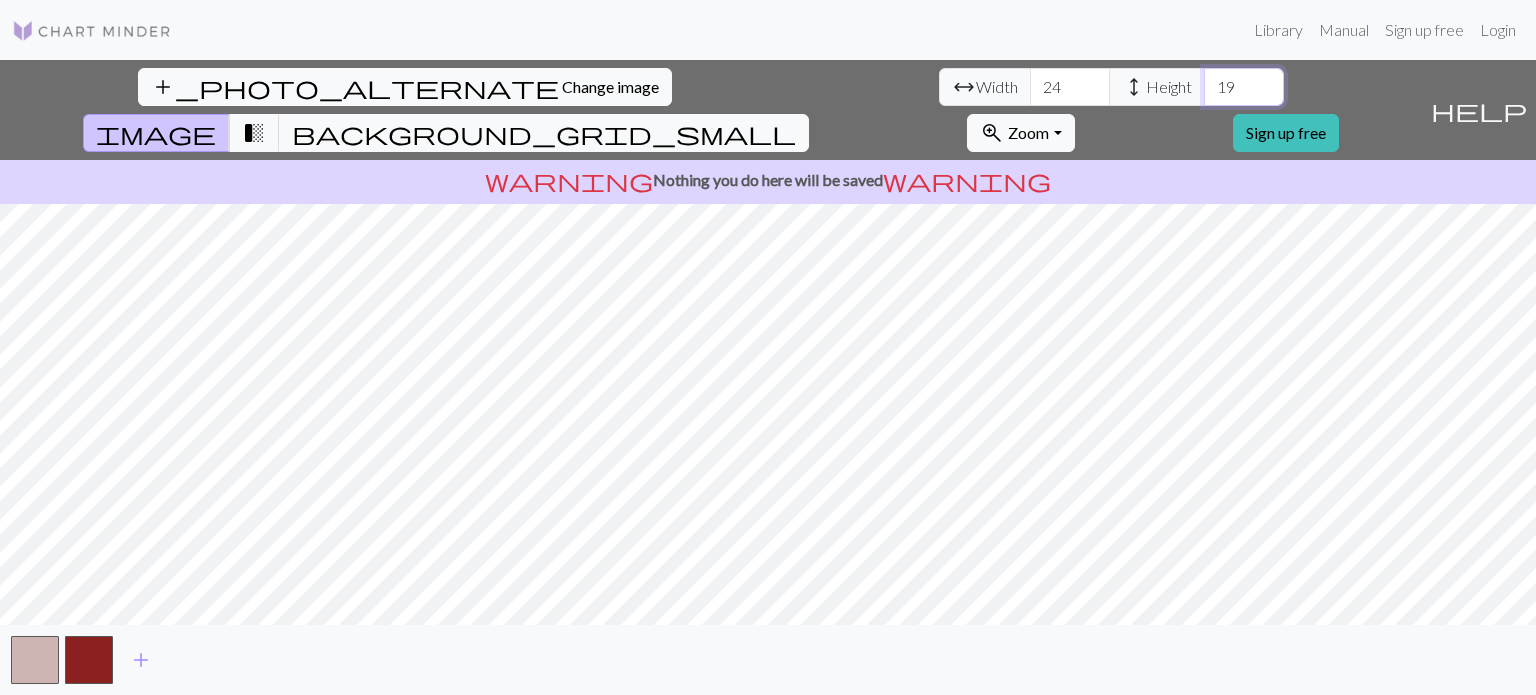 click on "19" at bounding box center (1244, 87) 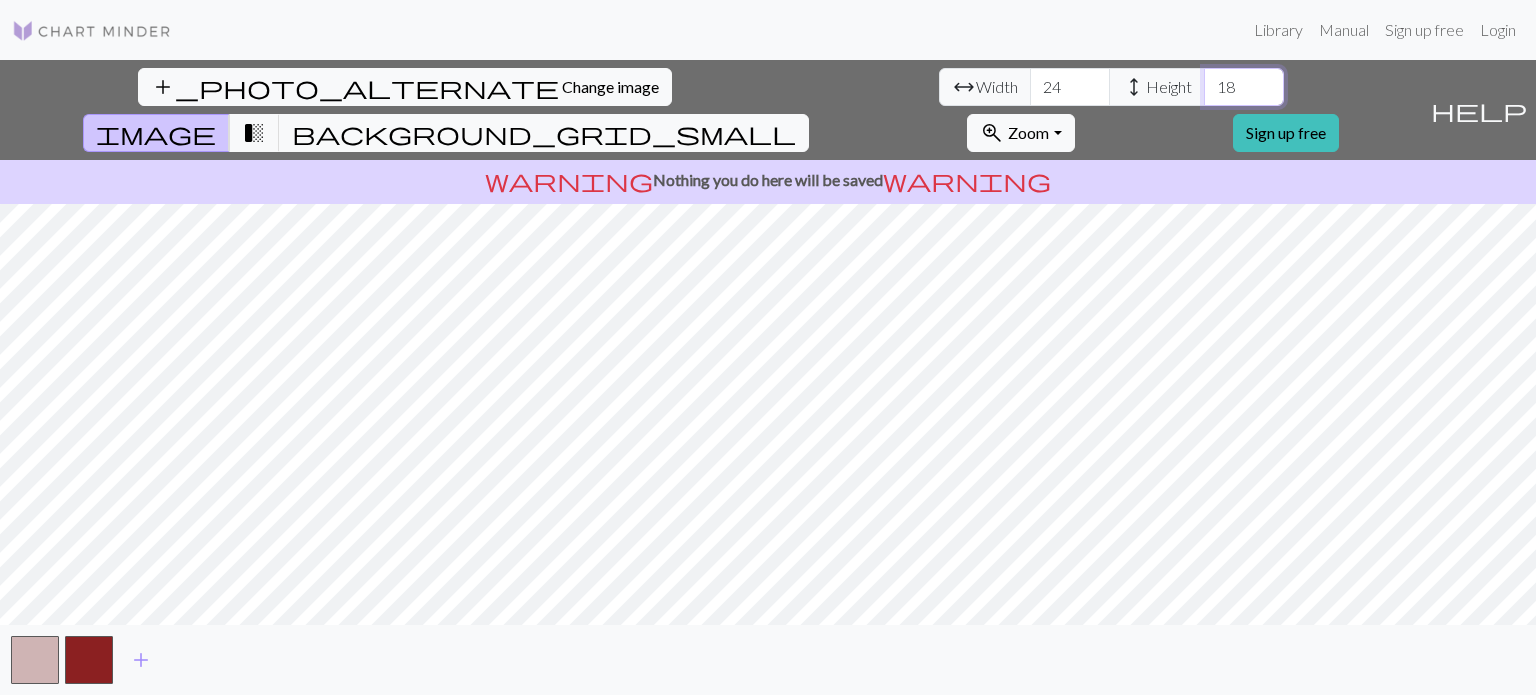 click on "18" at bounding box center [1244, 87] 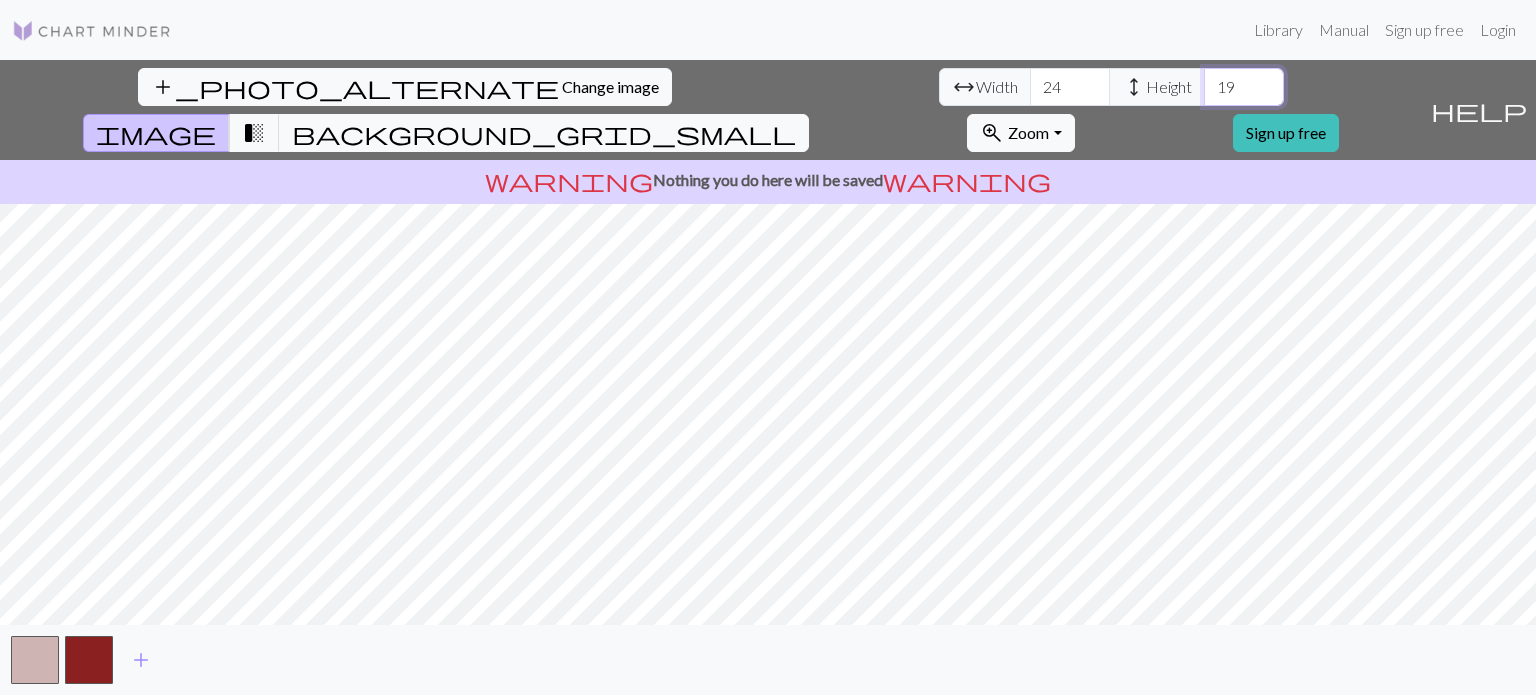 click on "19" at bounding box center (1244, 87) 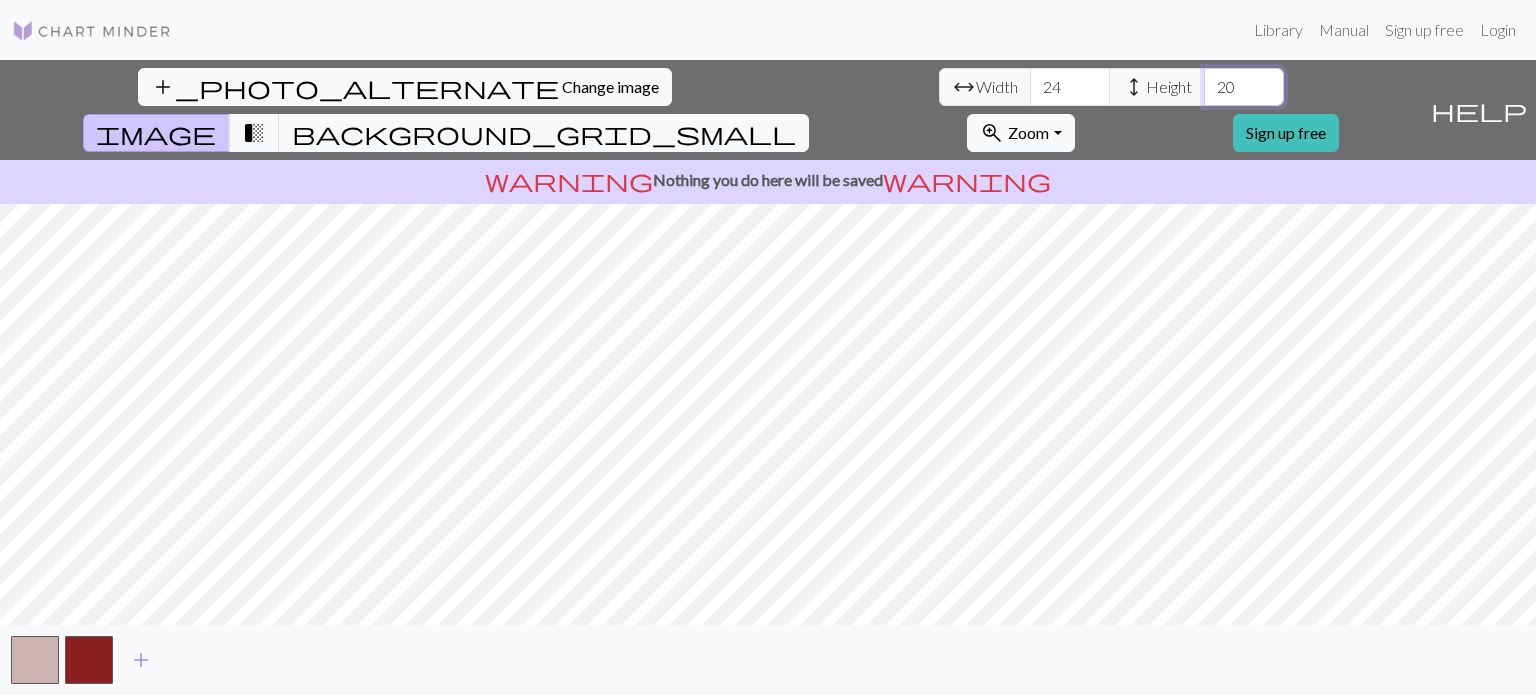 click on "20" at bounding box center [1244, 87] 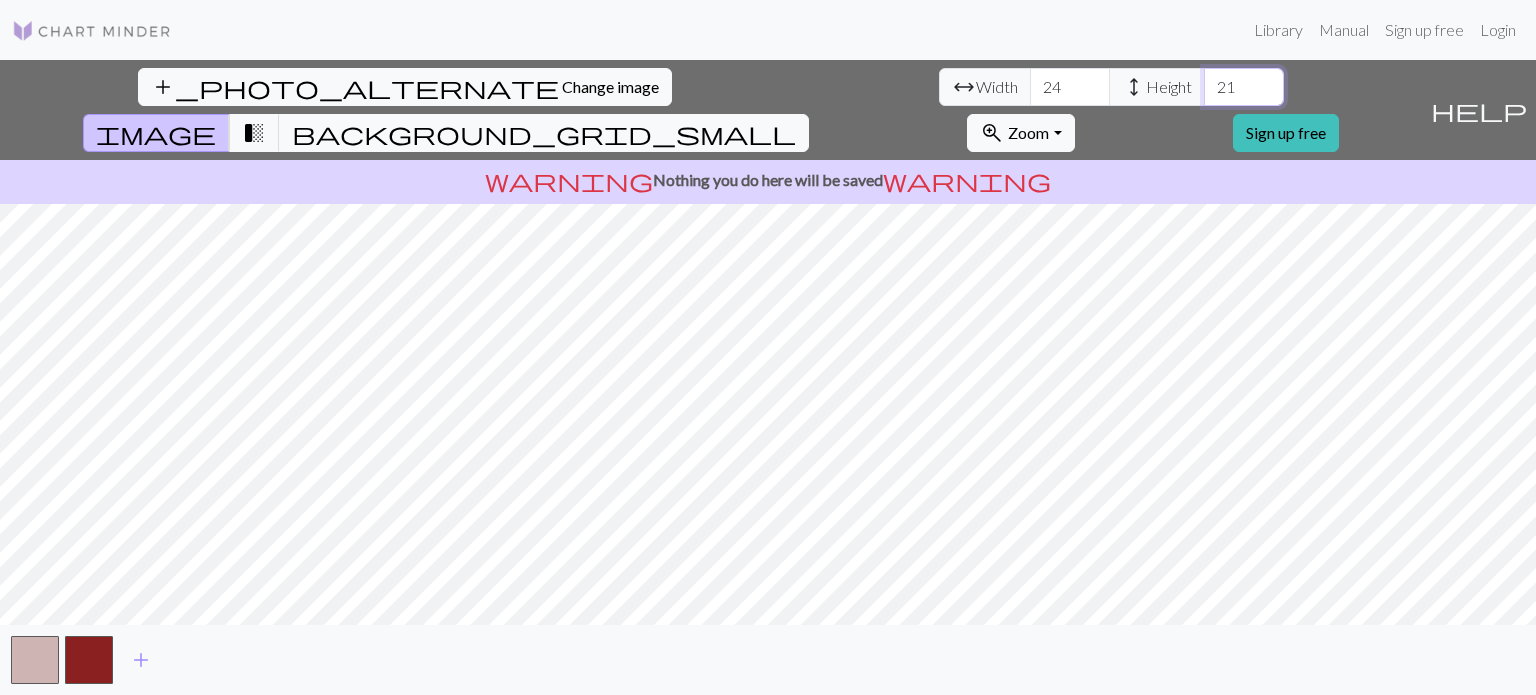 click on "21" at bounding box center [1244, 87] 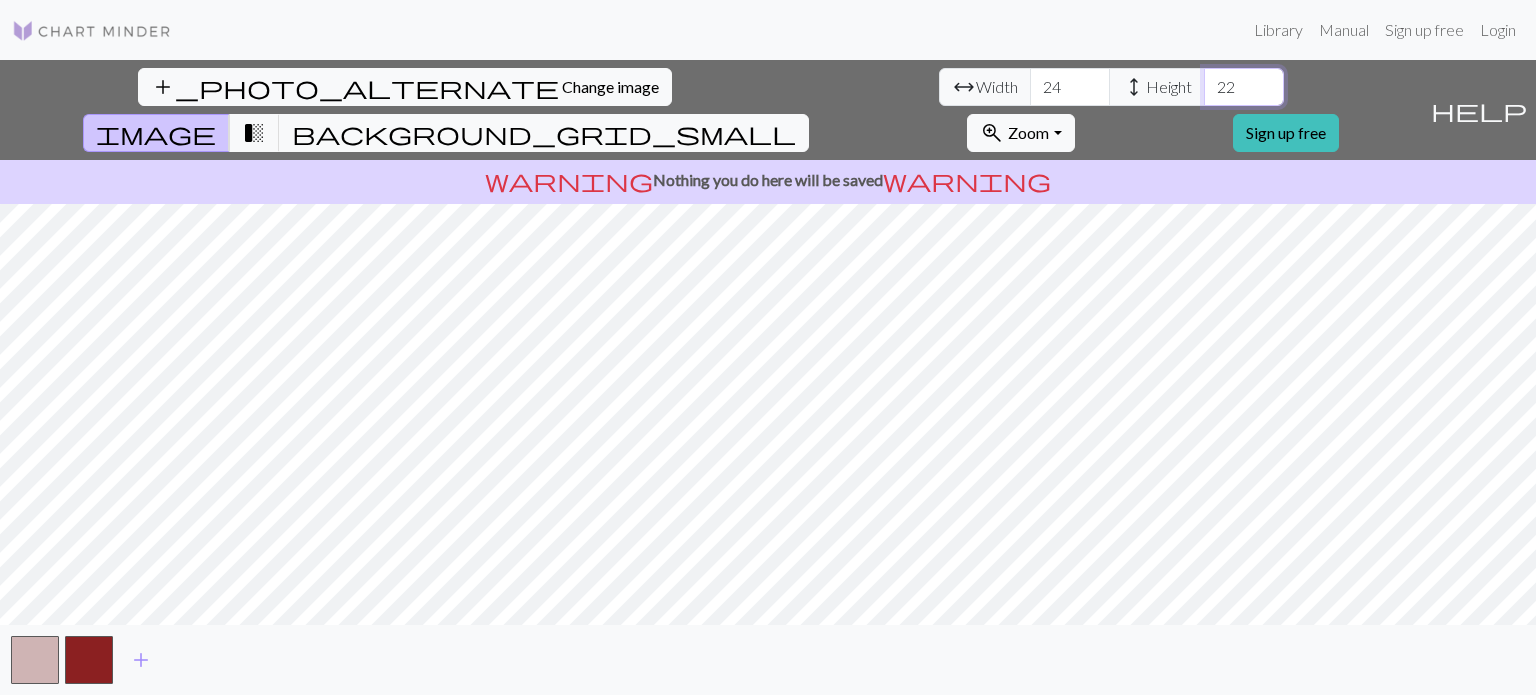 click on "22" at bounding box center (1244, 87) 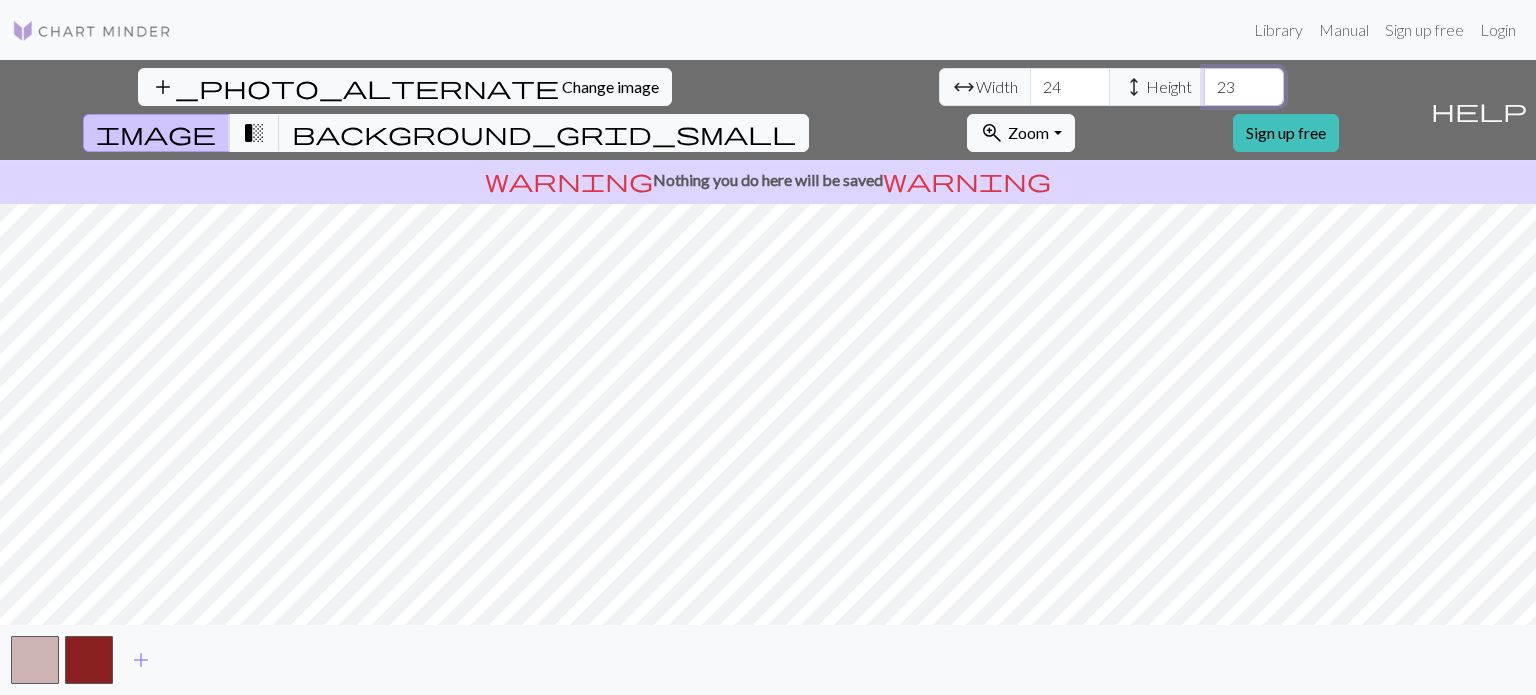 click on "23" at bounding box center (1244, 87) 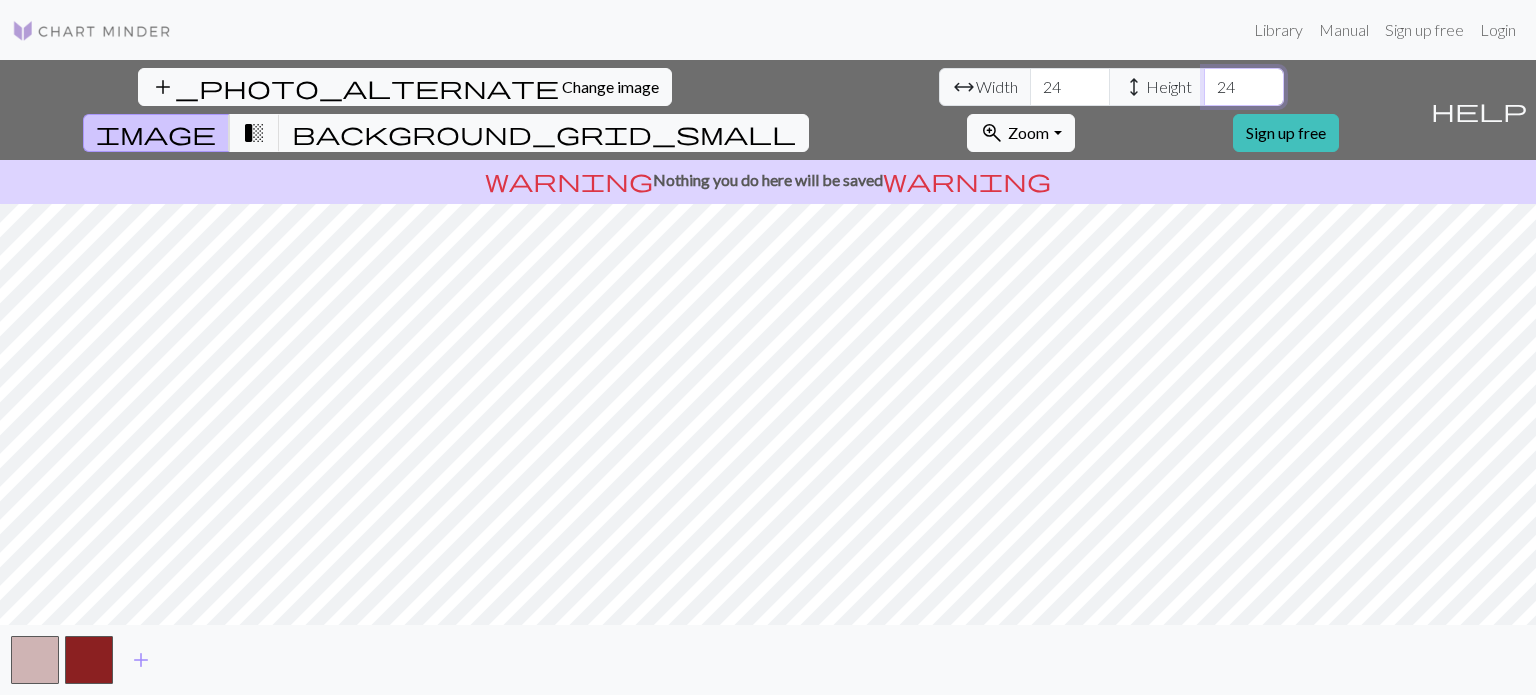 click on "24" at bounding box center (1244, 87) 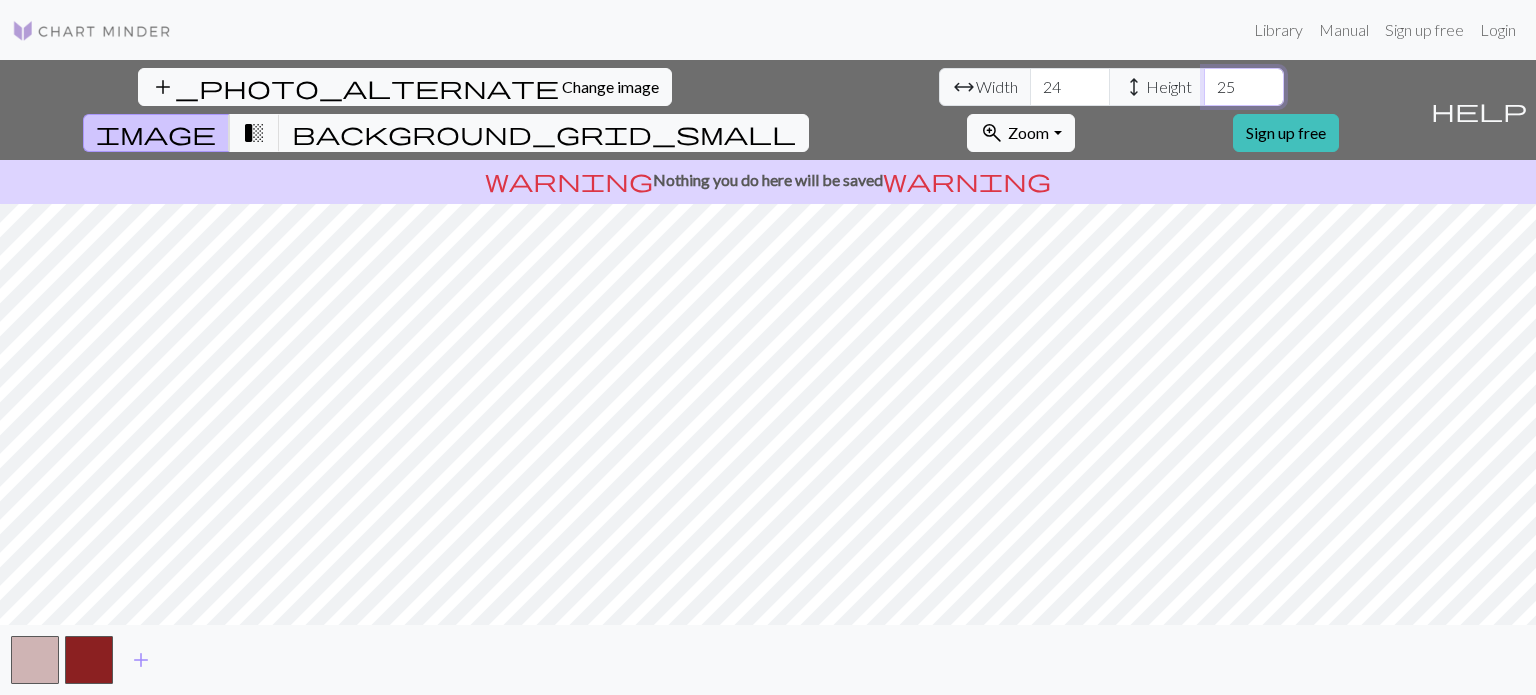 click on "25" at bounding box center (1244, 87) 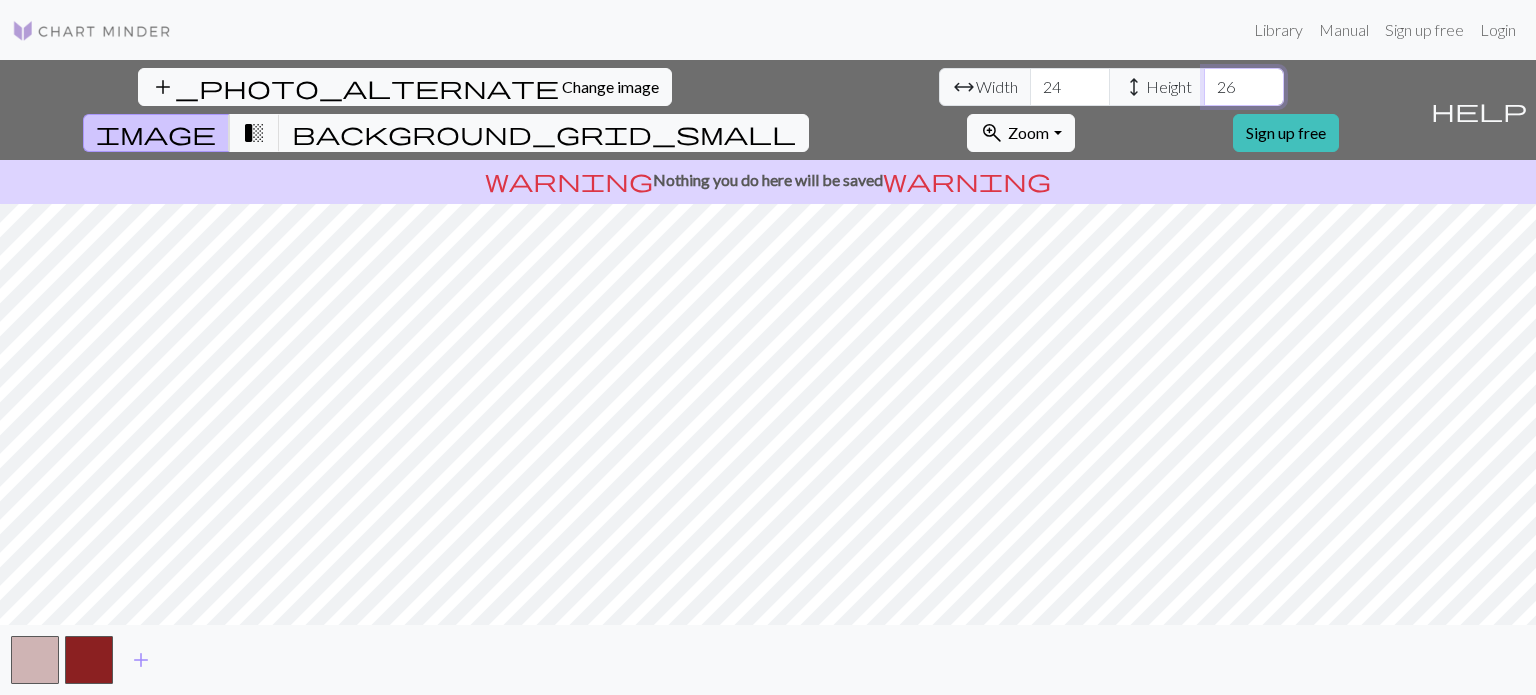 click on "26" at bounding box center [1244, 87] 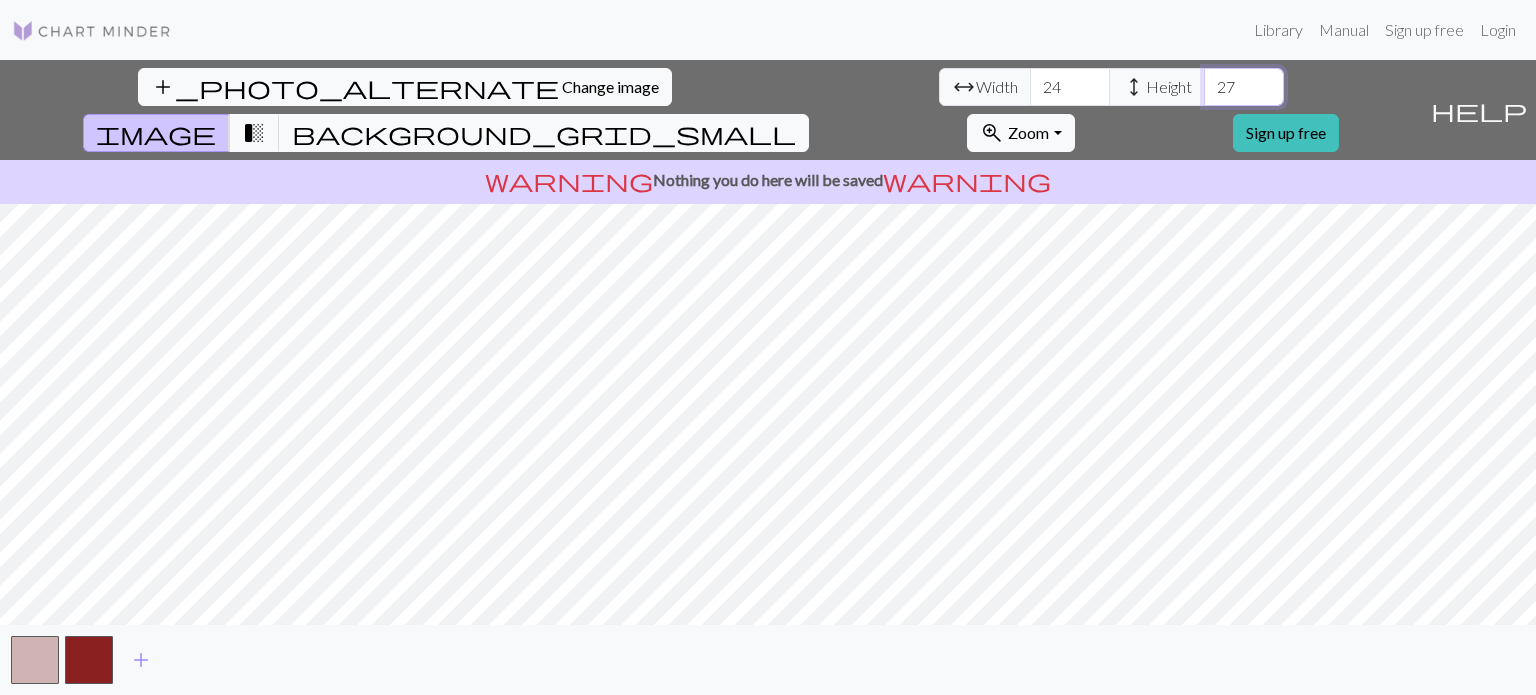 click on "27" at bounding box center [1244, 87] 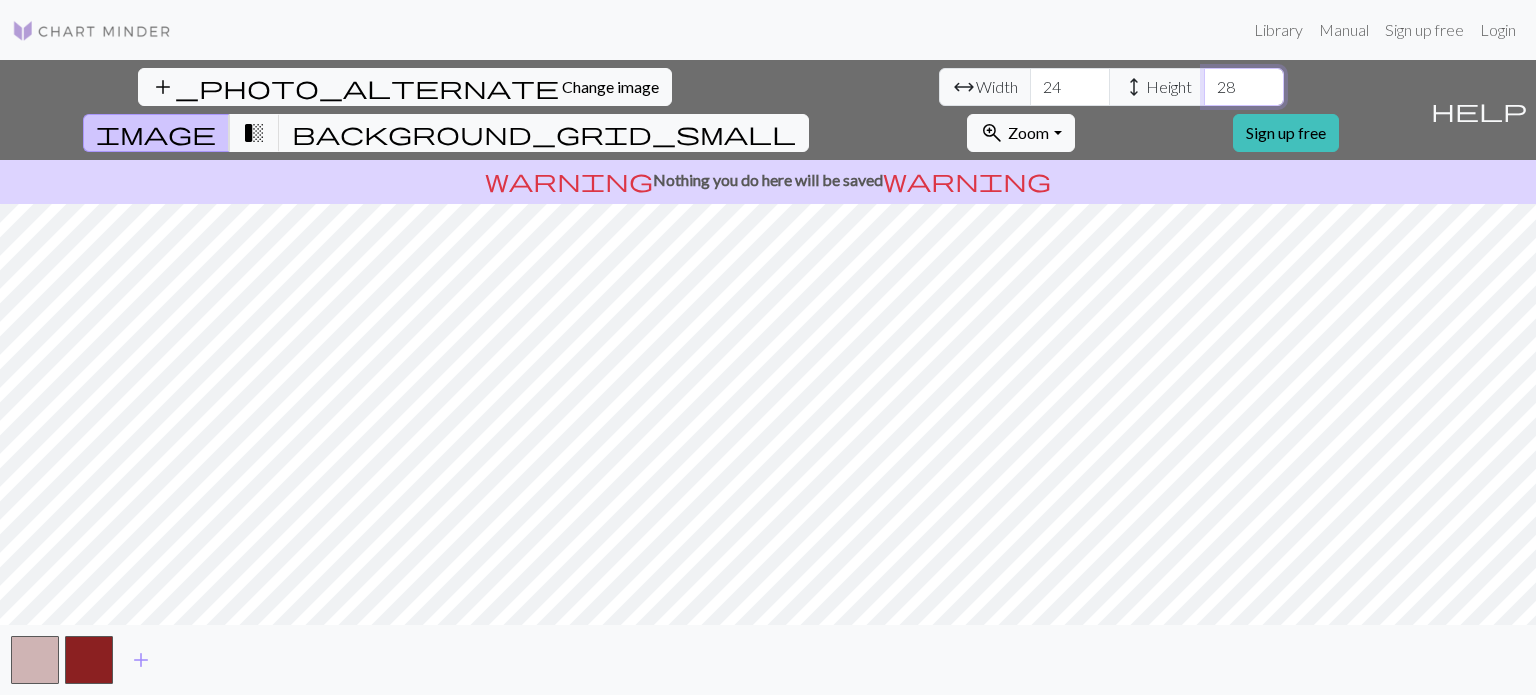 click on "28" at bounding box center [1244, 87] 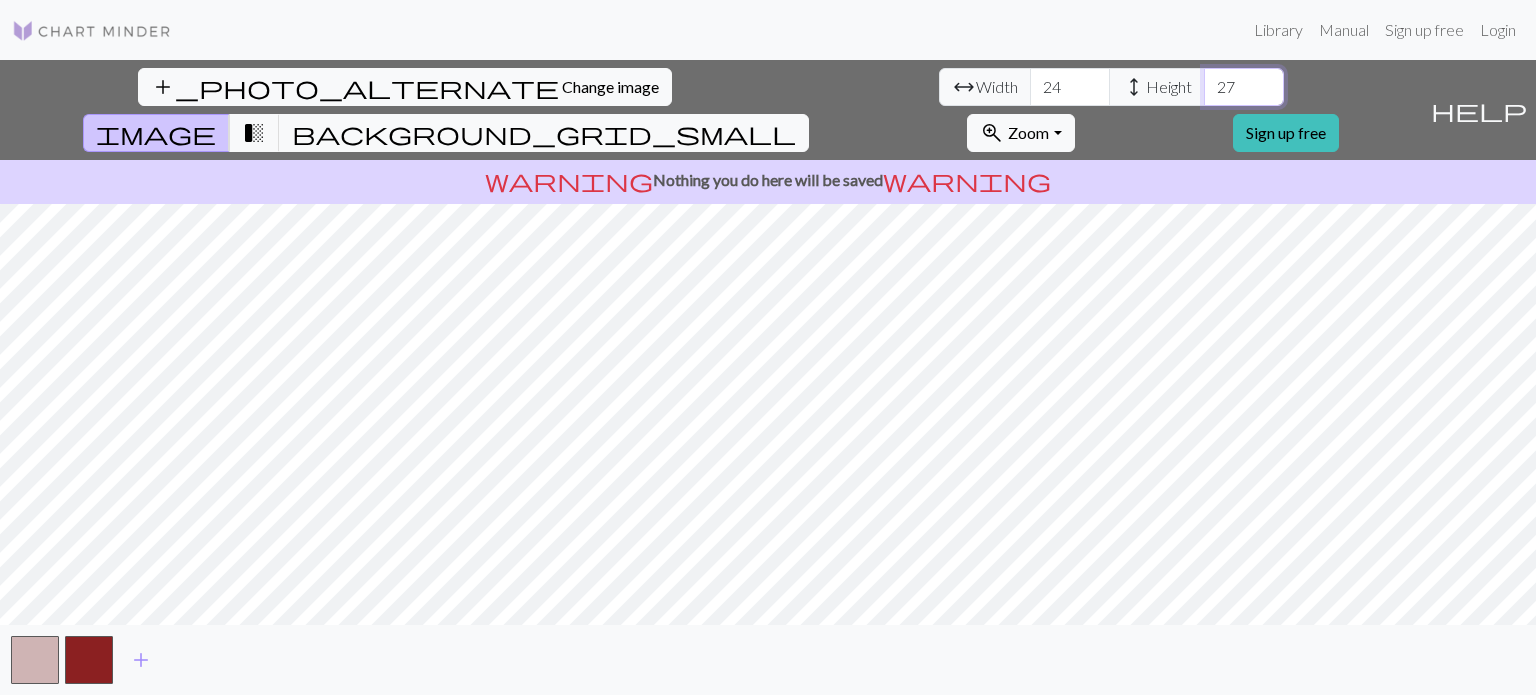 click on "27" at bounding box center [1244, 87] 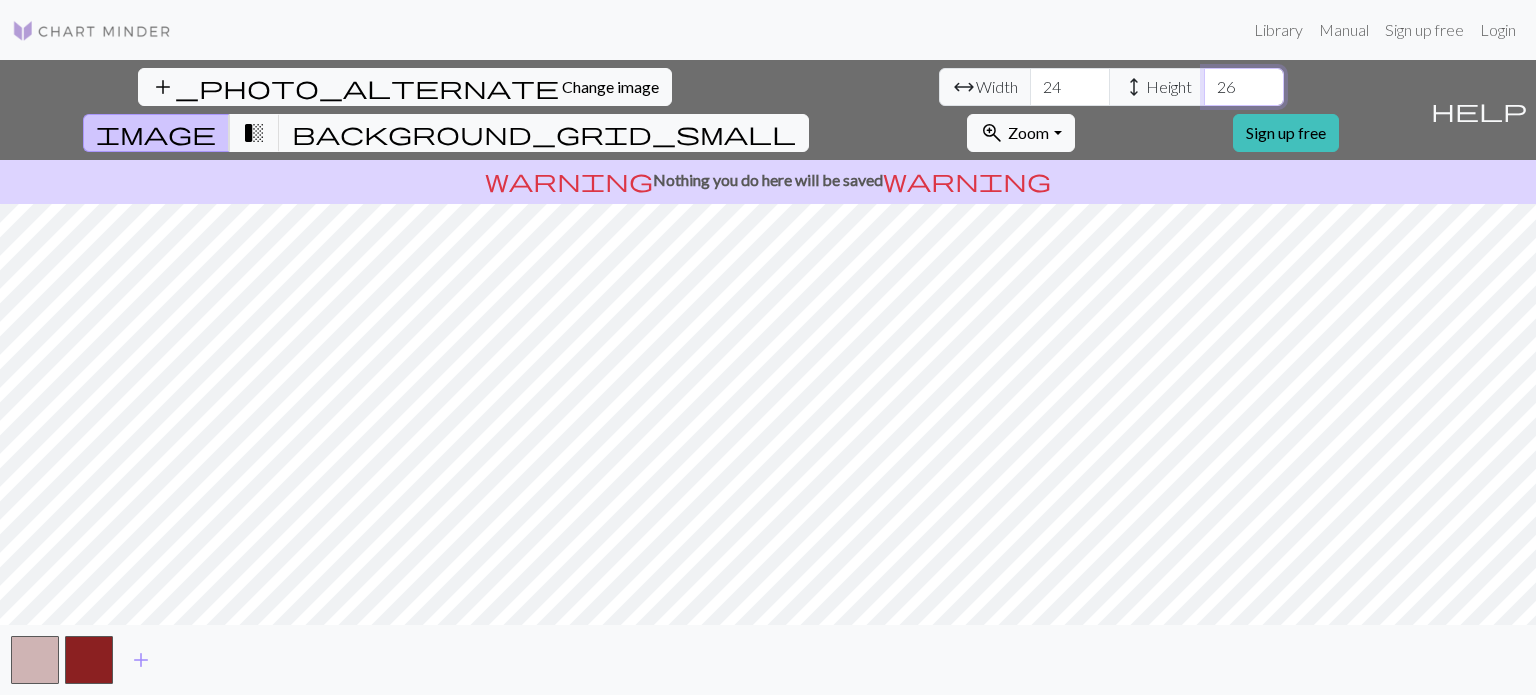 click on "26" at bounding box center [1244, 87] 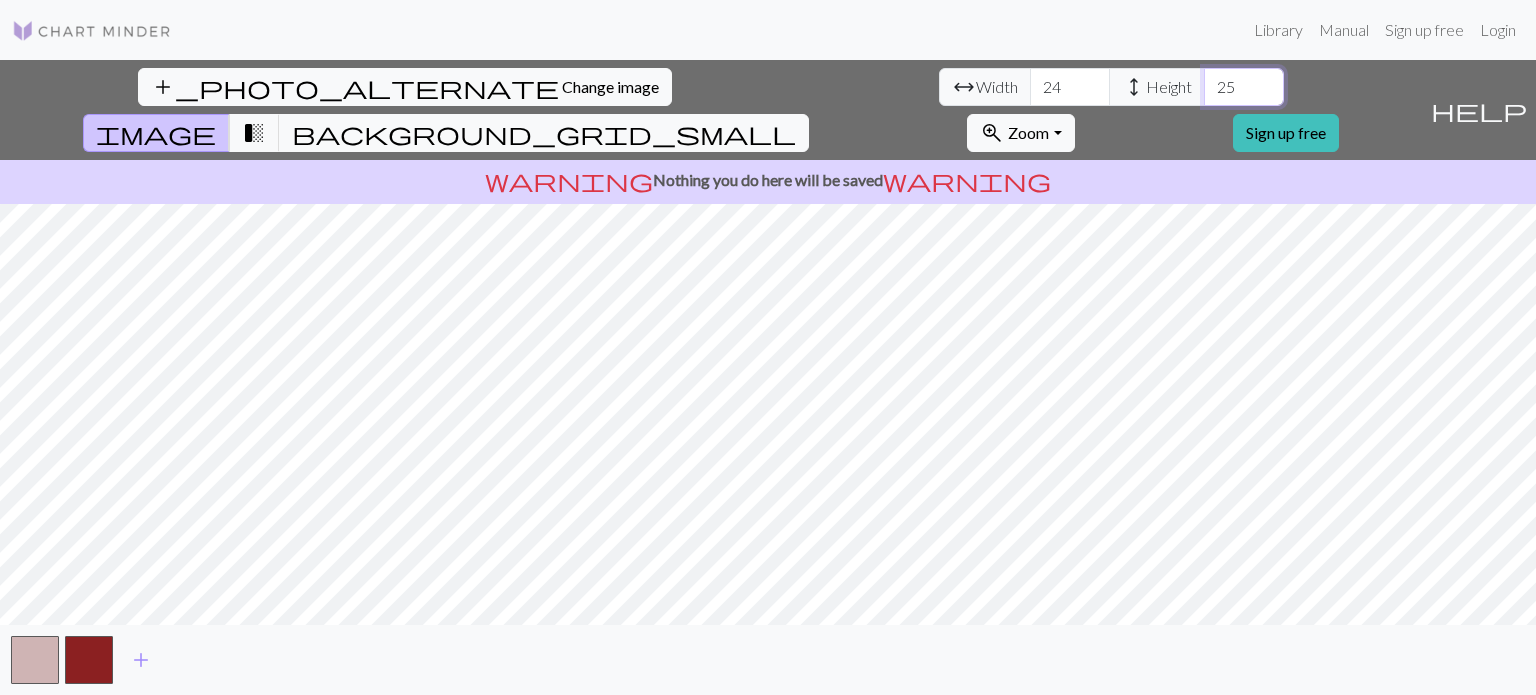click on "25" at bounding box center [1244, 87] 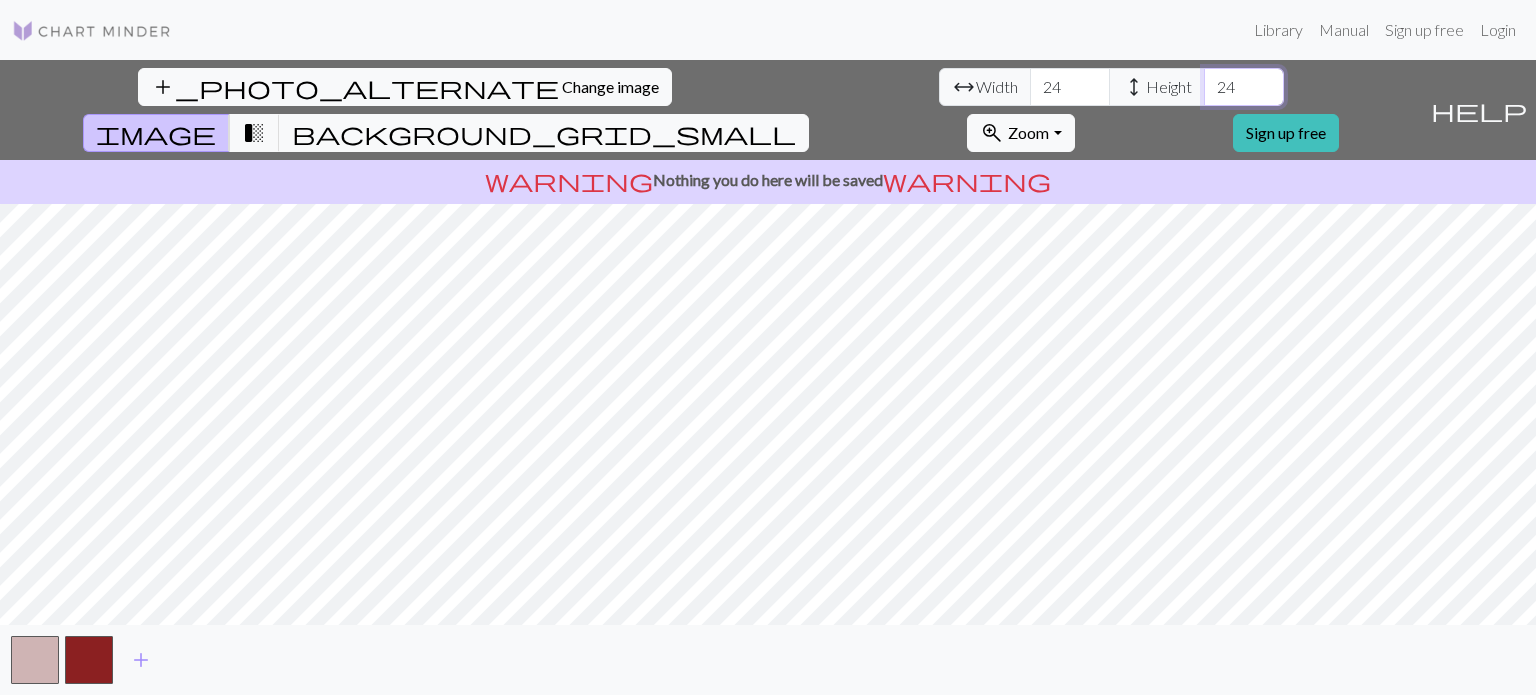 click on "24" at bounding box center (1244, 87) 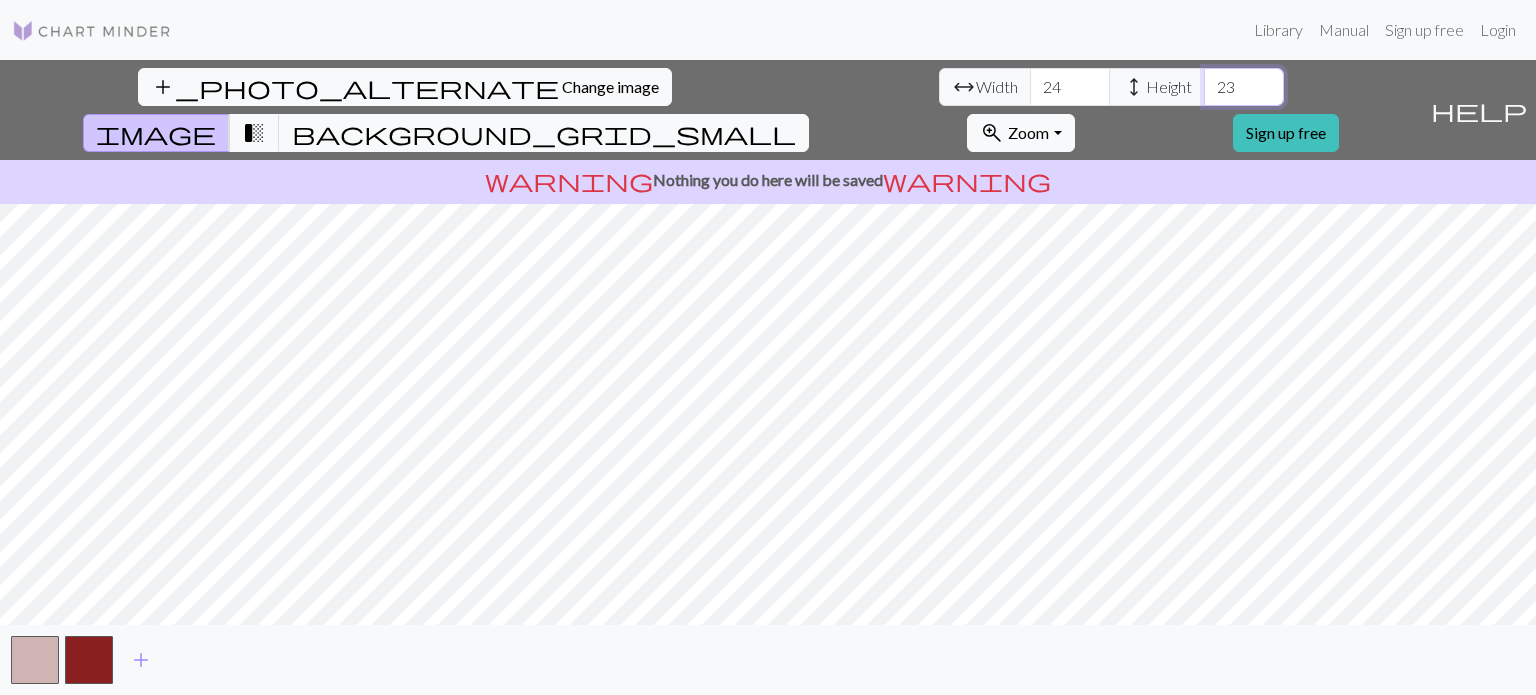click on "23" at bounding box center [1244, 87] 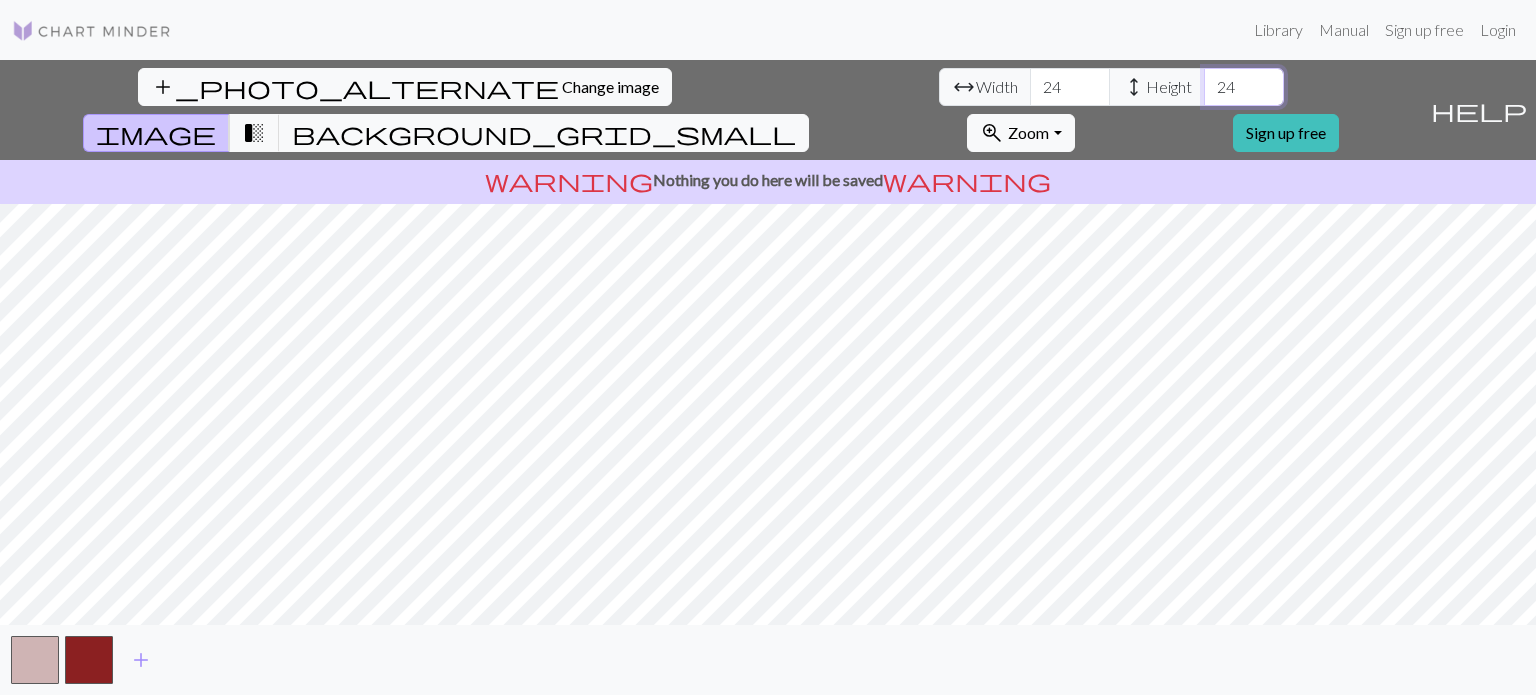 click on "24" at bounding box center (1244, 87) 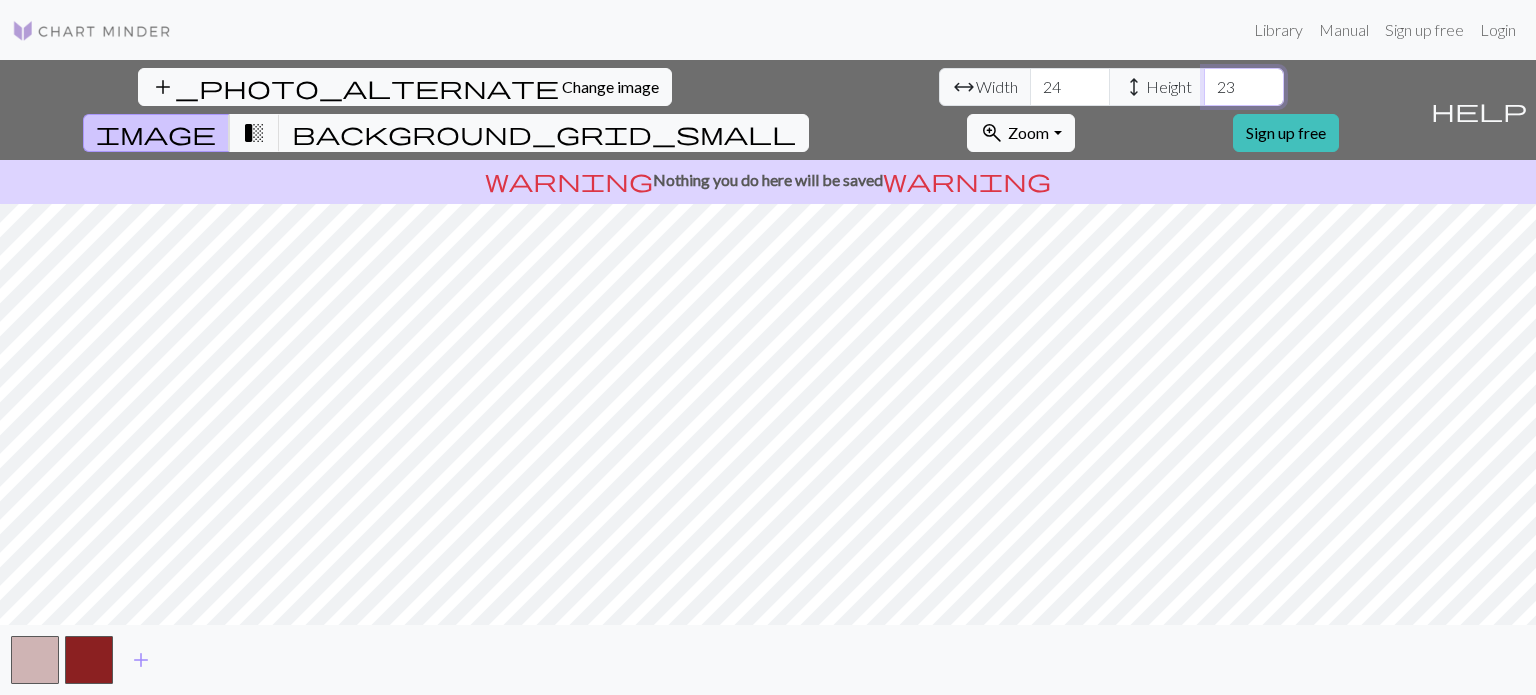 click on "23" at bounding box center [1244, 87] 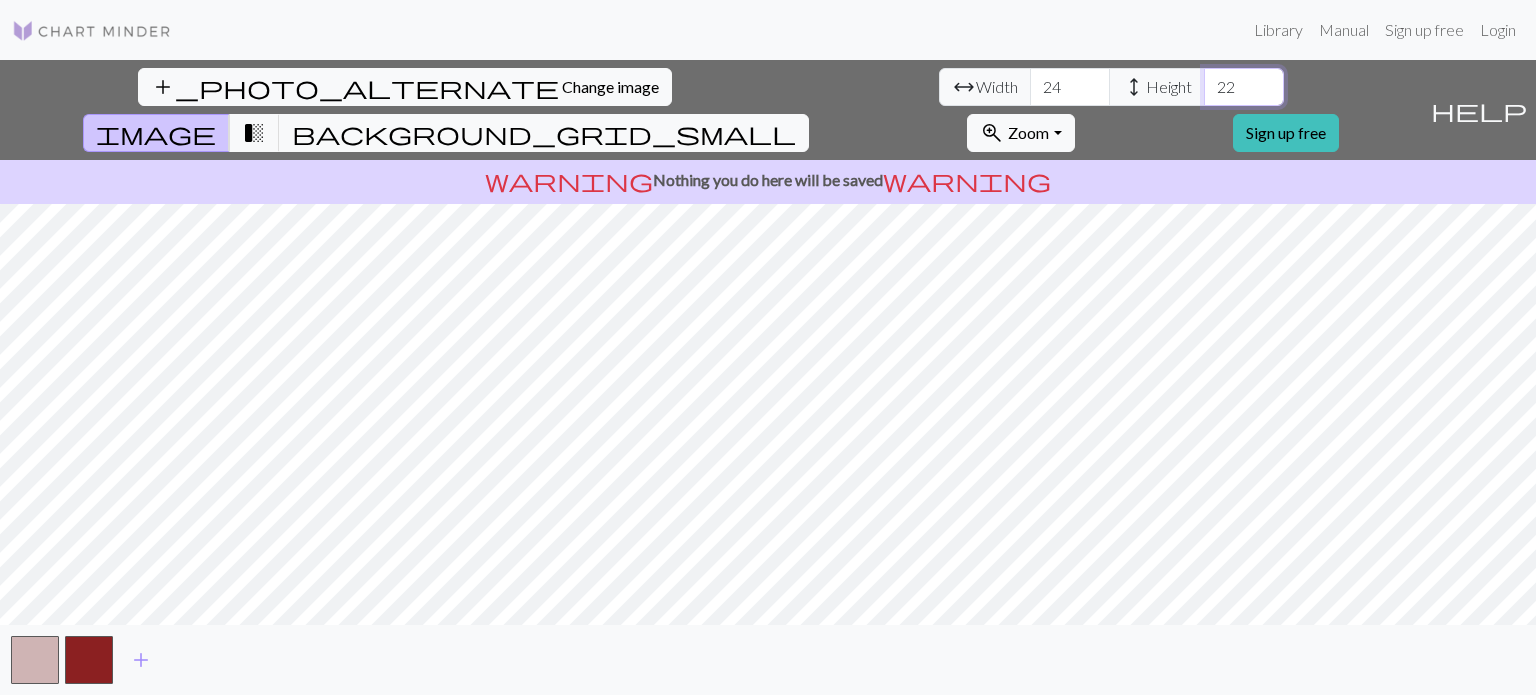 click on "22" at bounding box center [1244, 87] 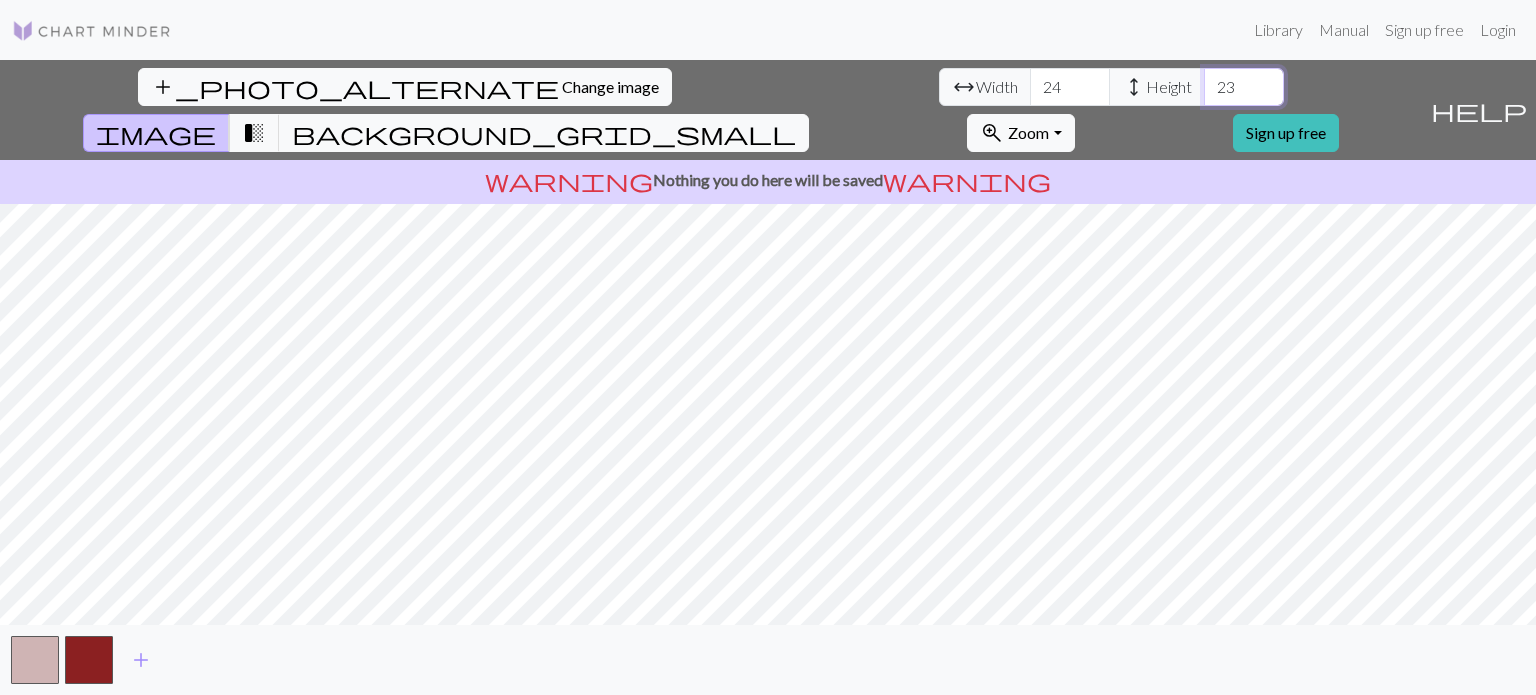 click on "23" at bounding box center (1244, 87) 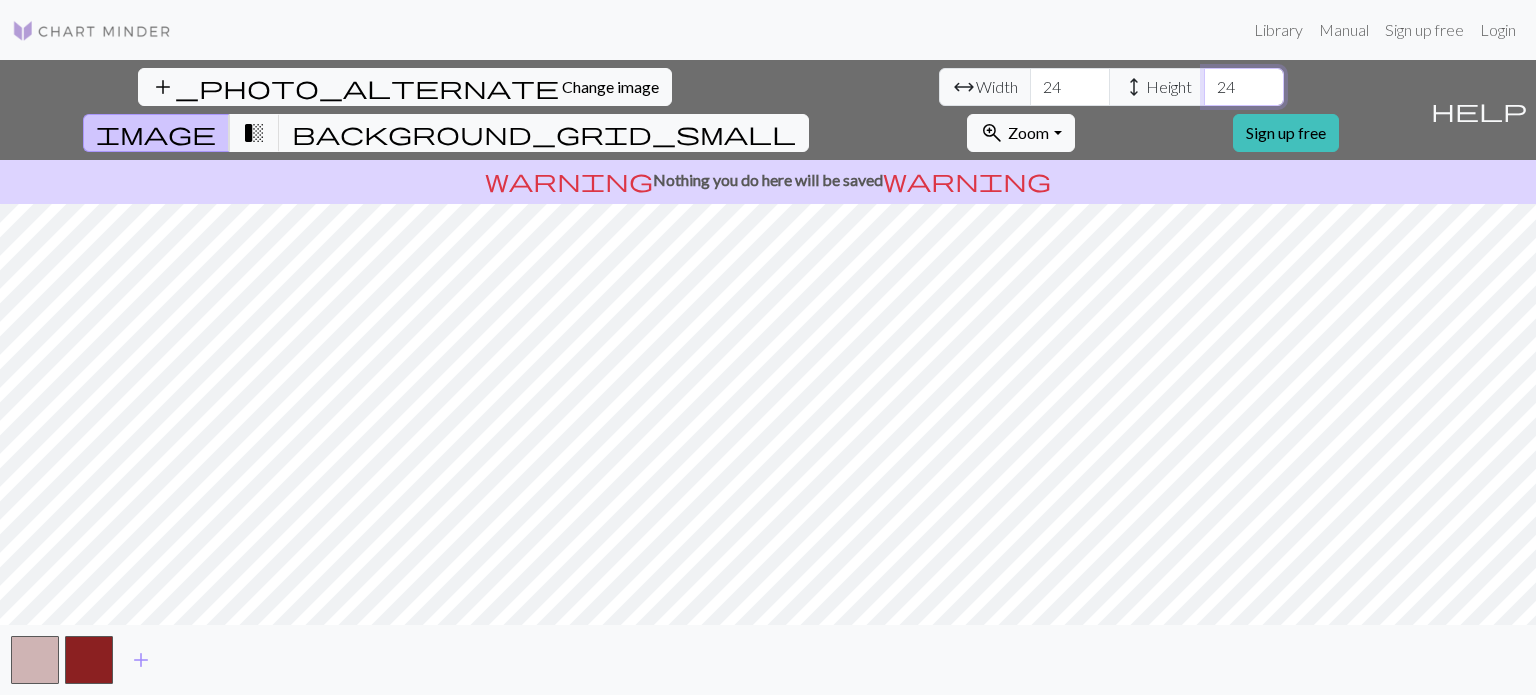 click on "24" at bounding box center (1244, 87) 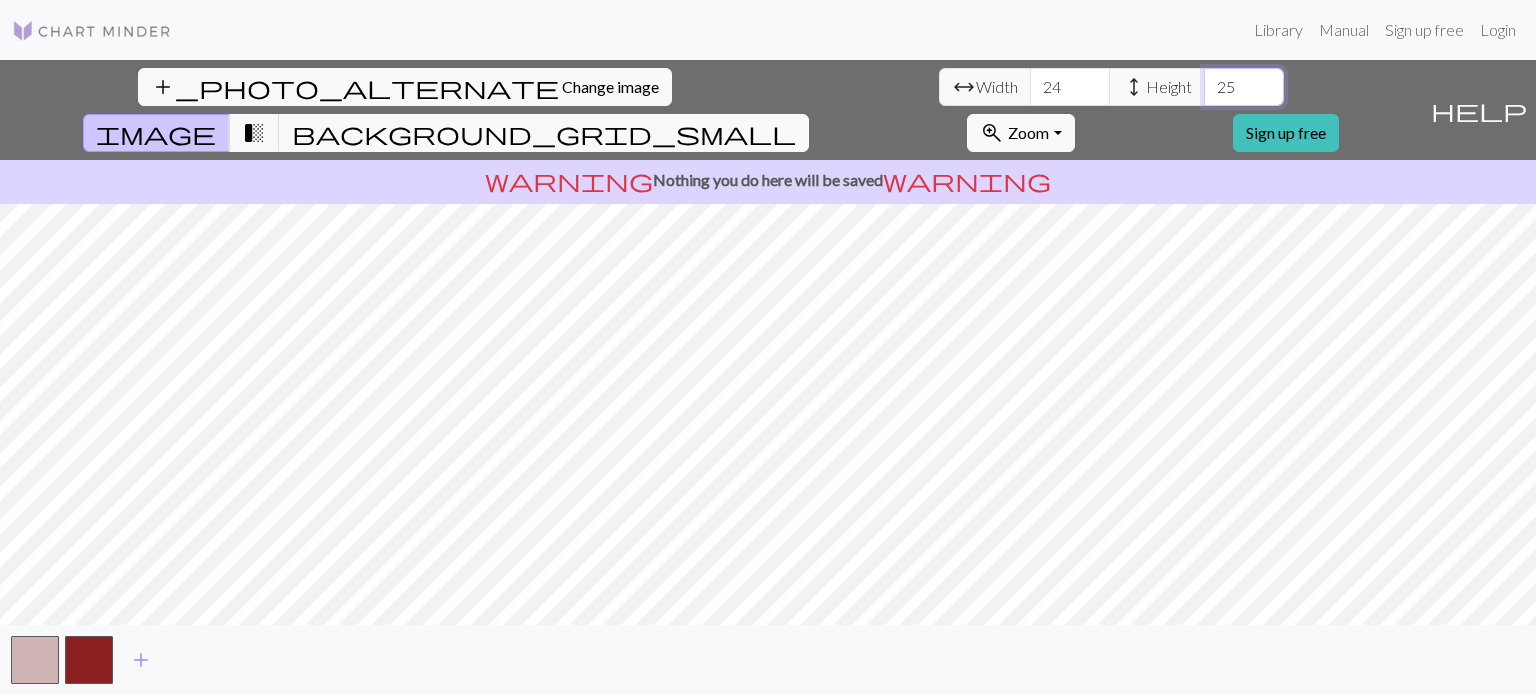 click on "25" at bounding box center (1244, 87) 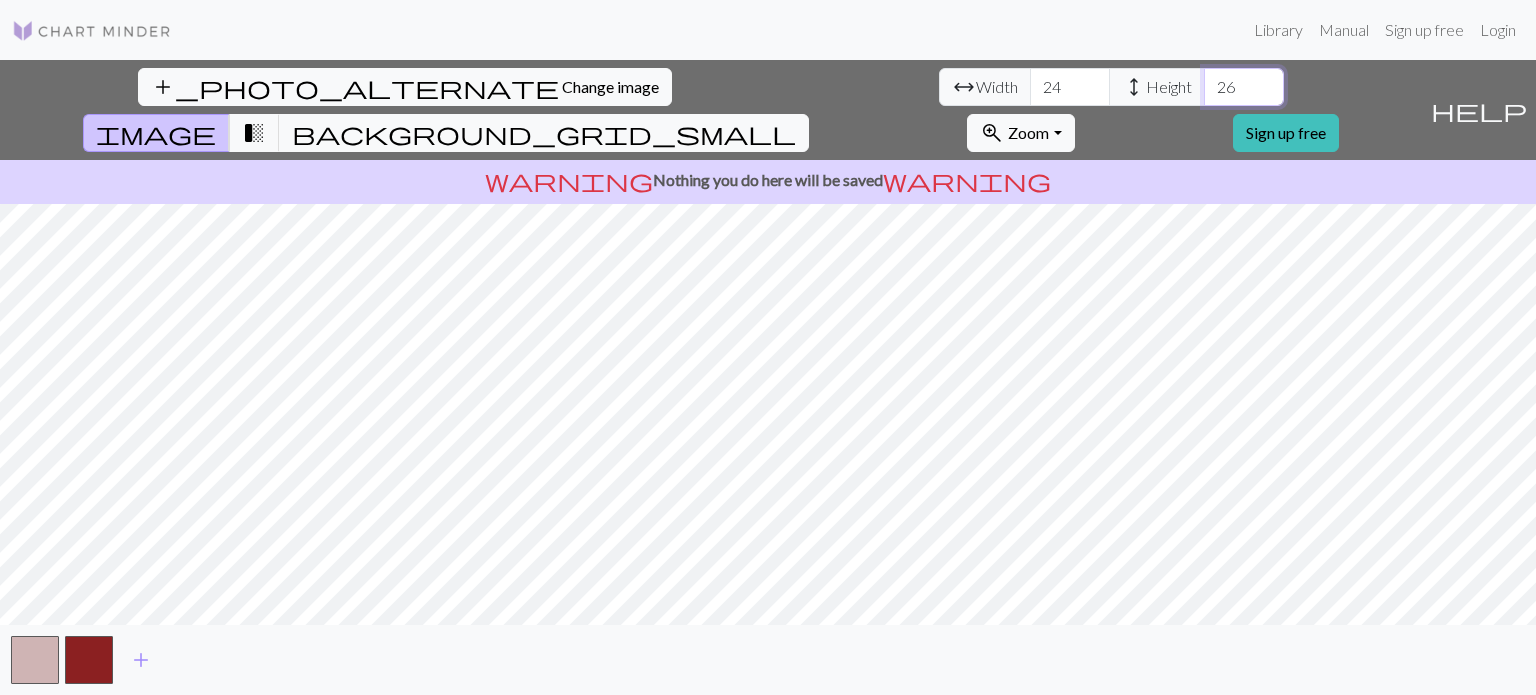 type on "26" 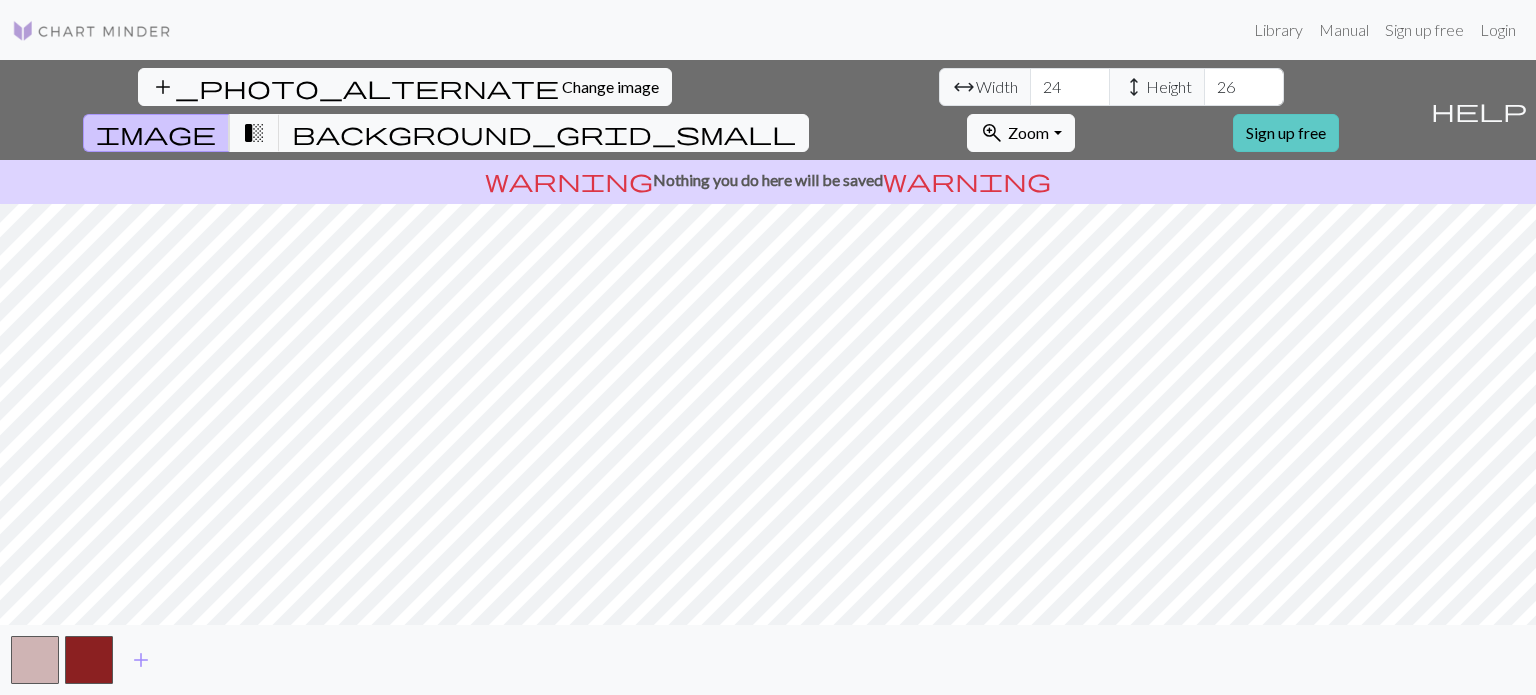 click on "Sign up free" at bounding box center (1286, 133) 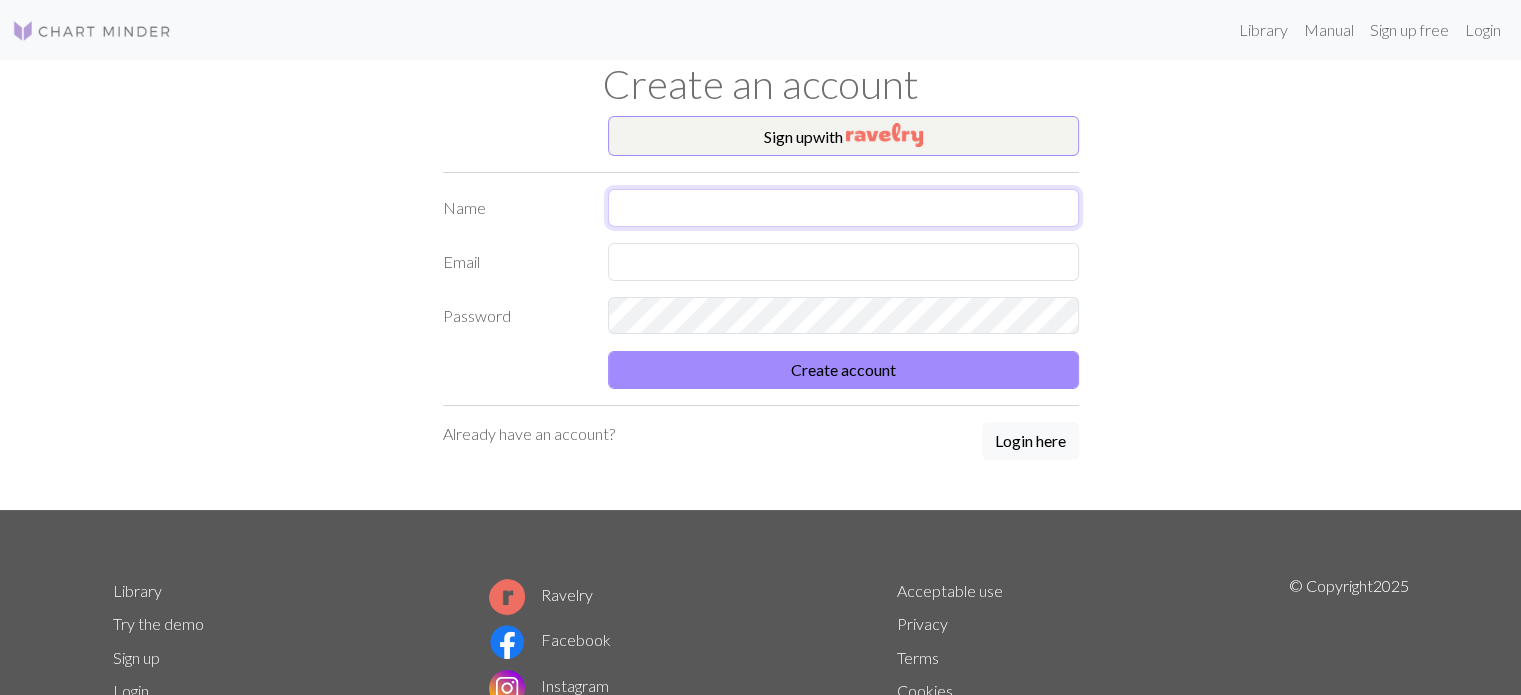 click at bounding box center [843, 208] 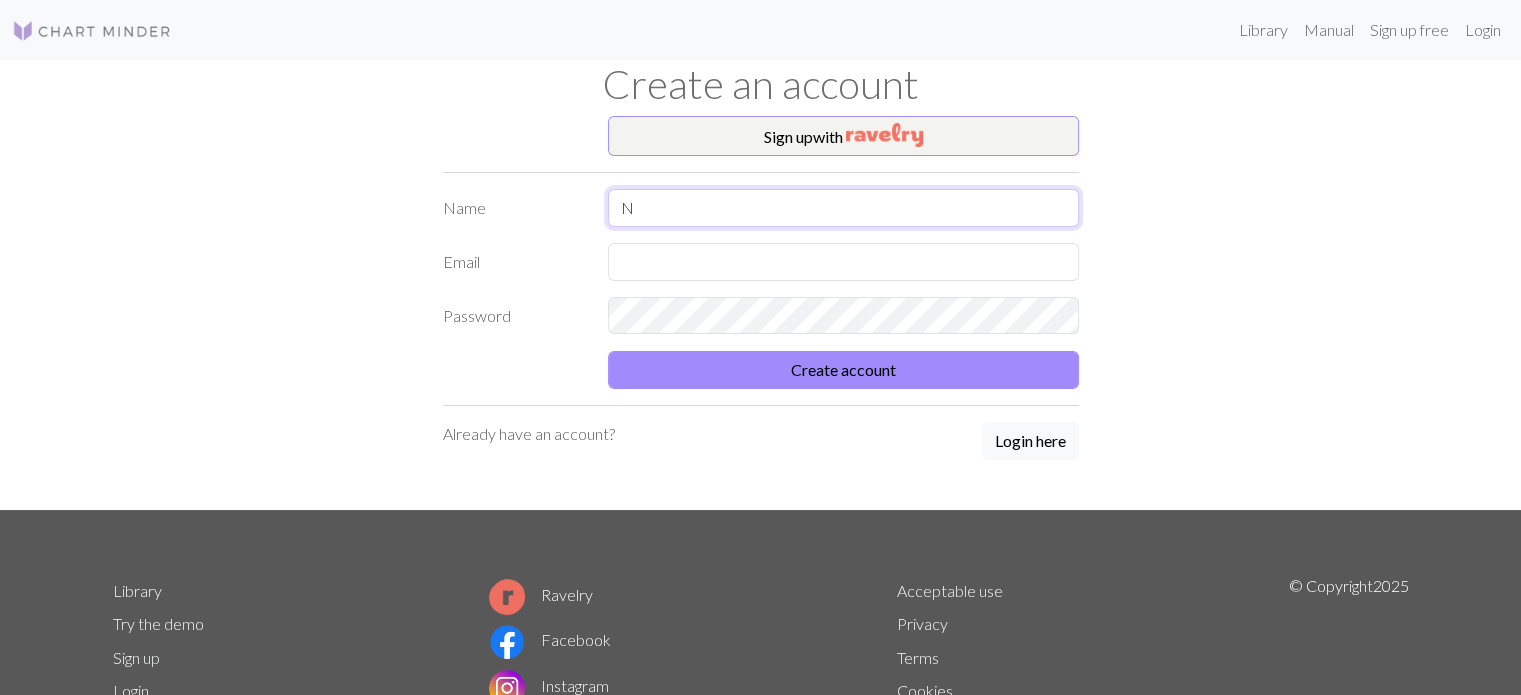 type on "N" 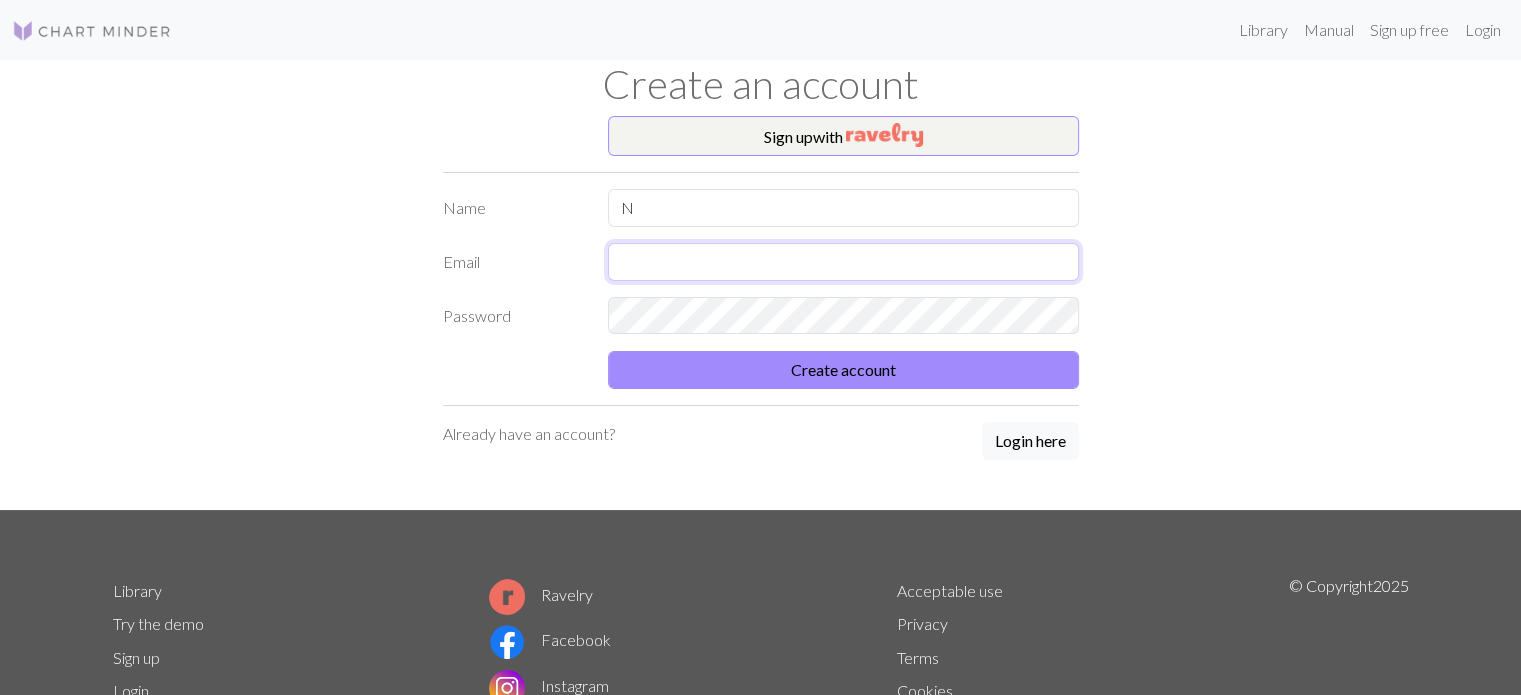 click at bounding box center [843, 262] 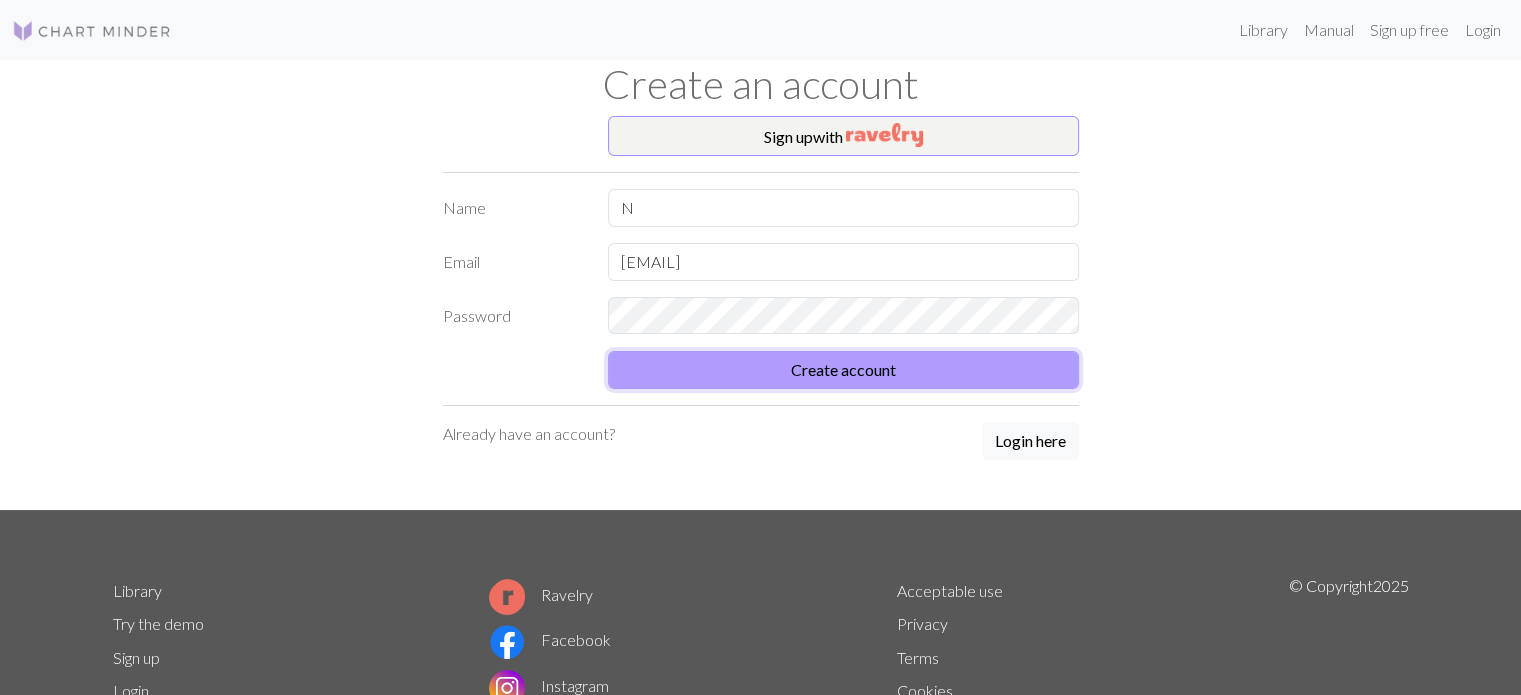click on "Create account" at bounding box center [843, 370] 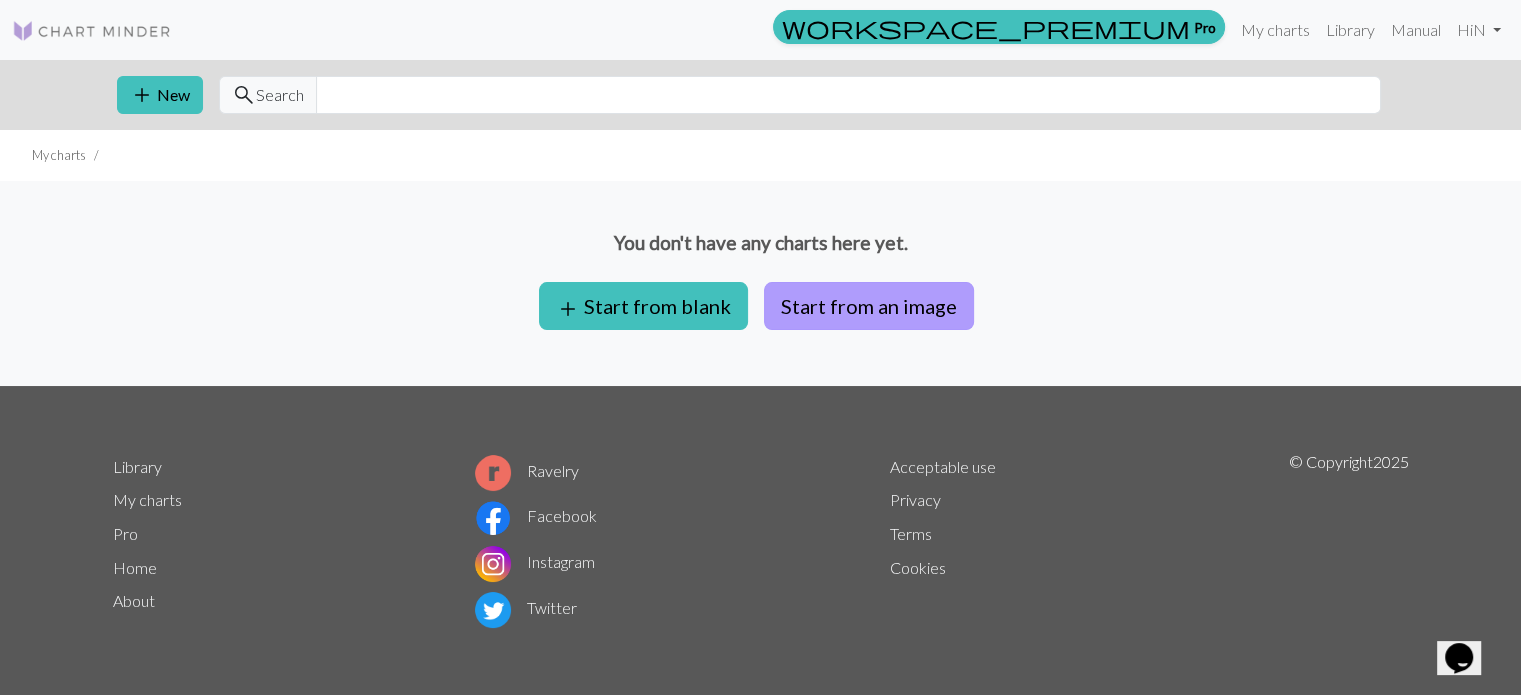 click on "Start from an image" at bounding box center [869, 306] 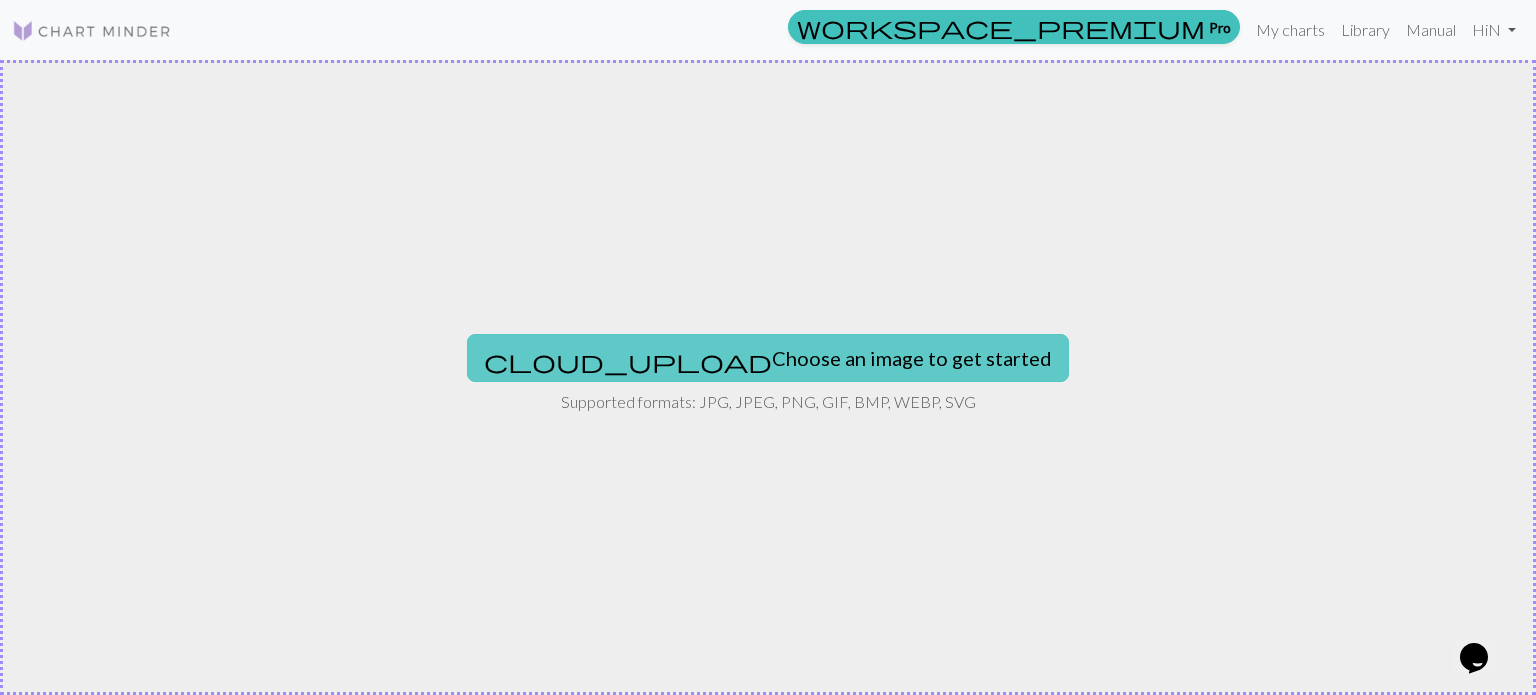click on "cloud_upload  Choose an image to get started" at bounding box center [768, 358] 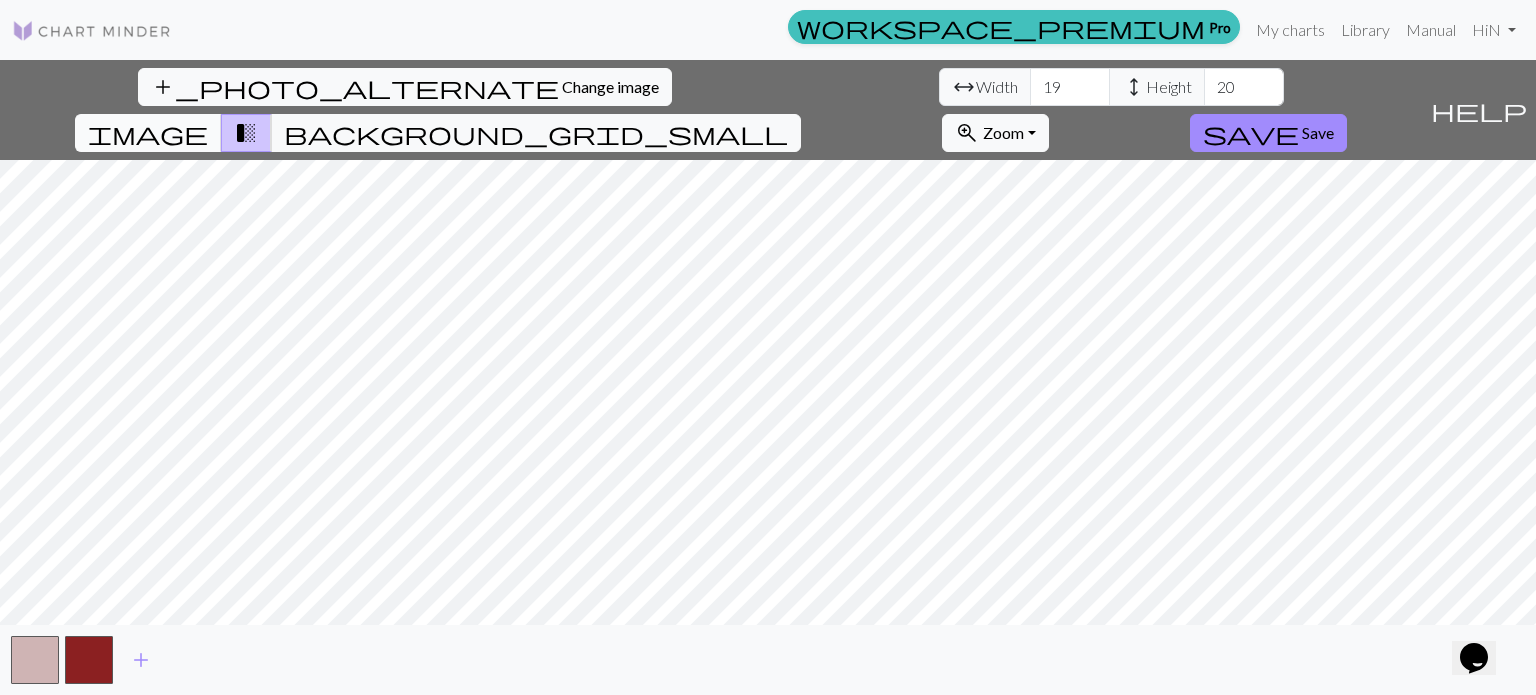 click on "image" at bounding box center (148, 133) 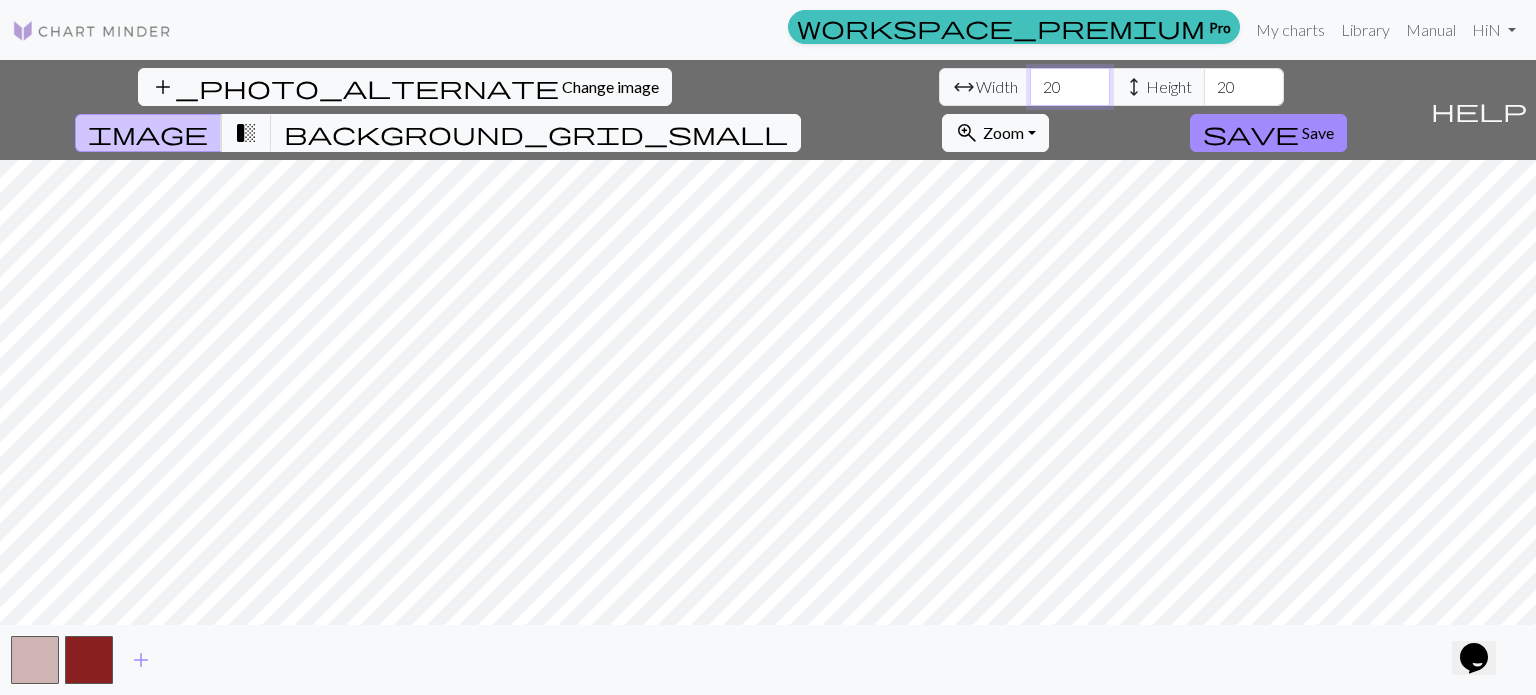 click on "20" at bounding box center (1070, 87) 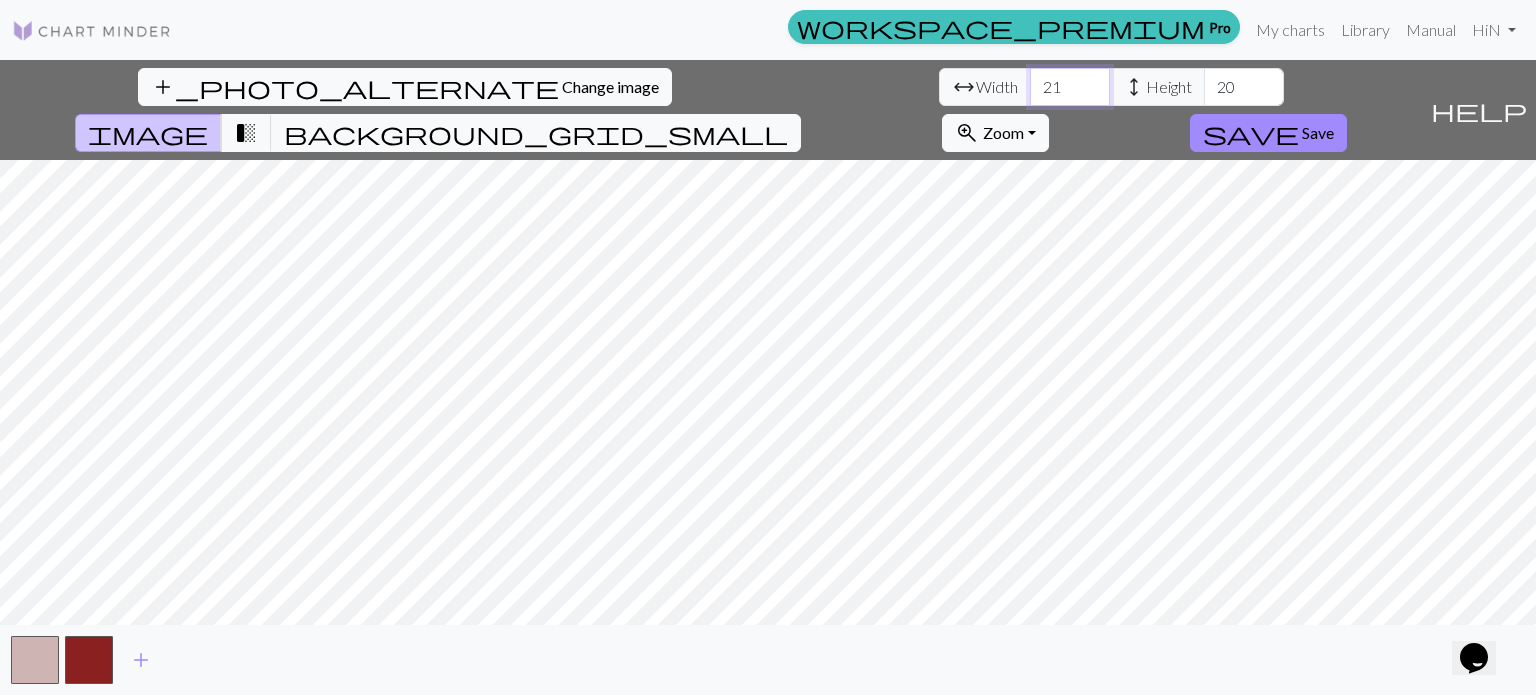 click on "21" at bounding box center (1070, 87) 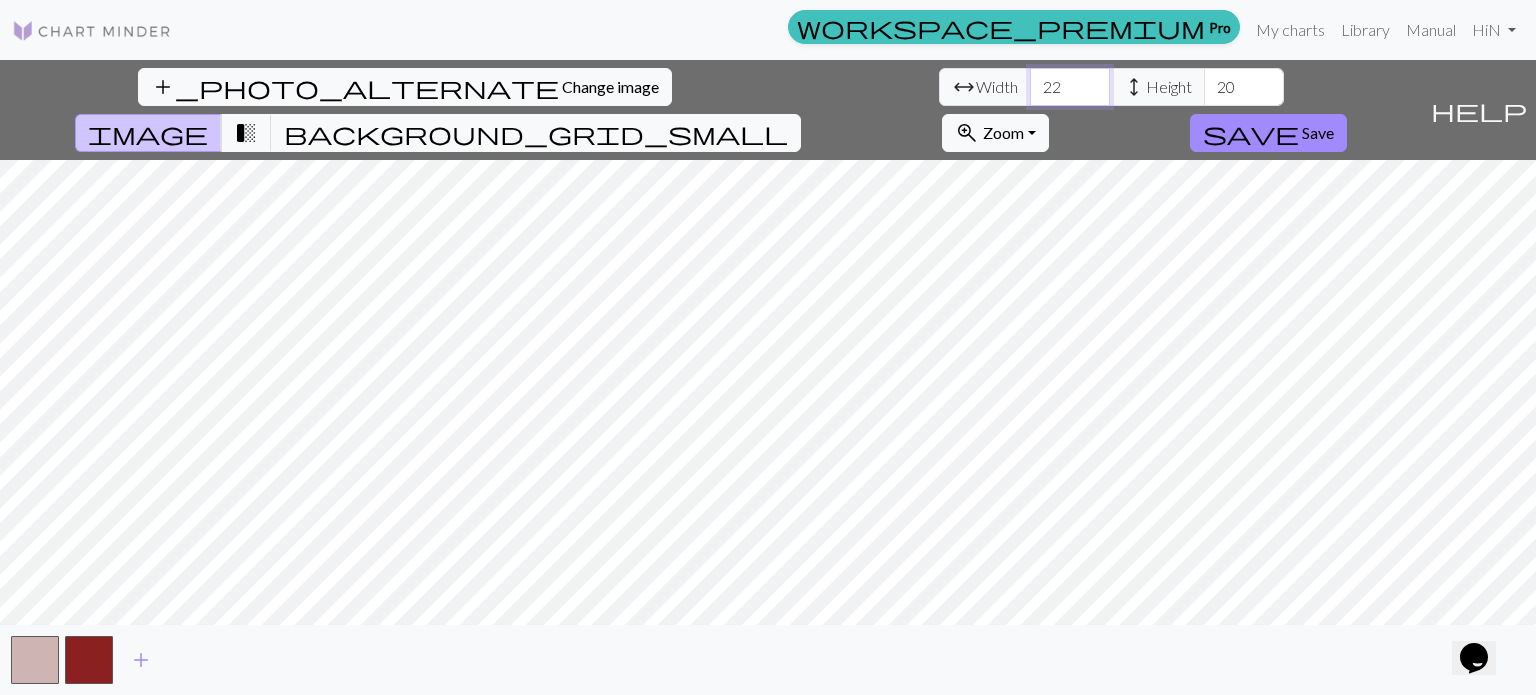 click on "22" at bounding box center [1070, 87] 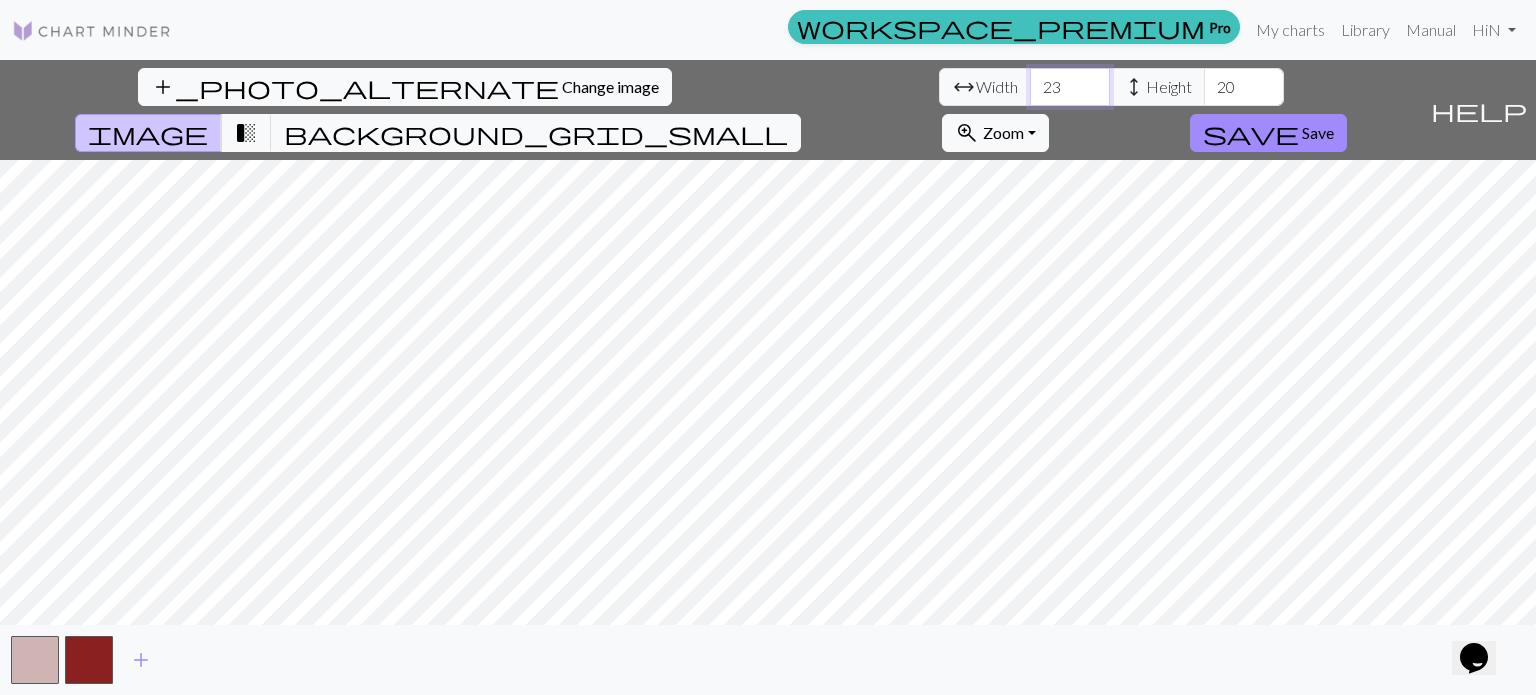click on "23" at bounding box center (1070, 87) 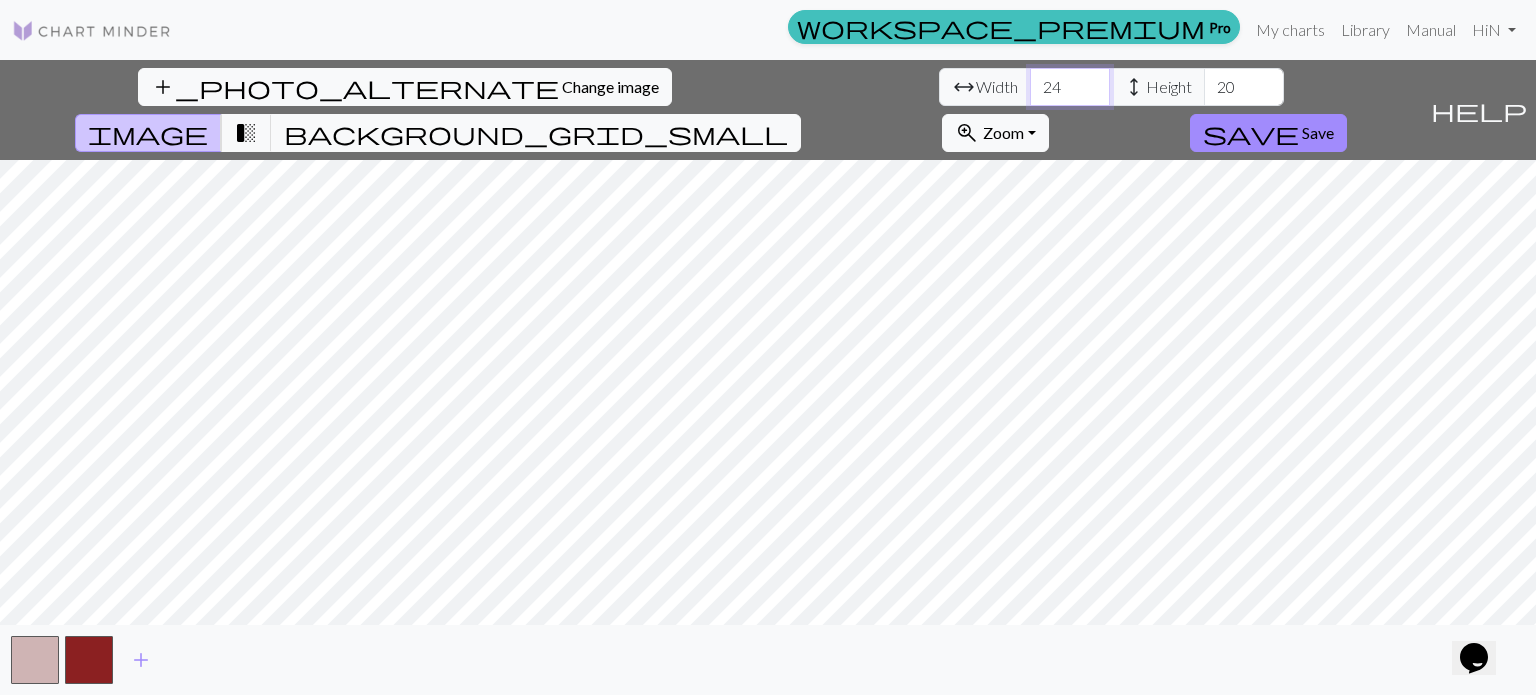 click on "24" at bounding box center (1070, 87) 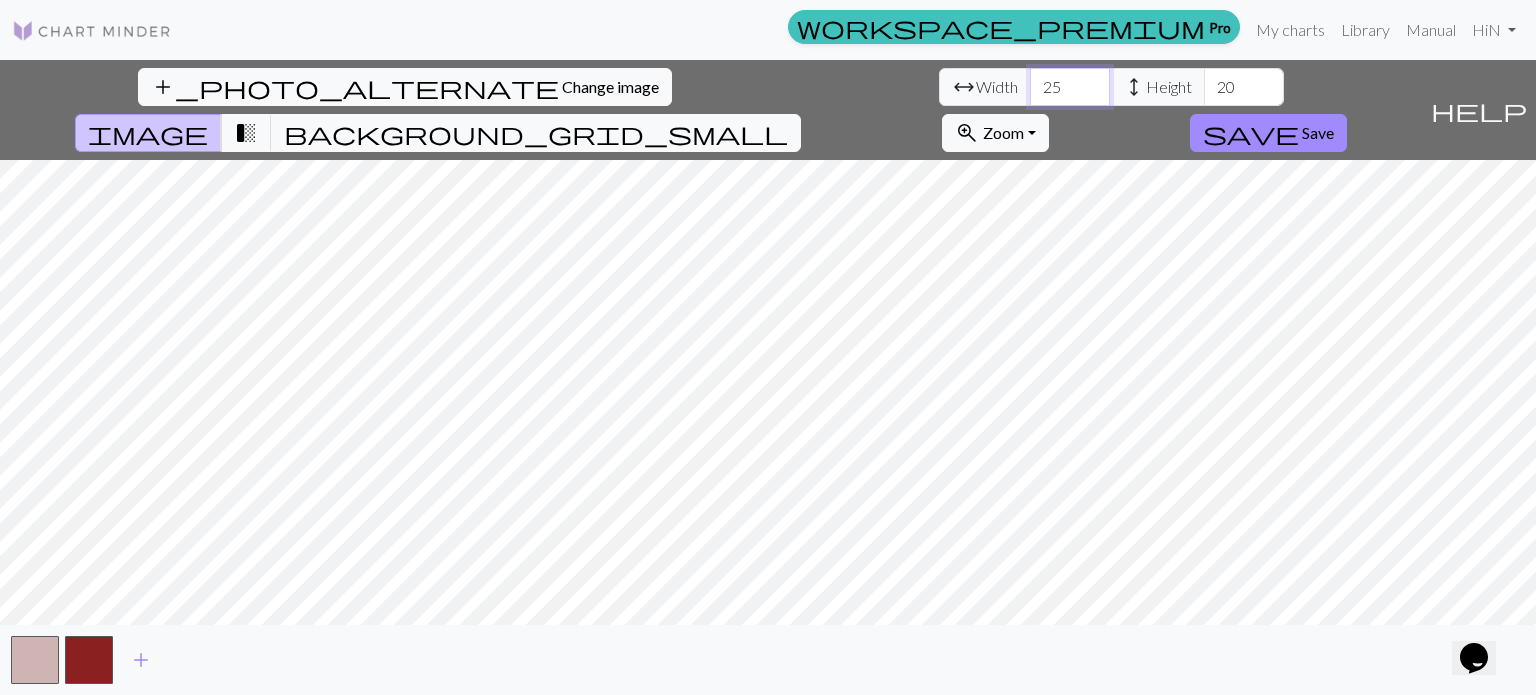 click on "25" at bounding box center [1070, 87] 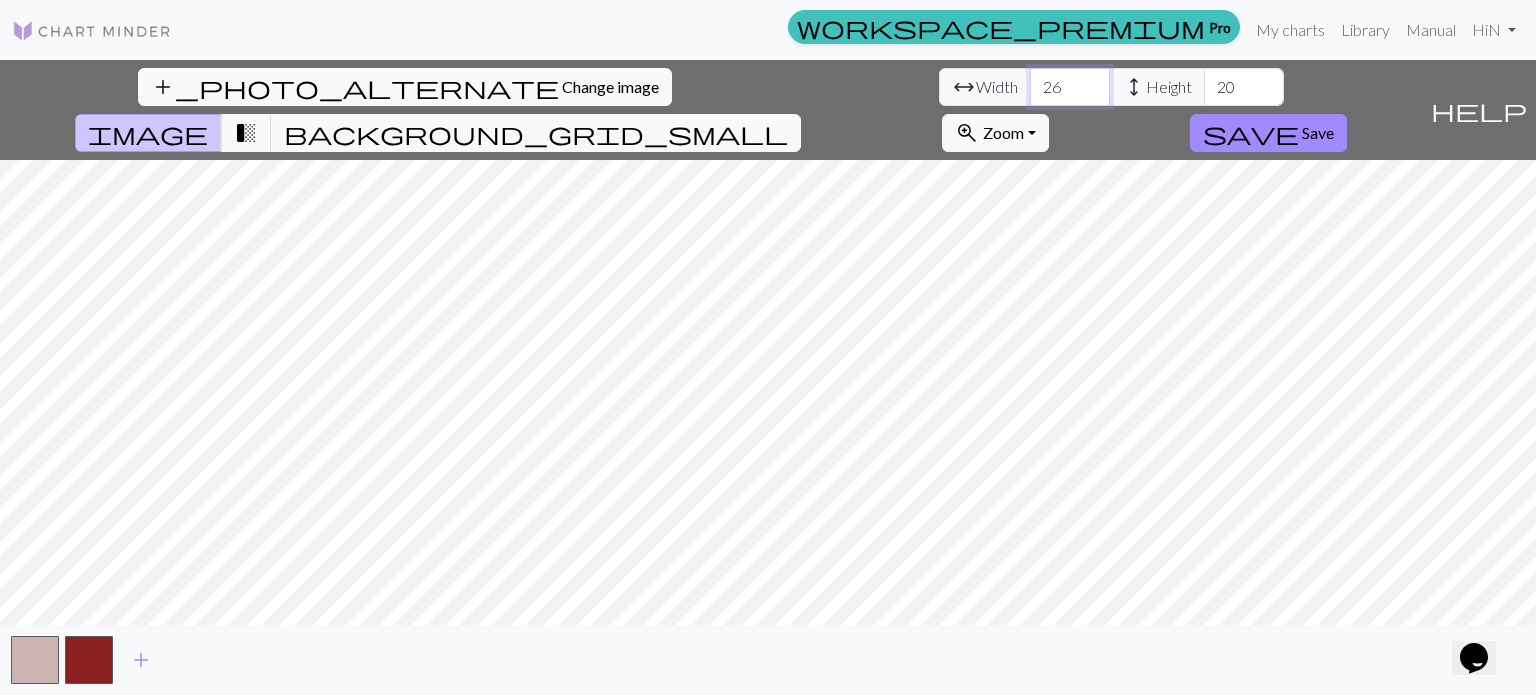 click on "26" at bounding box center (1070, 87) 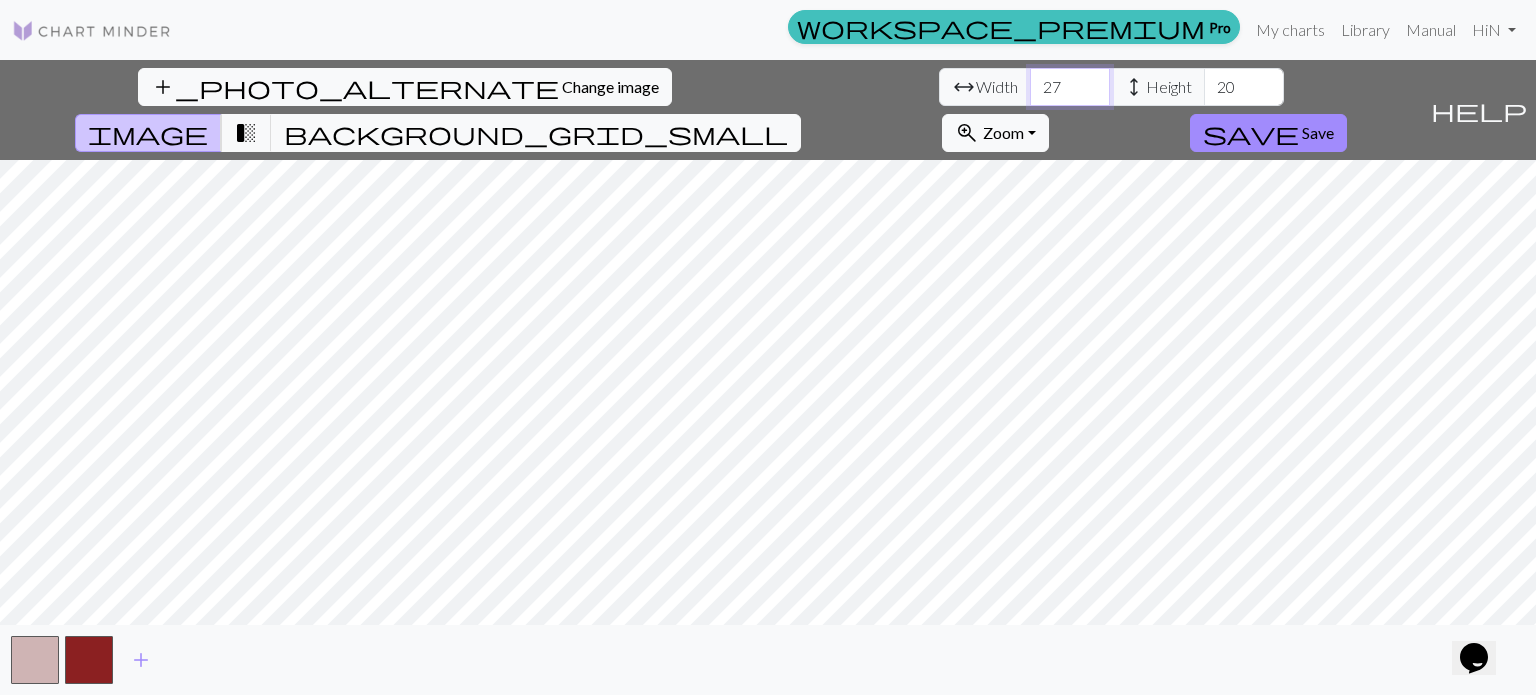 click on "27" at bounding box center (1070, 87) 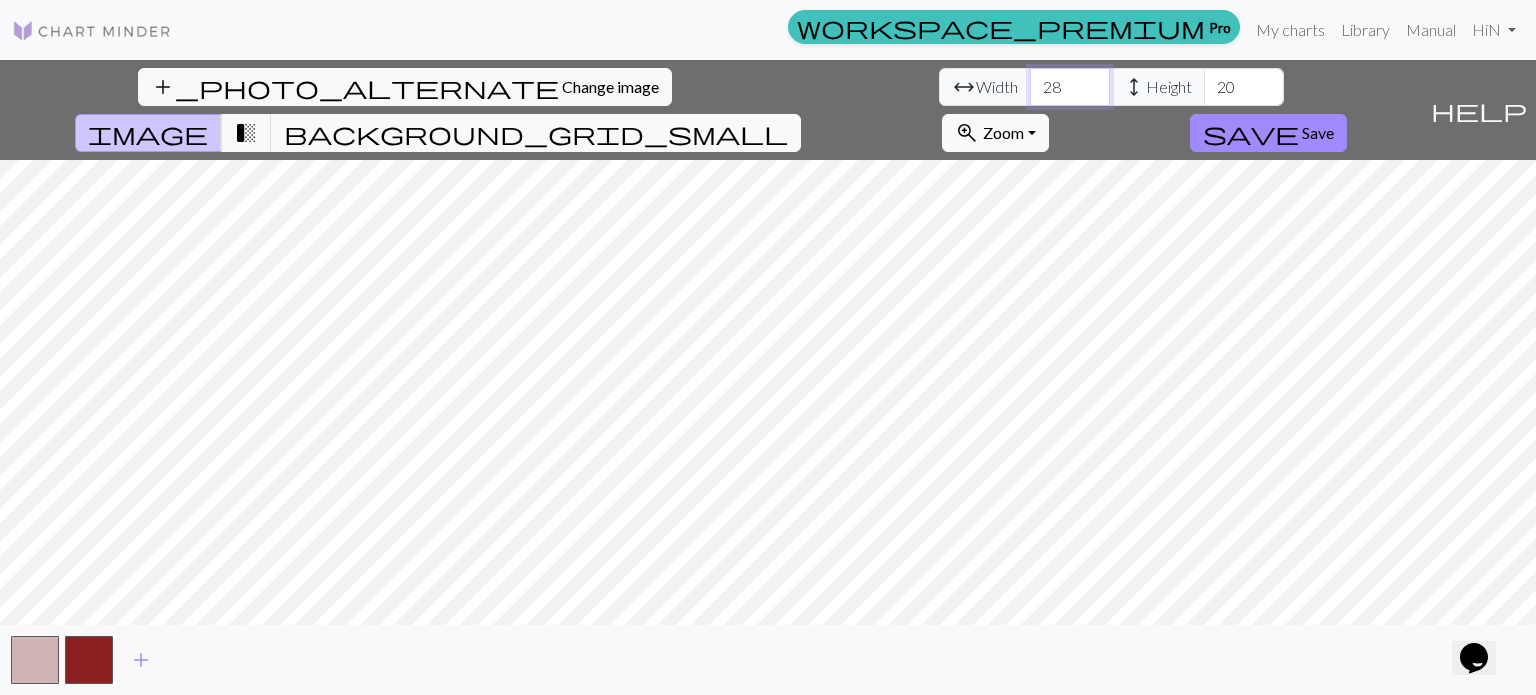 type on "28" 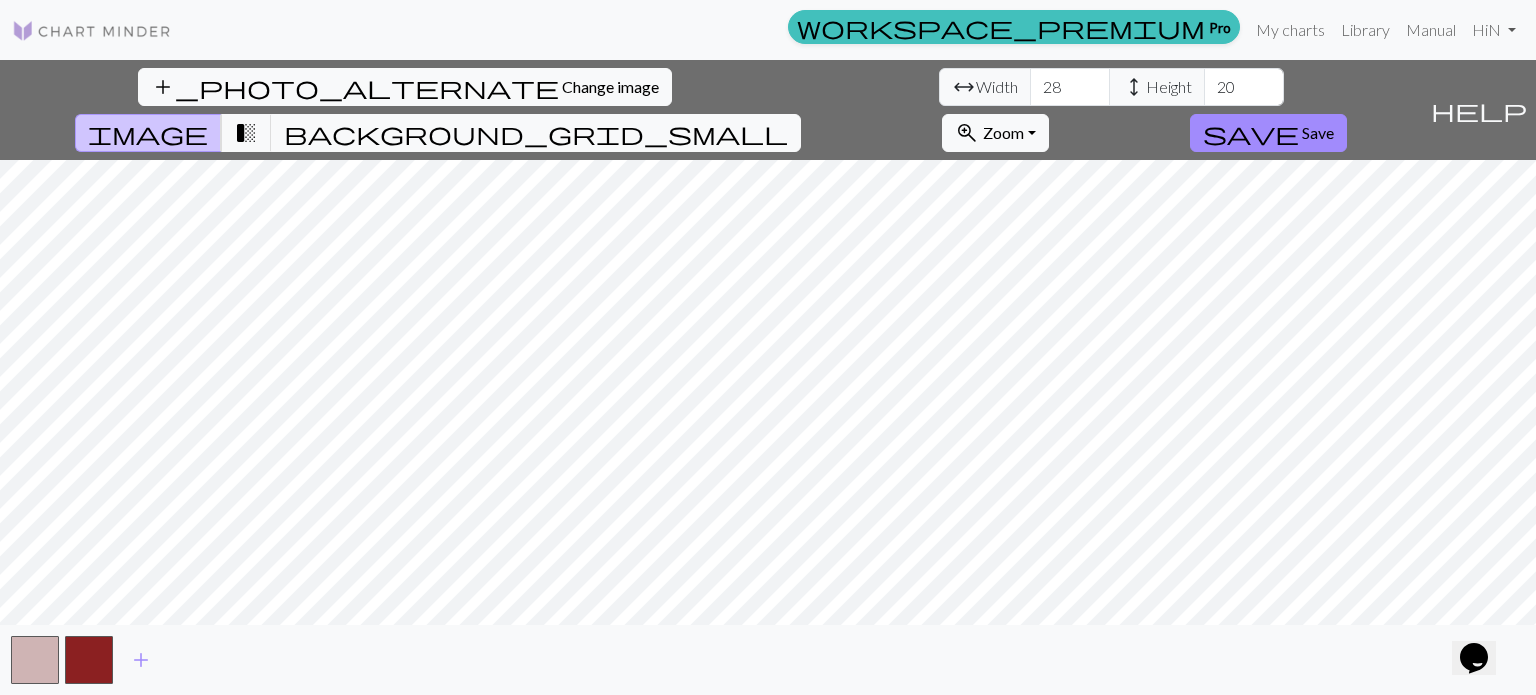 click on "add_photo_alternate   Change image arrow_range   Width 28 height   Height 20 image transition_fade background_grid_small zoom_in Zoom Zoom Fit all Fit width Fit height 50% 100% 150% 200% save   Save help Show me around add" at bounding box center (768, 377) 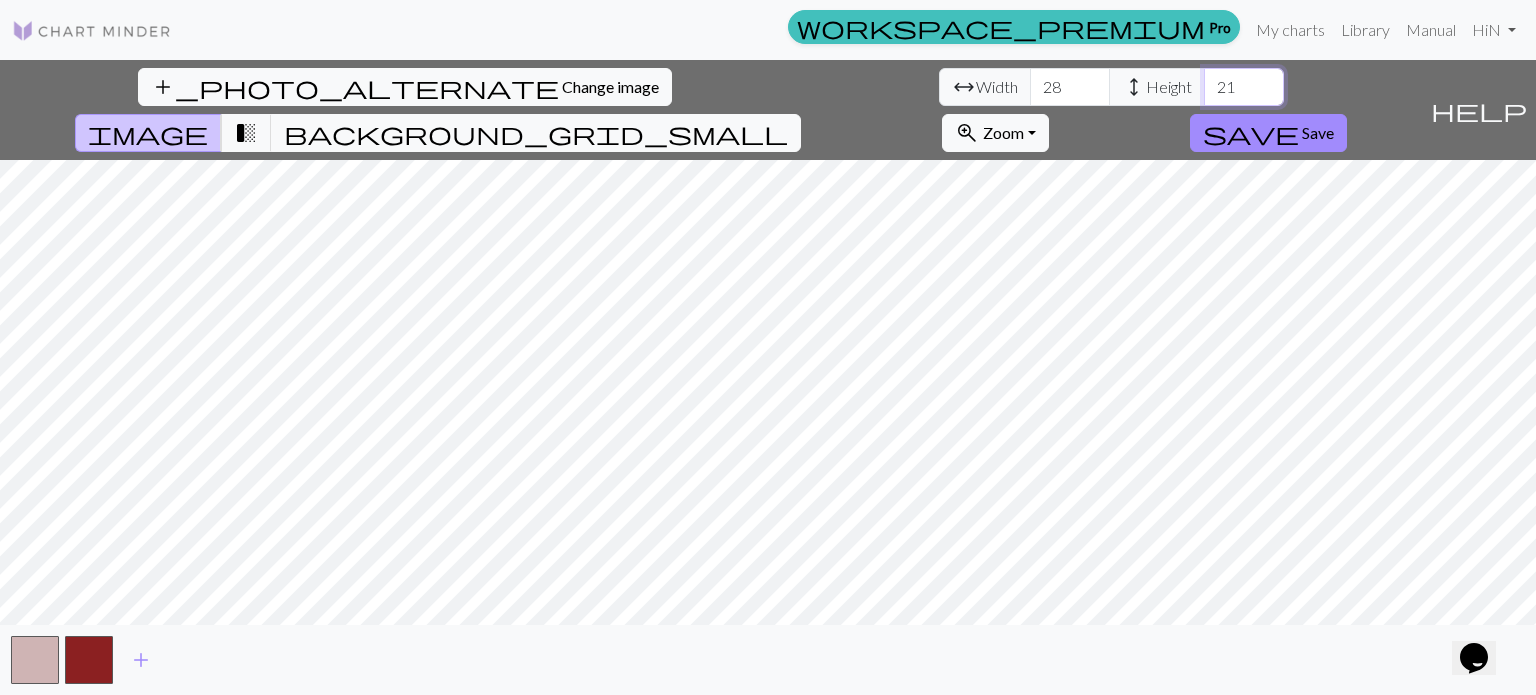 click on "21" at bounding box center [1244, 87] 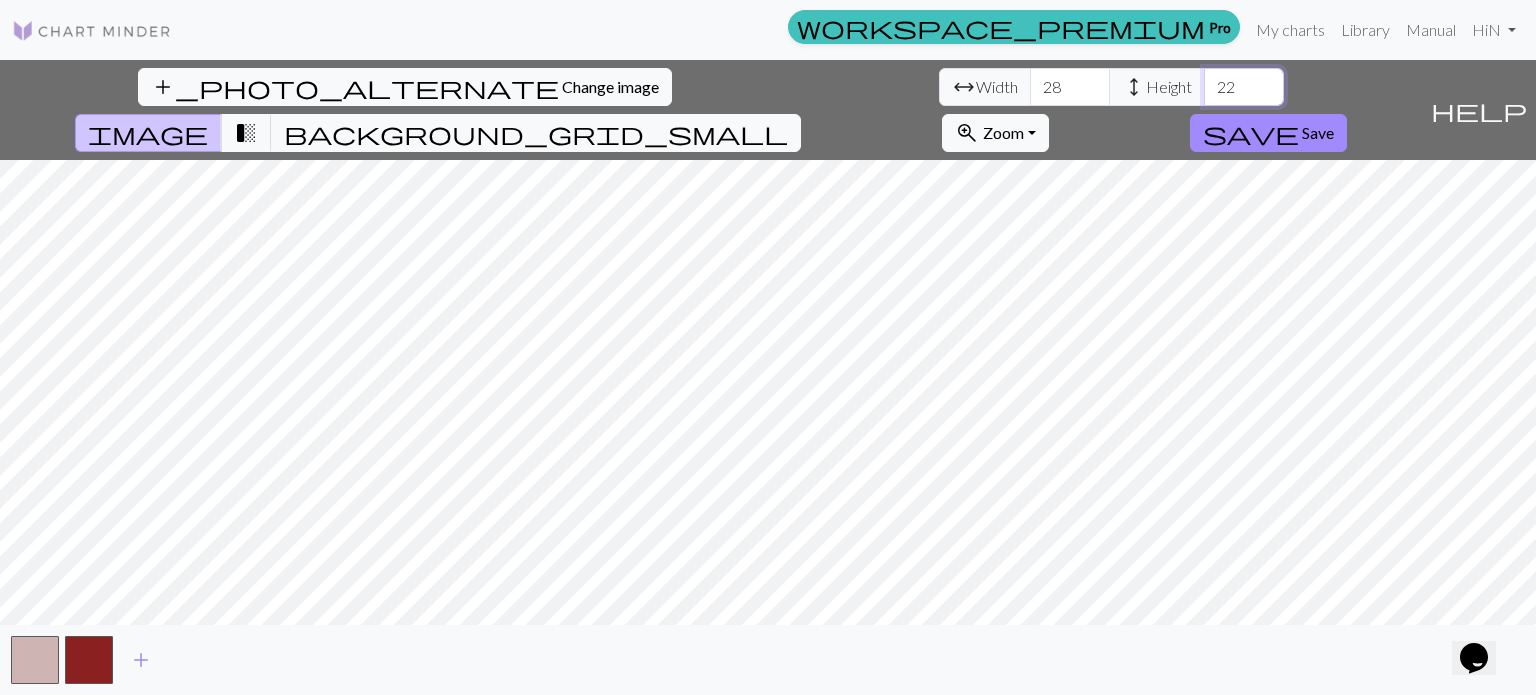 click on "22" at bounding box center (1244, 87) 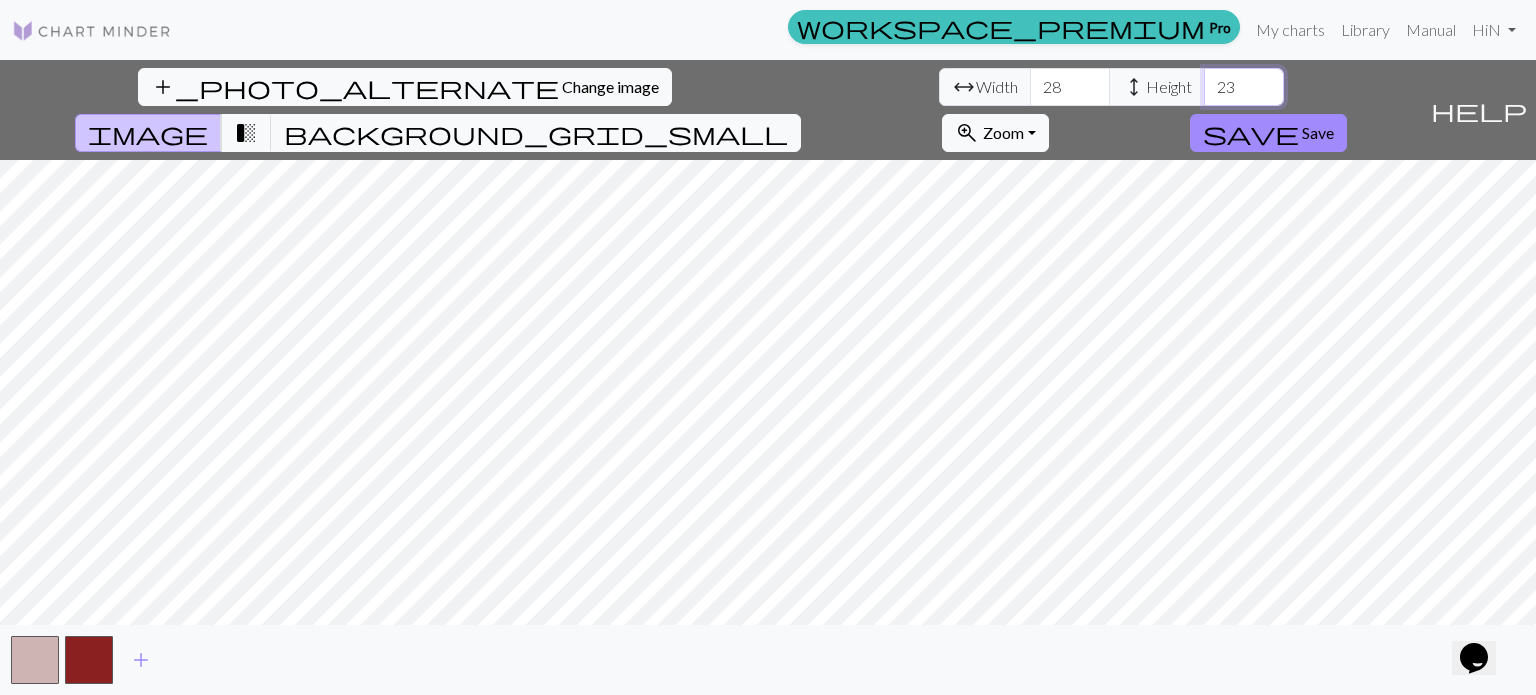click on "23" at bounding box center [1244, 87] 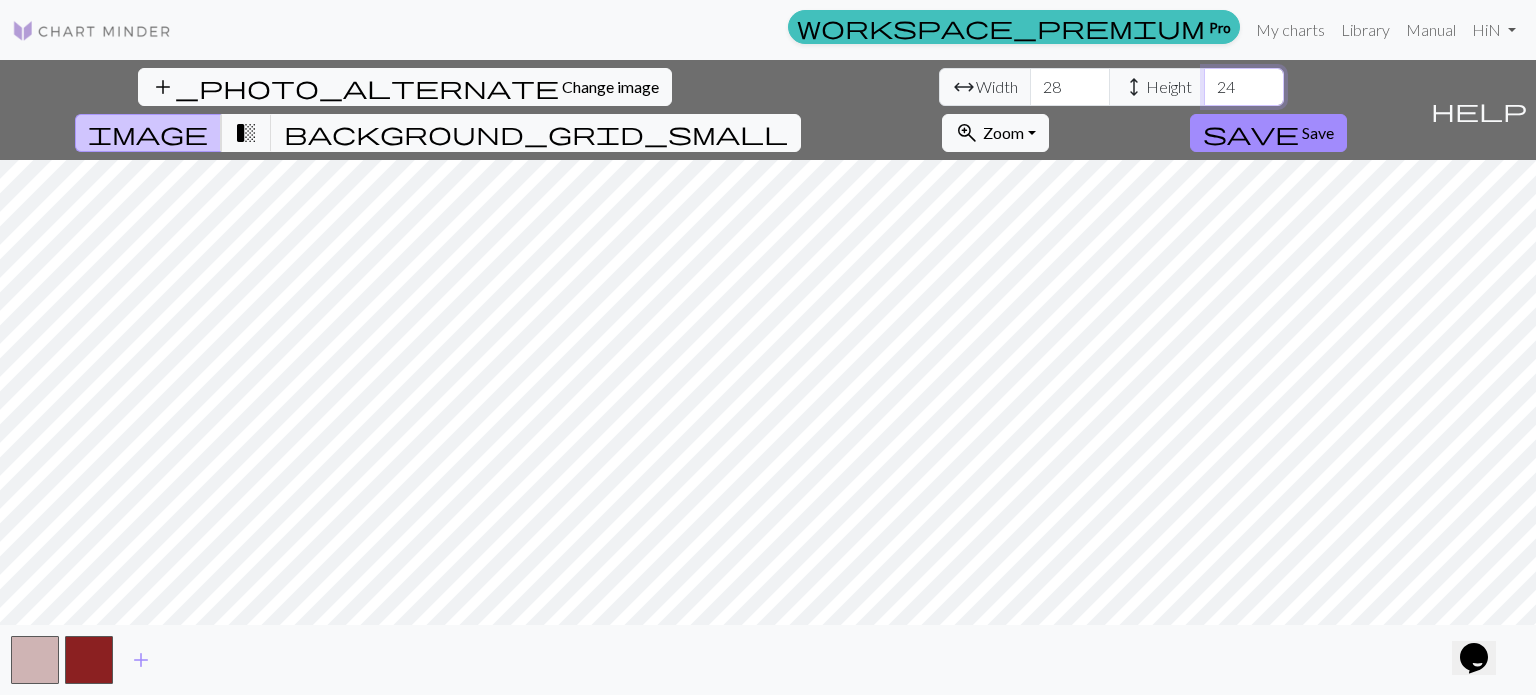 click on "24" at bounding box center (1244, 87) 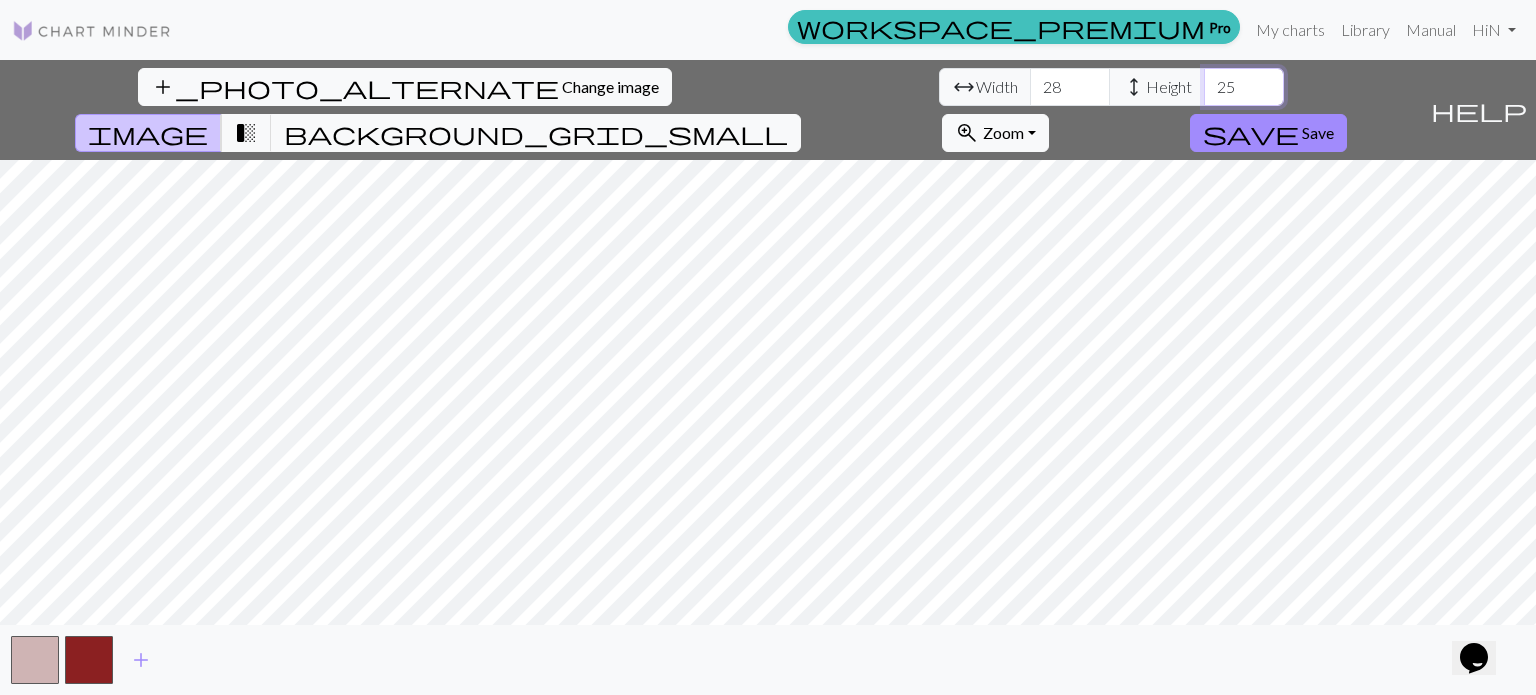 click on "25" at bounding box center (1244, 87) 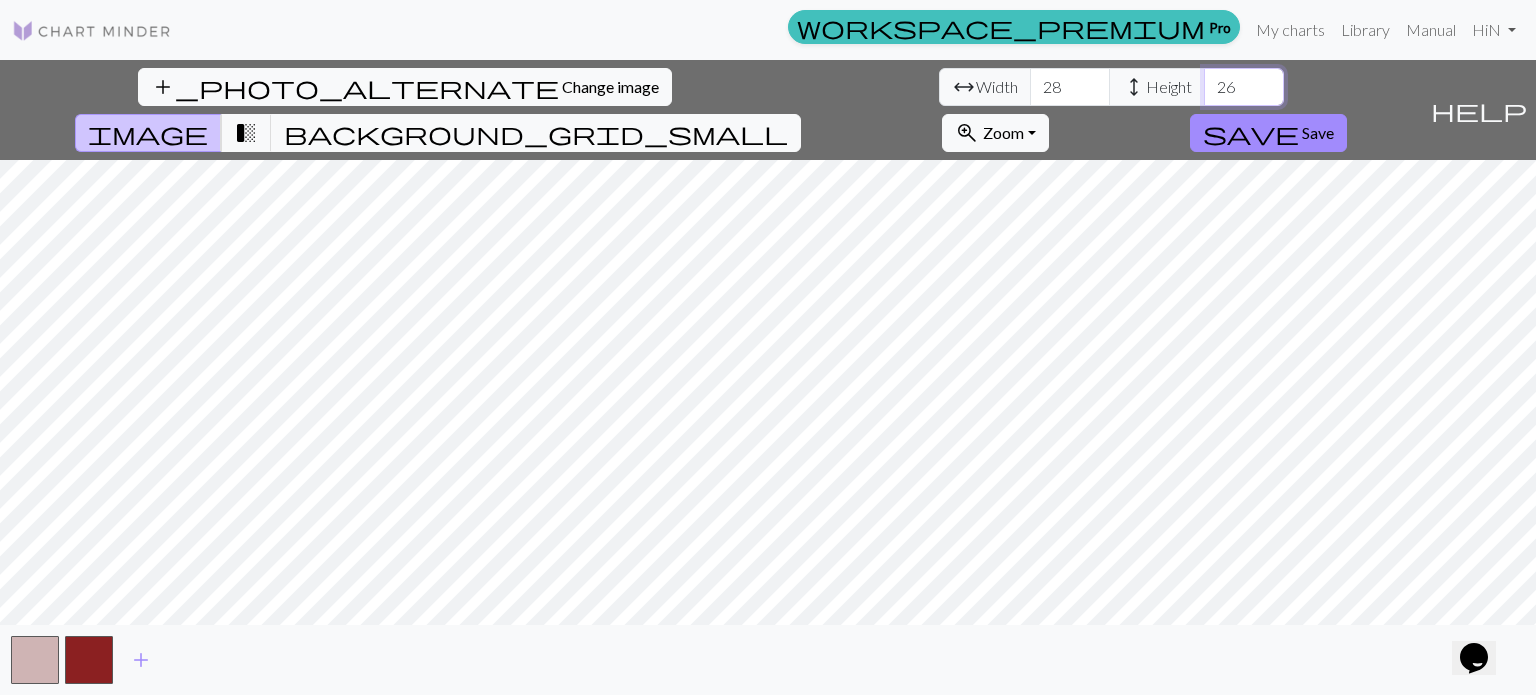 click on "26" at bounding box center [1244, 87] 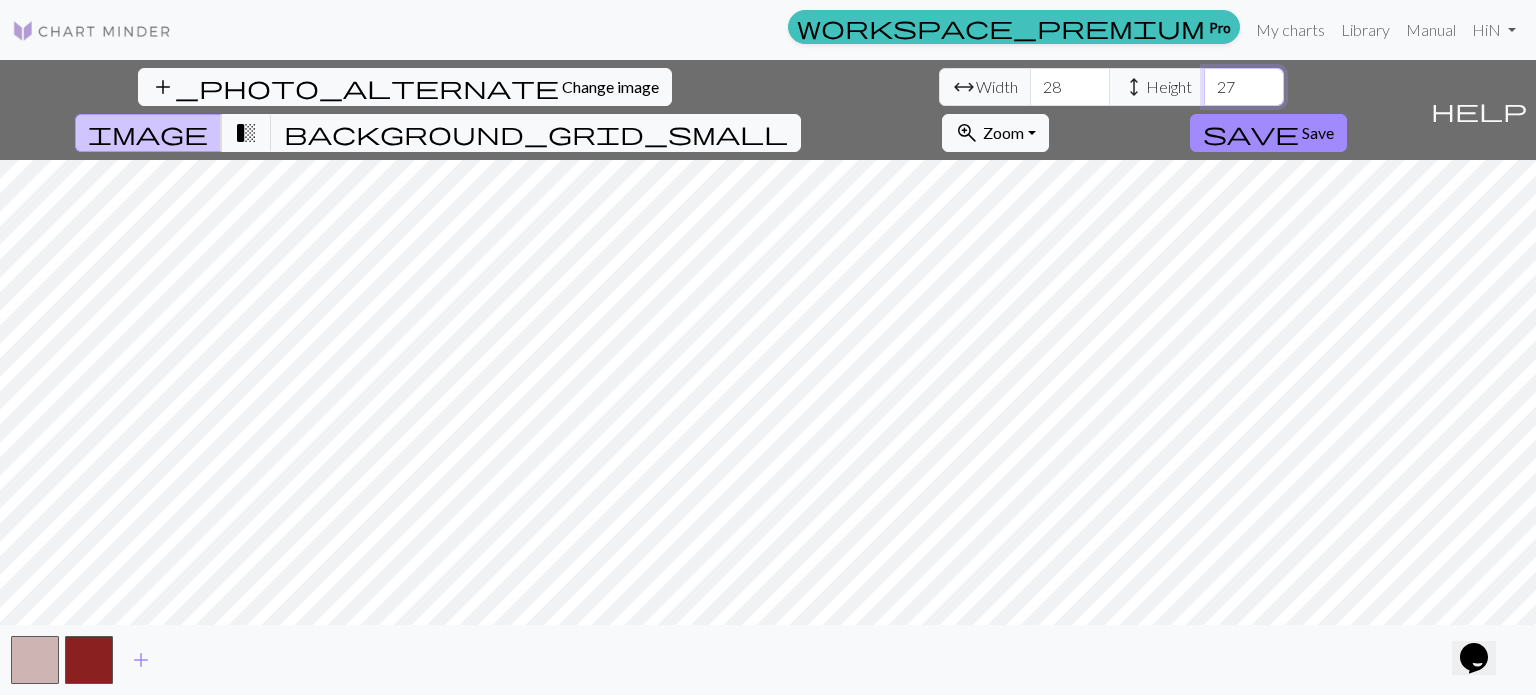 click on "27" at bounding box center [1244, 87] 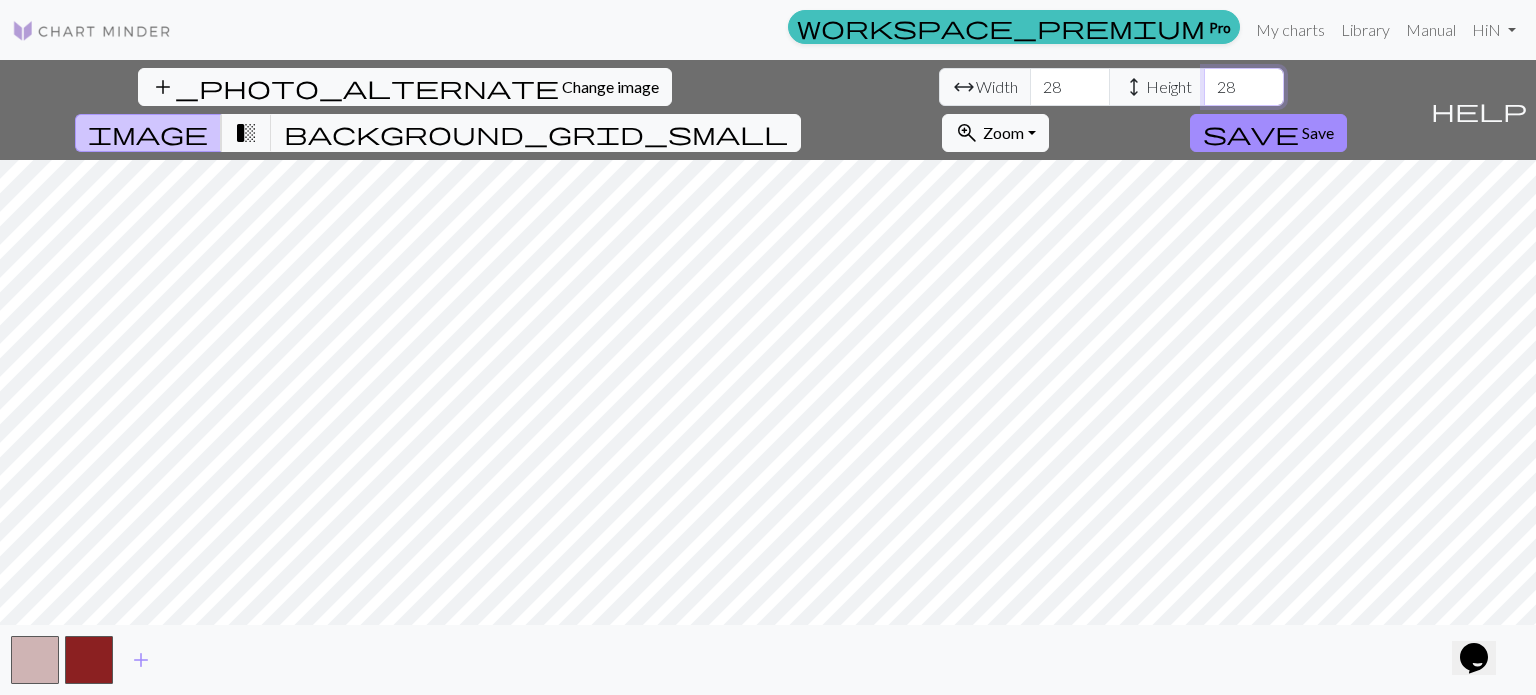 type on "28" 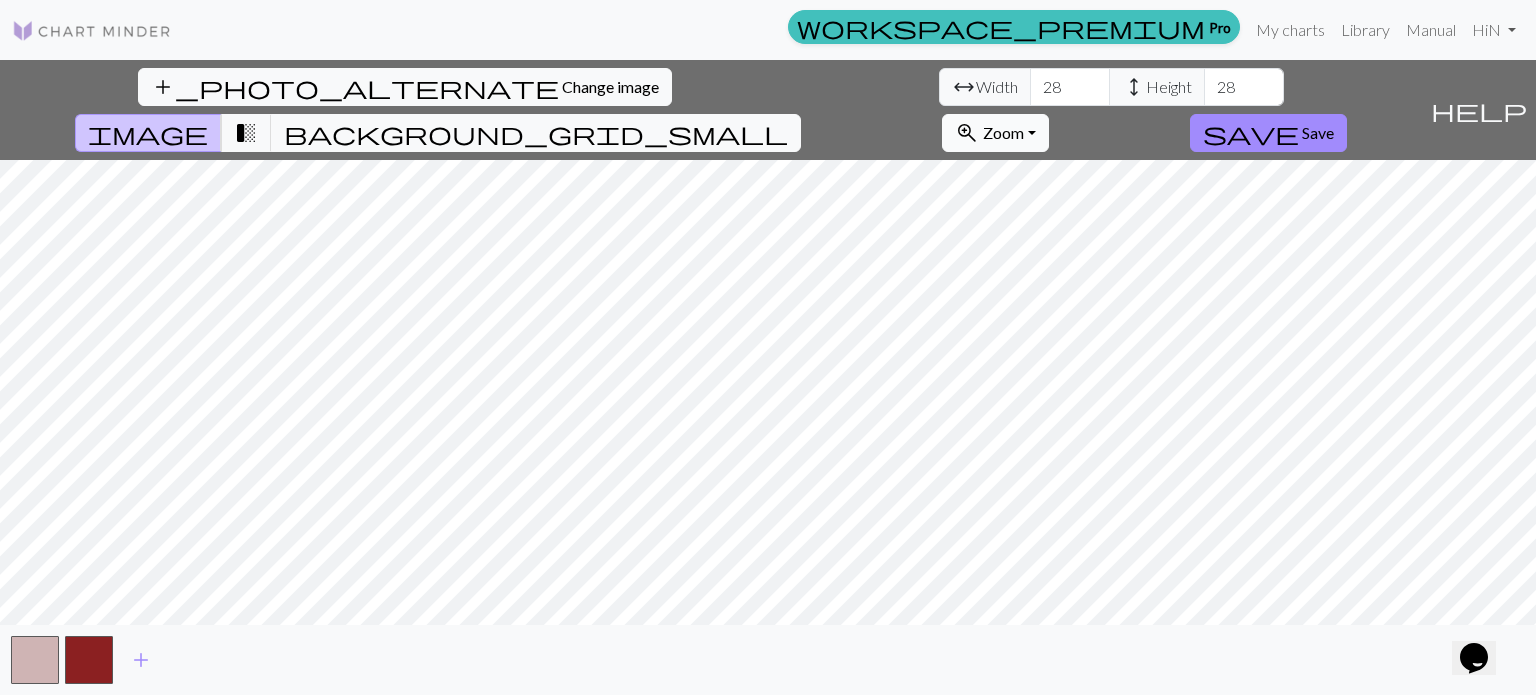 click on "Zoom" at bounding box center [1003, 132] 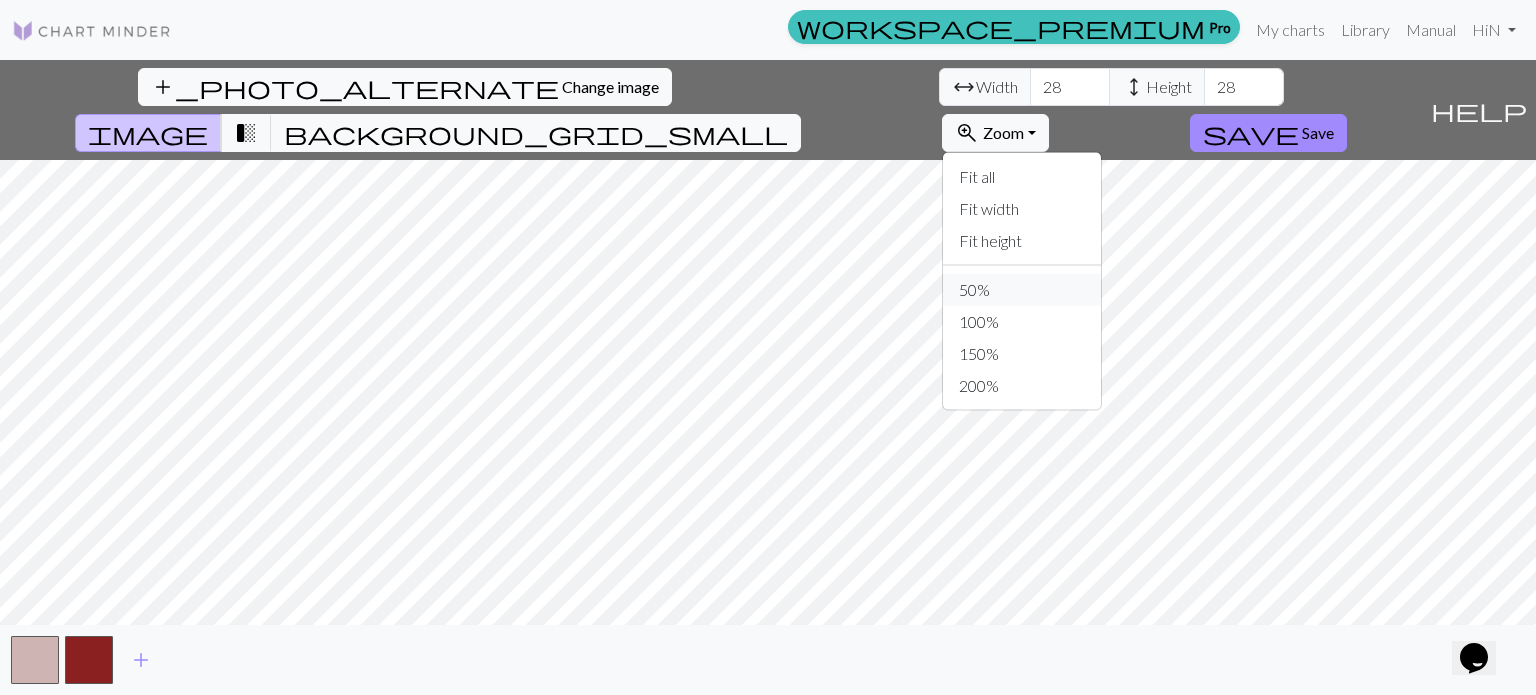click on "50%" at bounding box center [1022, 290] 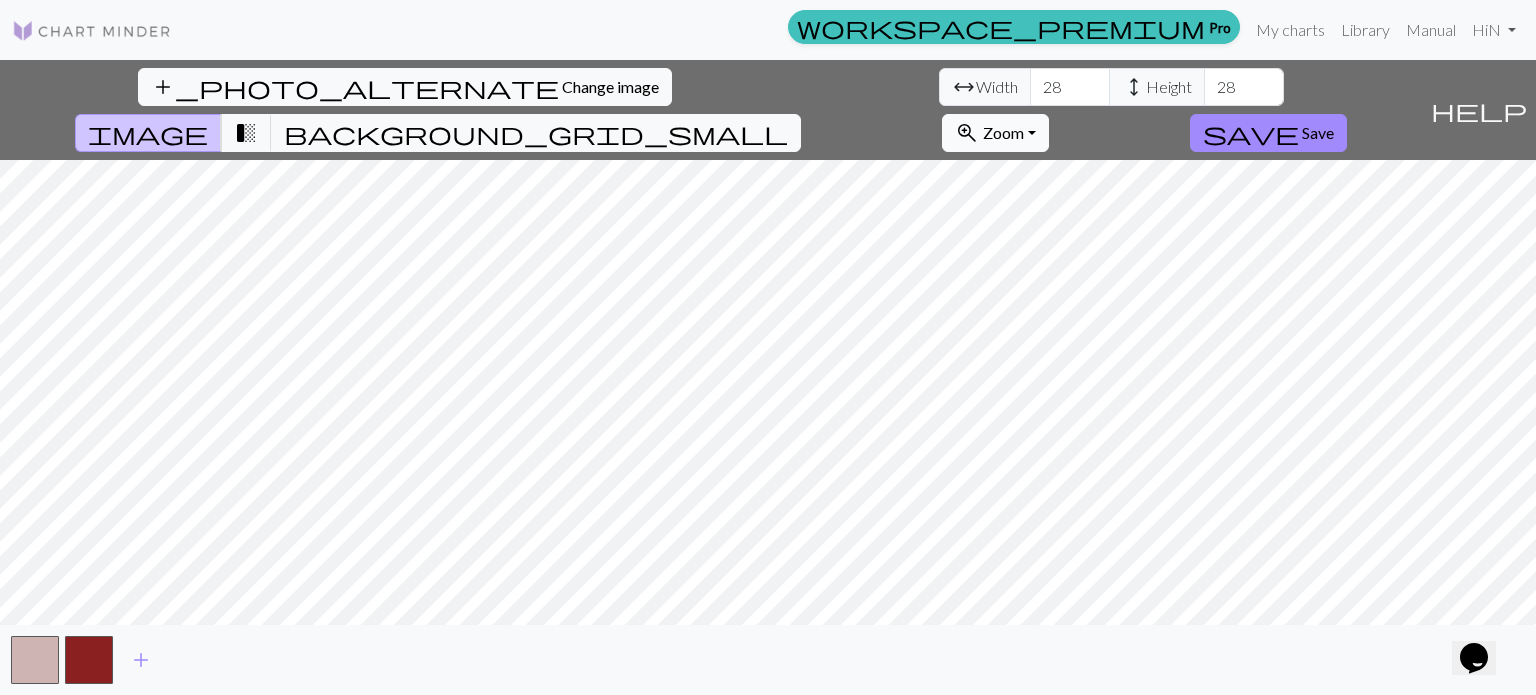 click on "Zoom" at bounding box center [1003, 132] 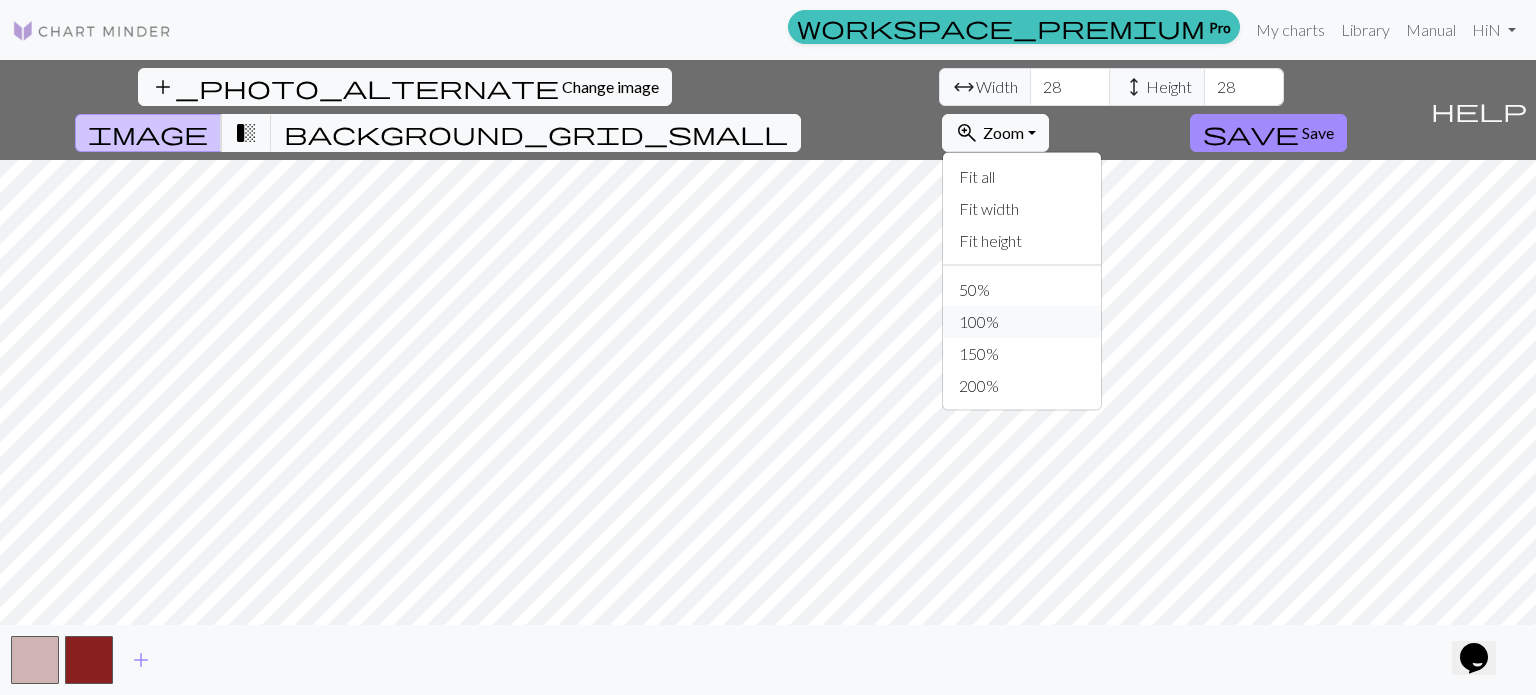 click on "100%" at bounding box center [1022, 322] 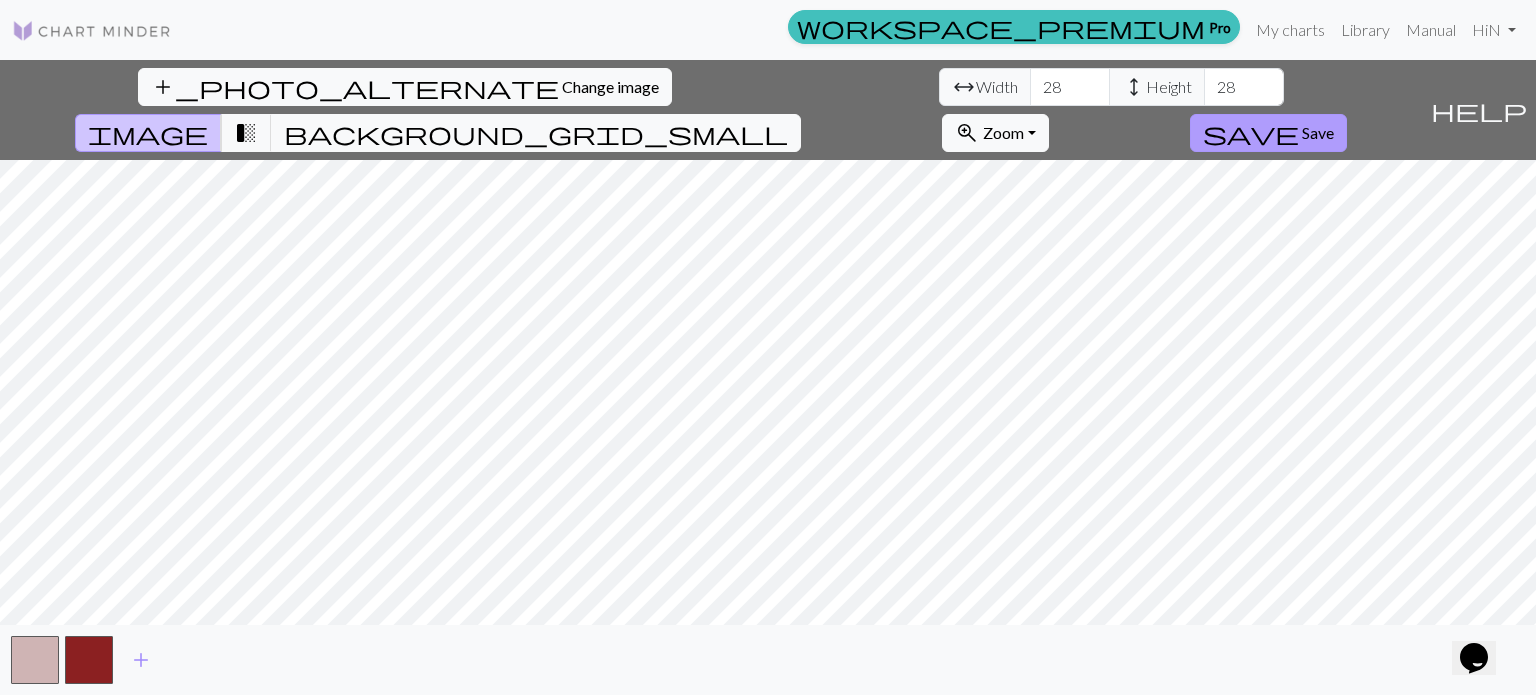 click on "save   Save" at bounding box center (1268, 133) 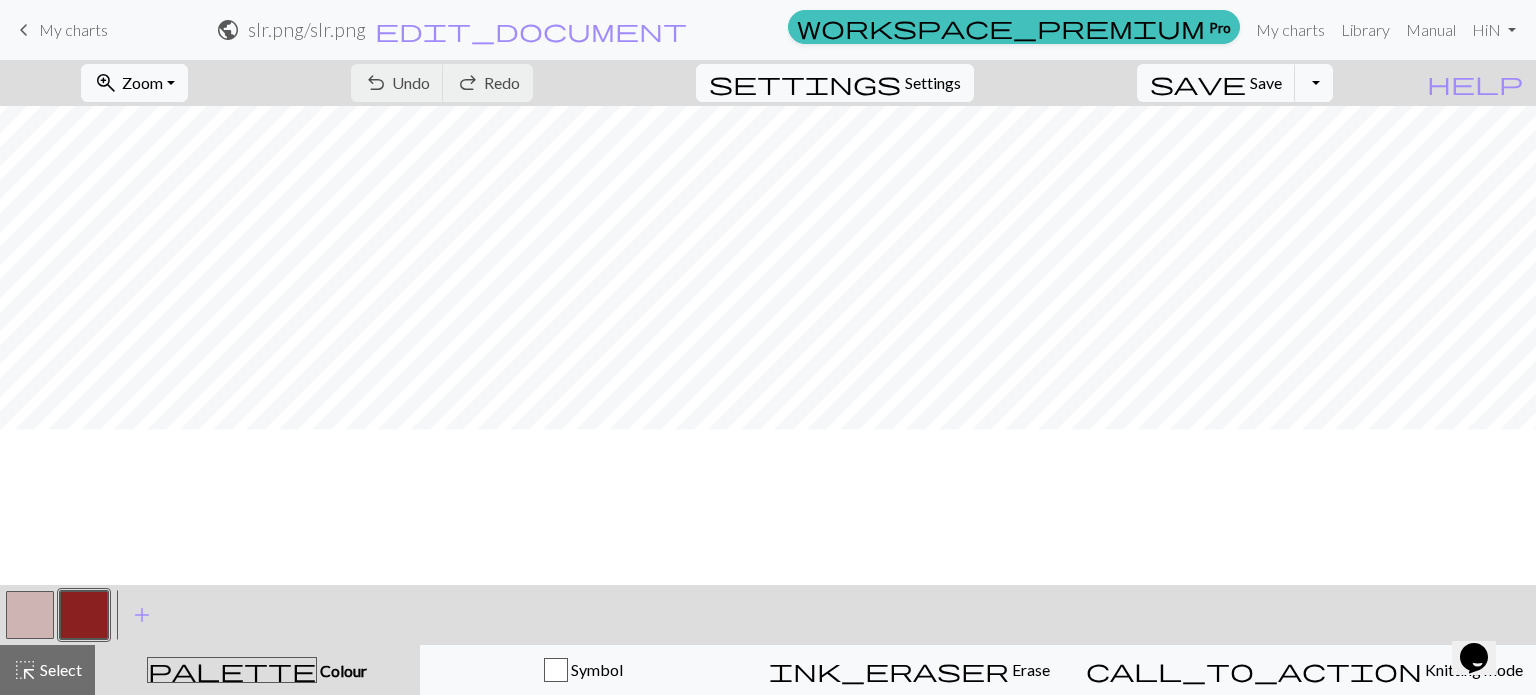 scroll, scrollTop: 0, scrollLeft: 0, axis: both 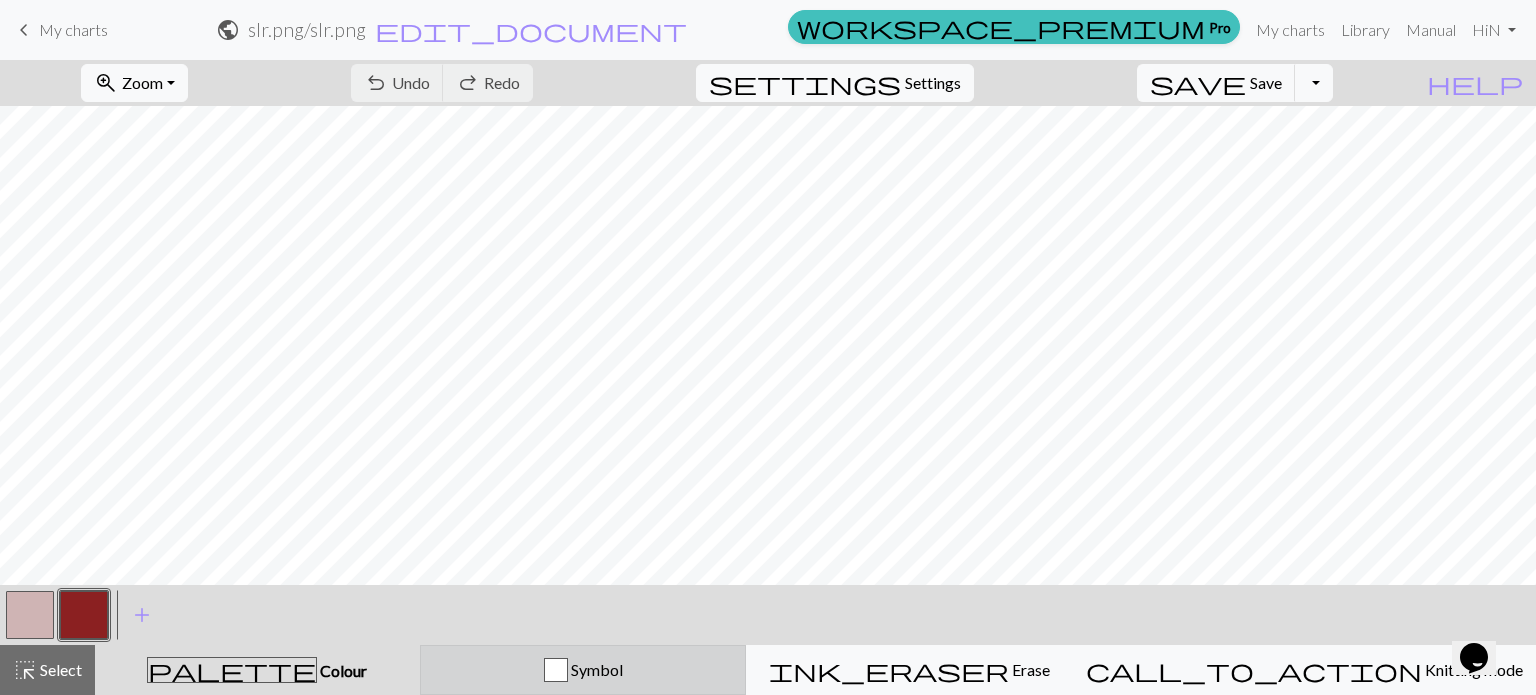 click at bounding box center (556, 670) 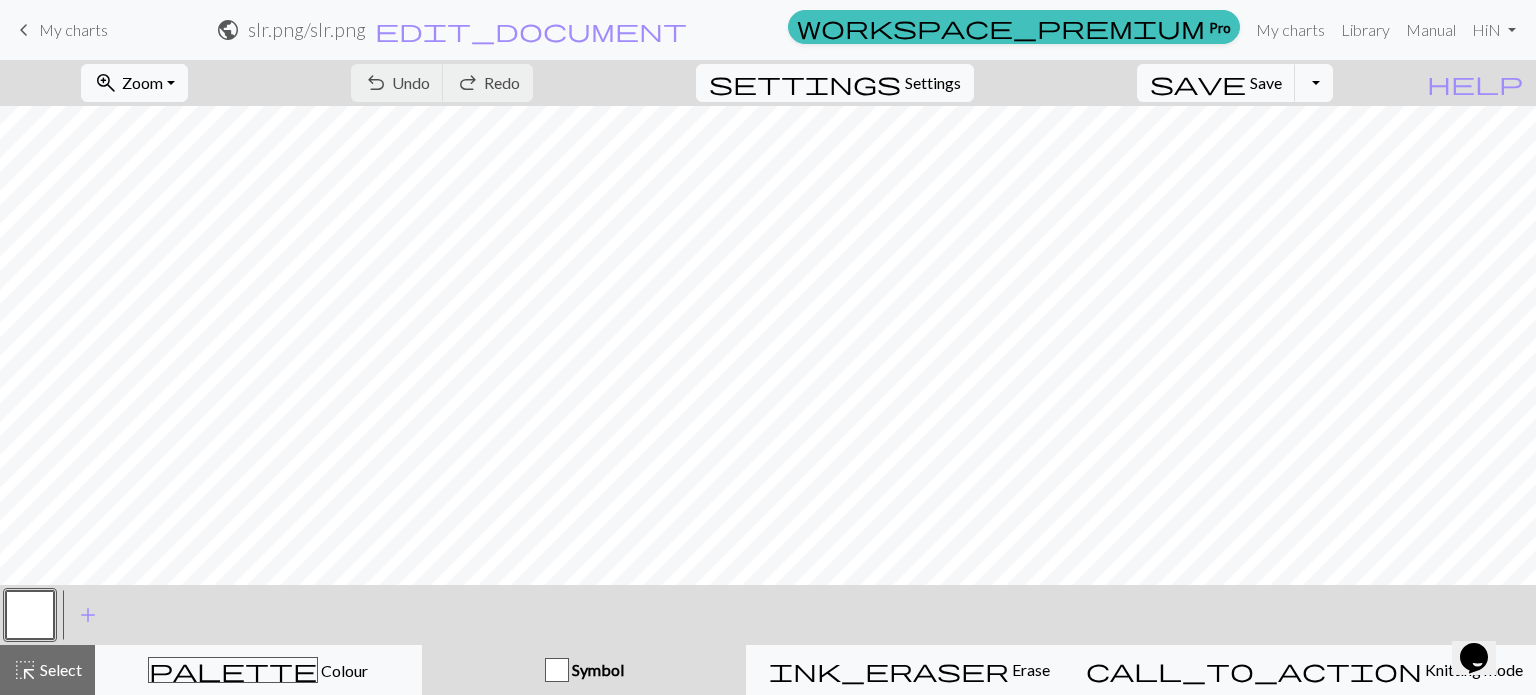 click at bounding box center (557, 670) 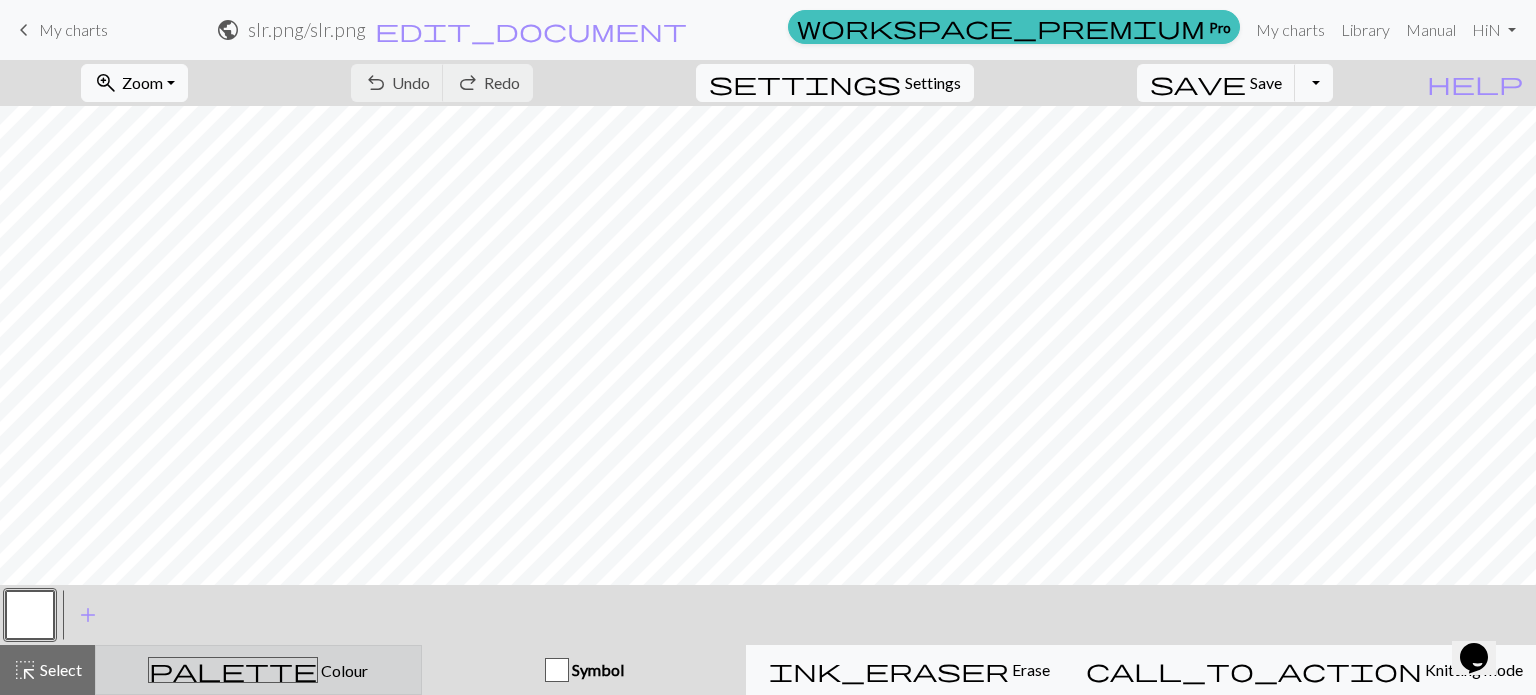 click on "palette   Colour   Colour" at bounding box center [258, 670] 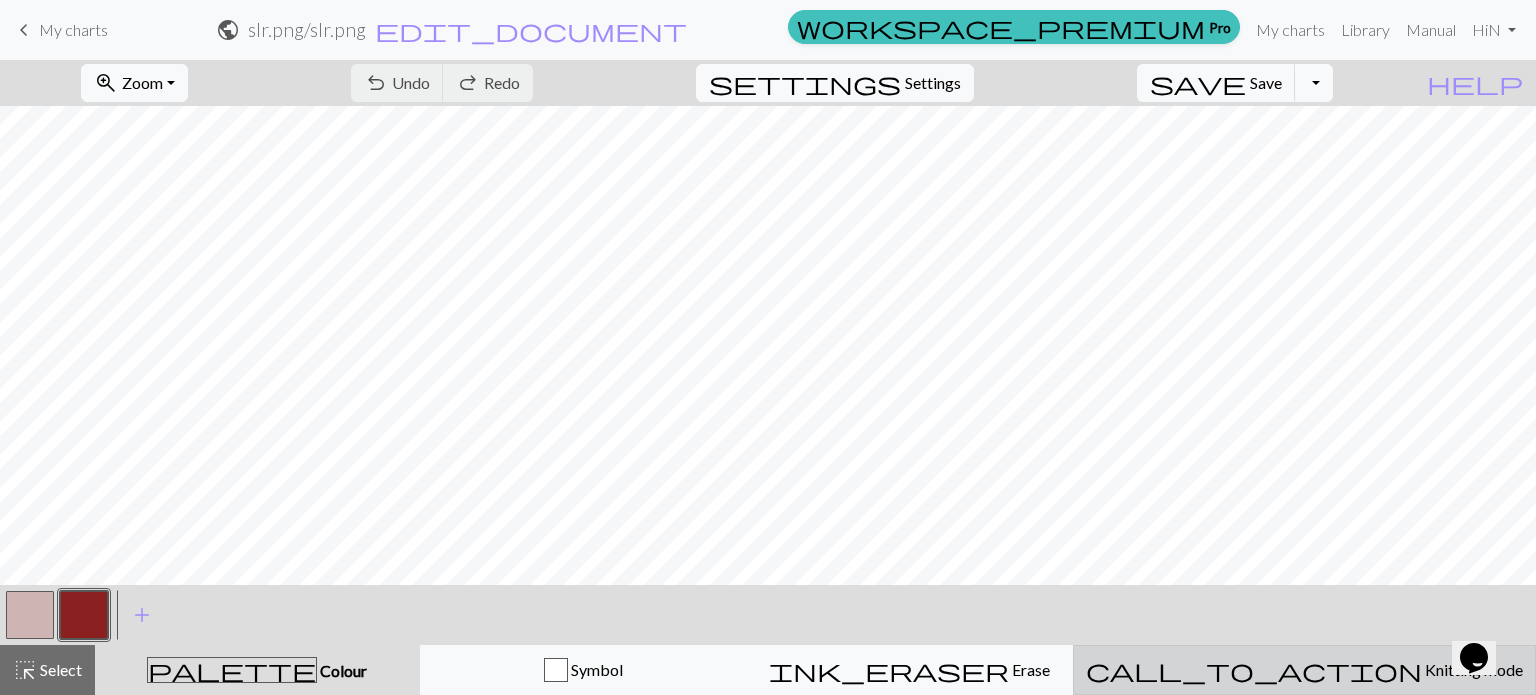 click on "call_to_action   Knitting mode   Knitting mode" at bounding box center (1304, 670) 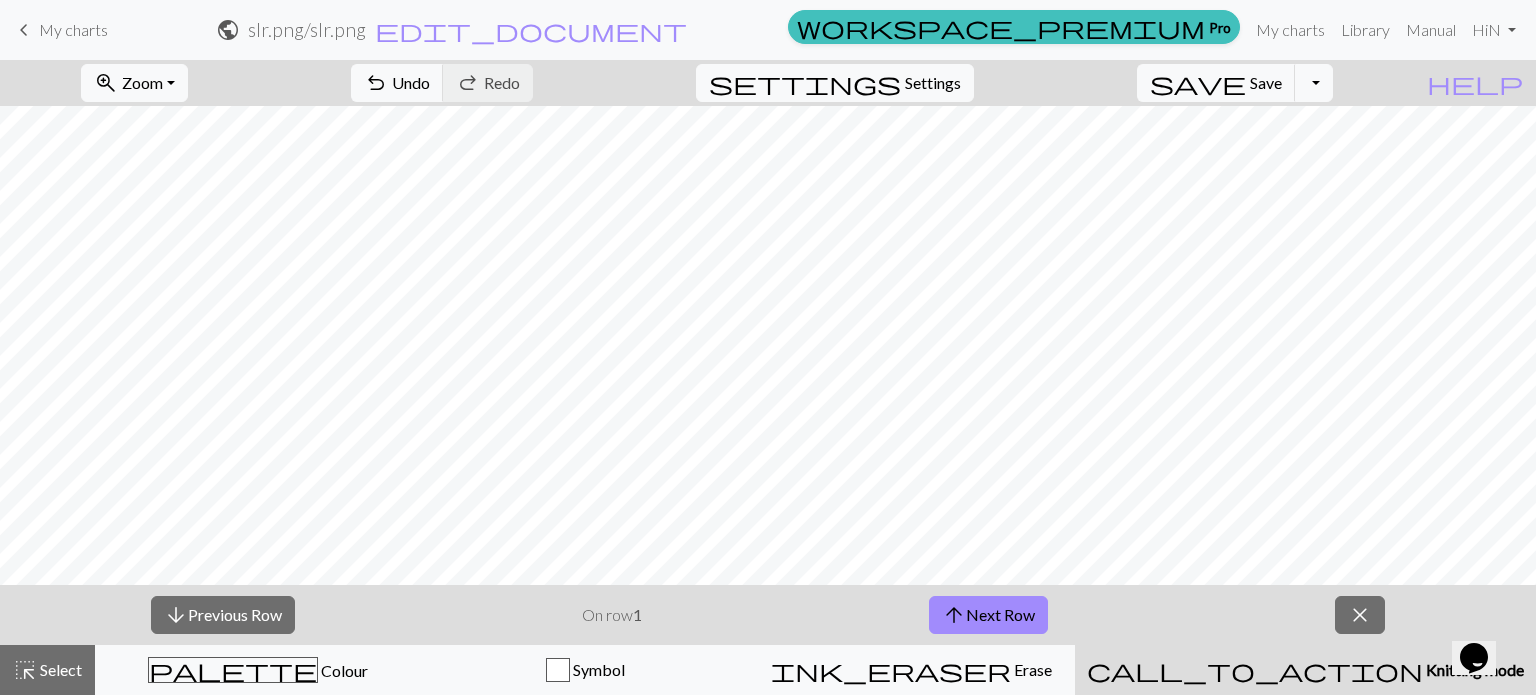 click on "call_to_action   Knitting mode   Knitting mode" at bounding box center [1305, 670] 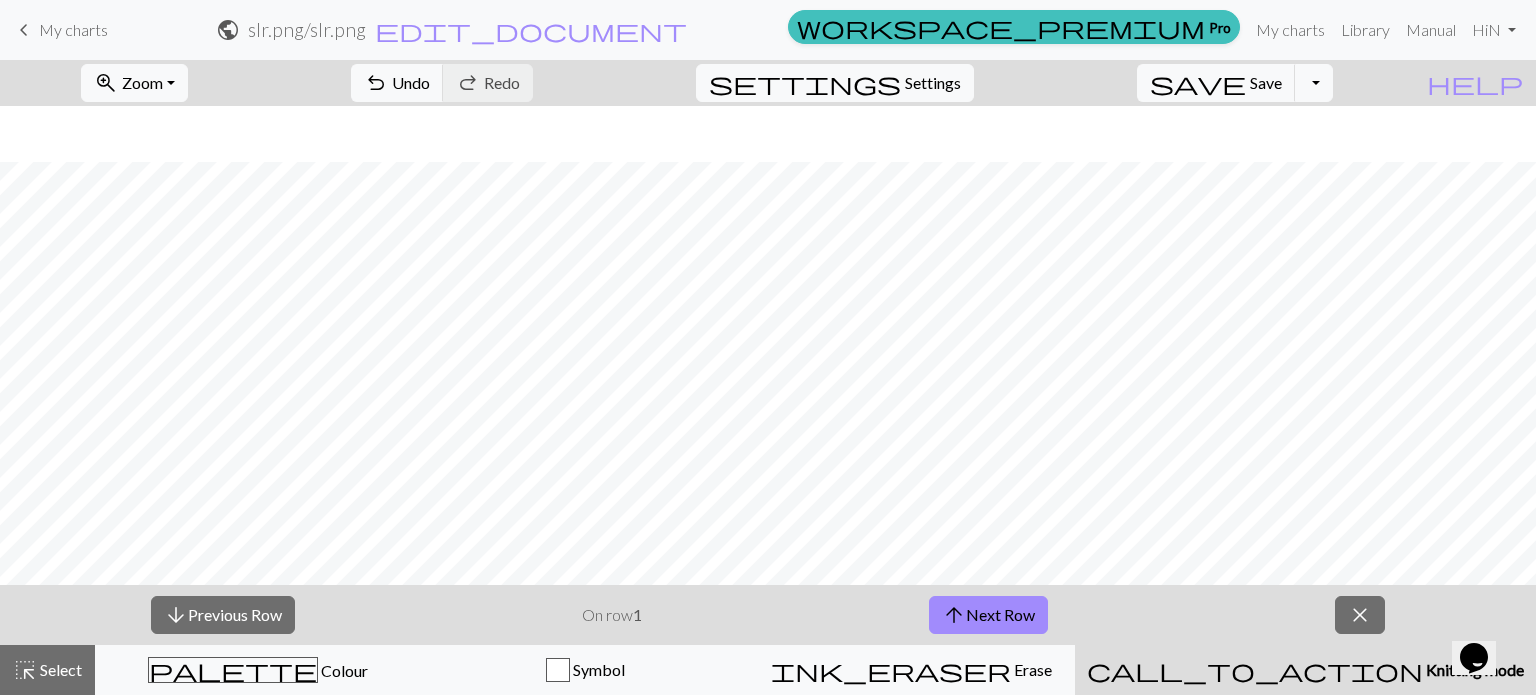 scroll, scrollTop: 185, scrollLeft: 0, axis: vertical 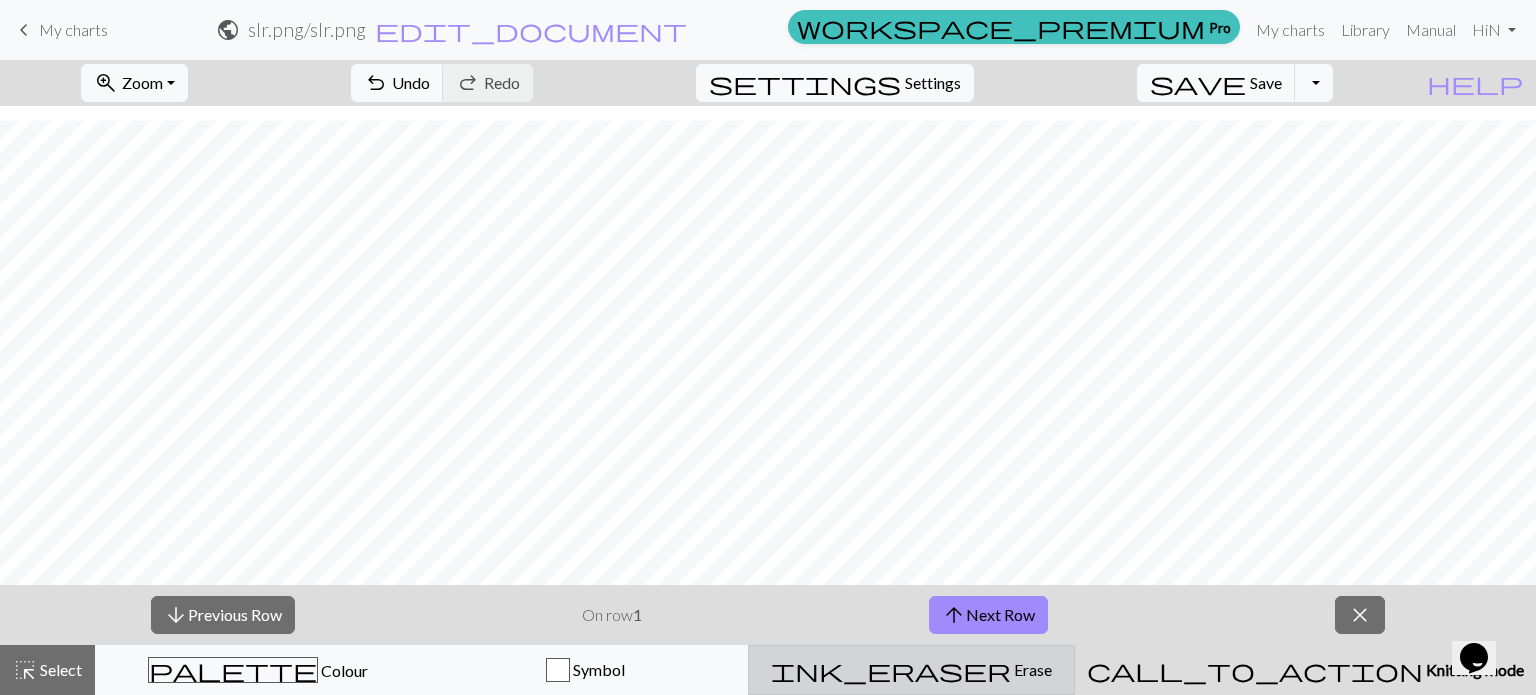 click on "ink_eraser   Erase   Erase" at bounding box center [911, 670] 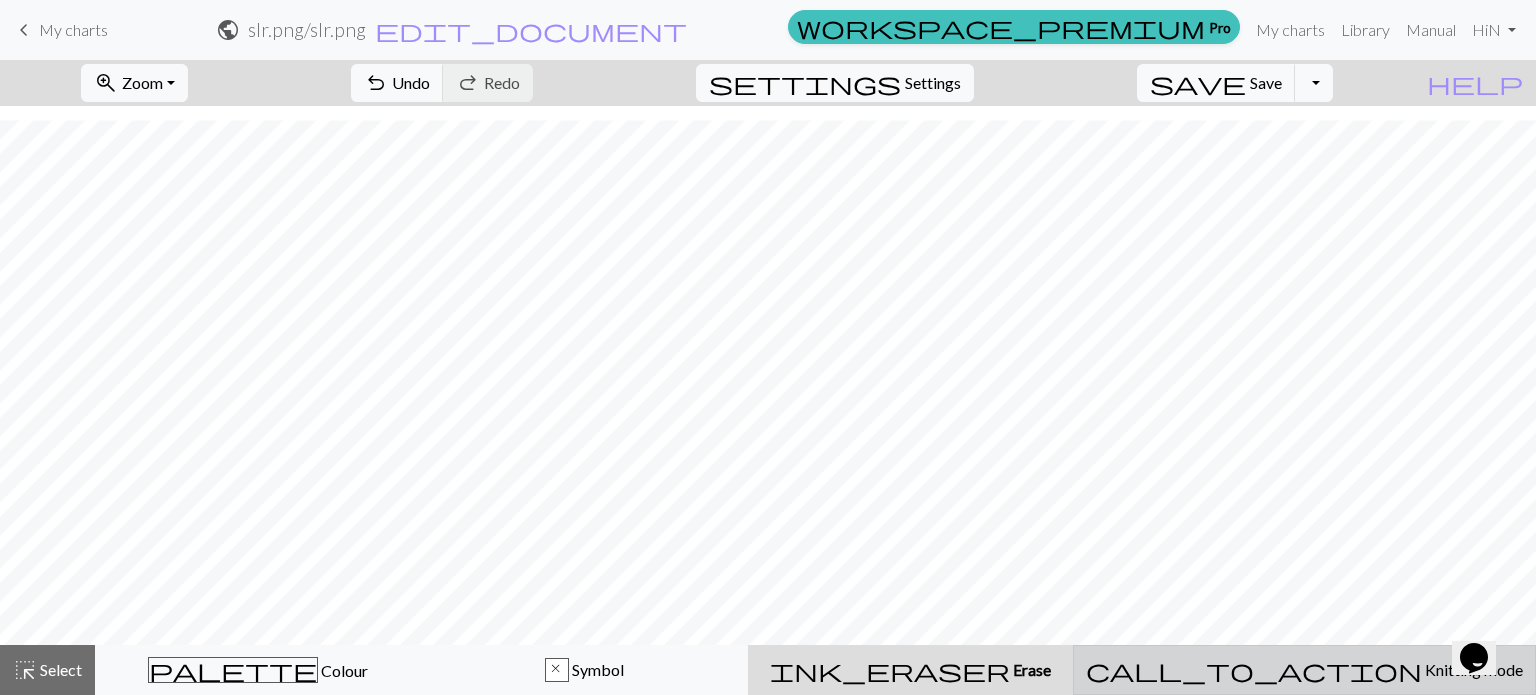 click on "call_to_action   Knitting mode   Knitting mode" at bounding box center [1304, 670] 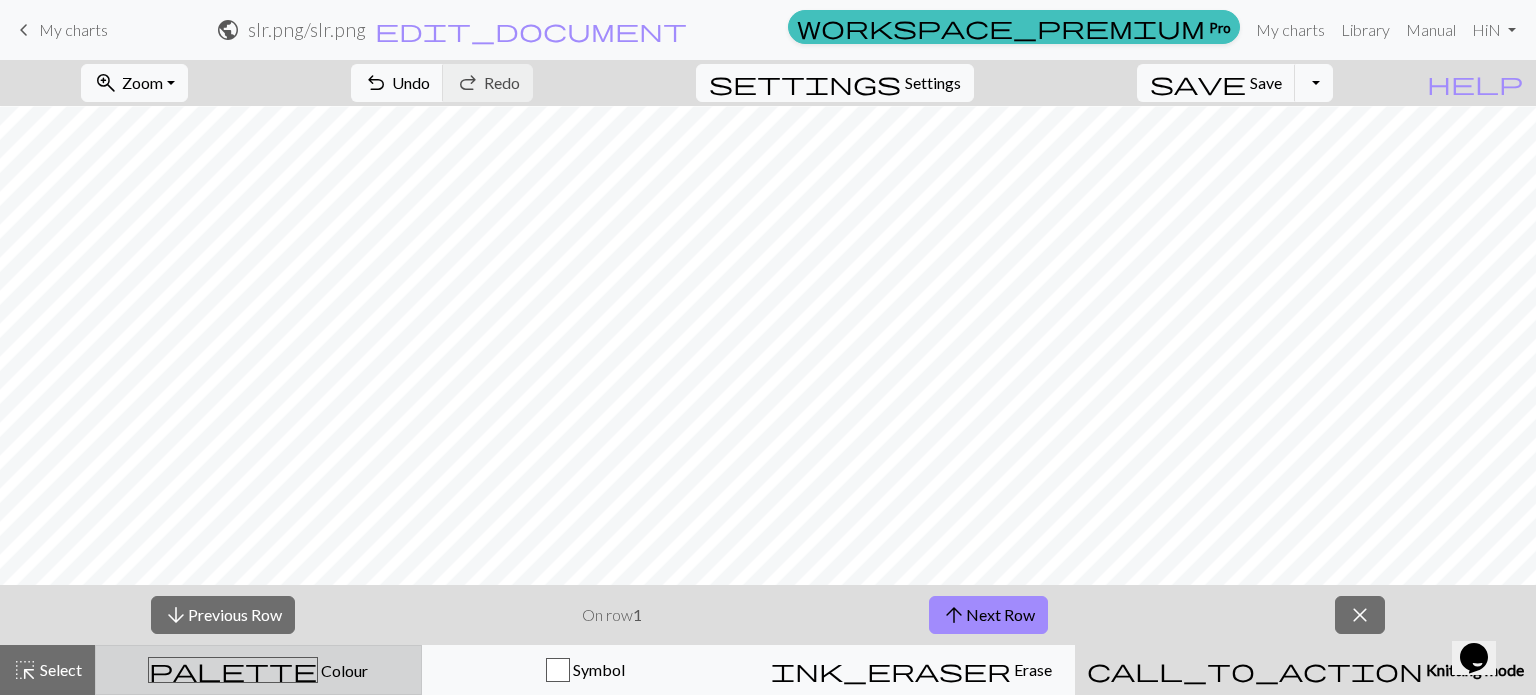click on "palette   Colour   Colour" at bounding box center [258, 670] 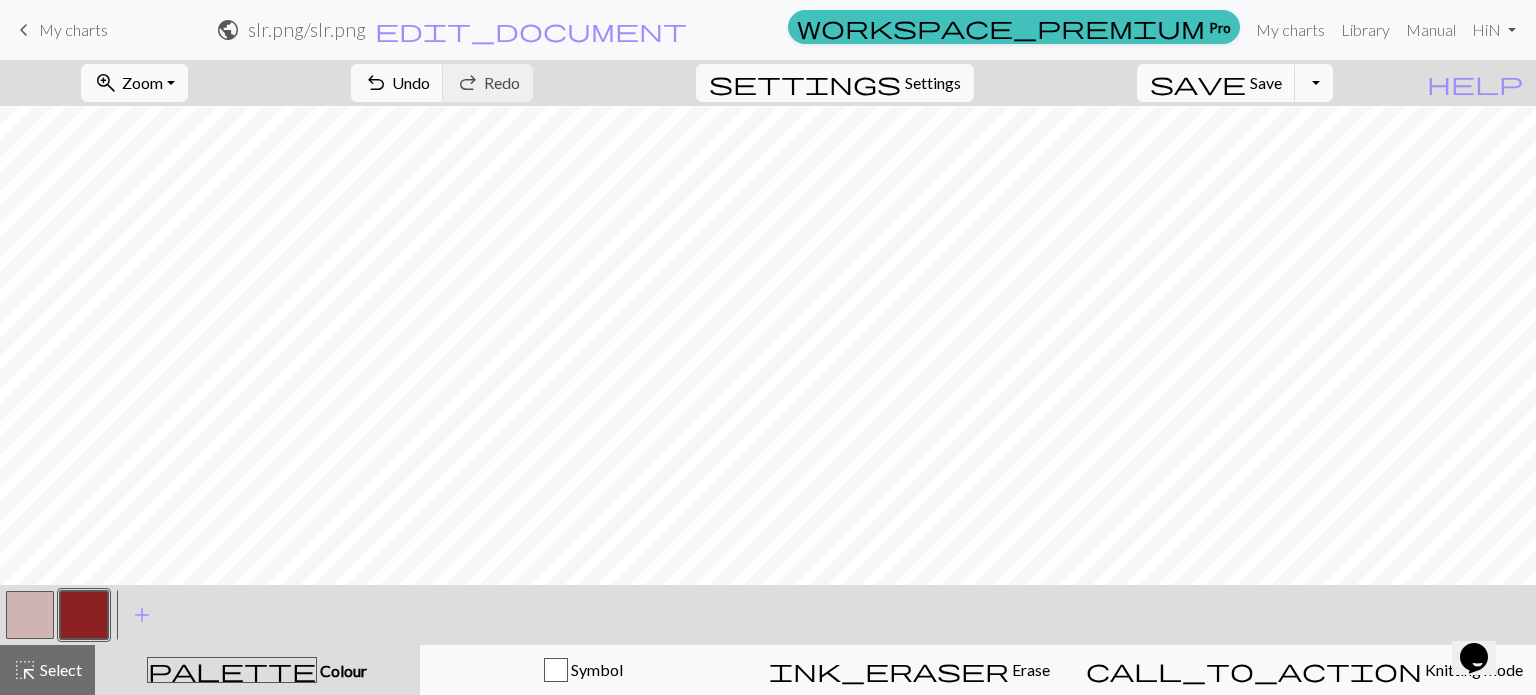 scroll, scrollTop: 0, scrollLeft: 0, axis: both 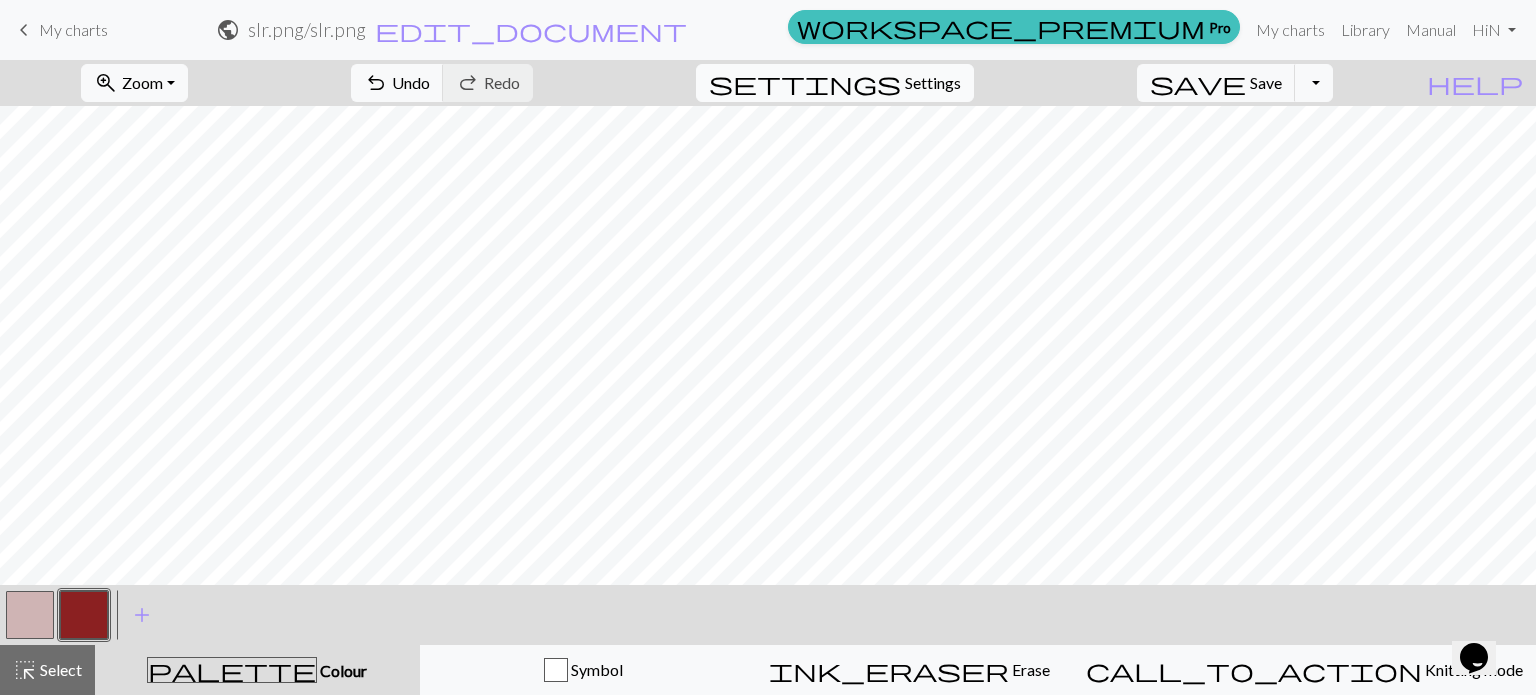 click on "Settings" at bounding box center (933, 83) 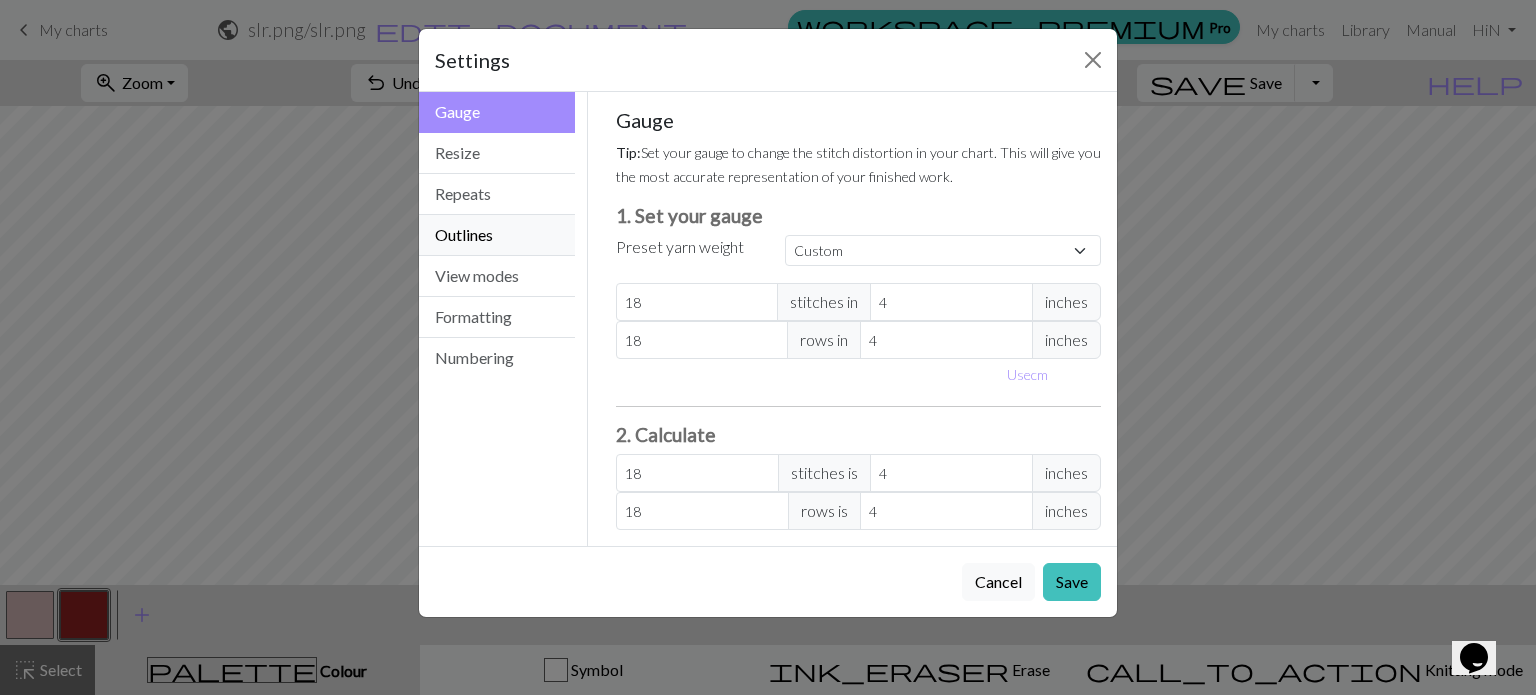 click on "Outlines" at bounding box center (497, 235) 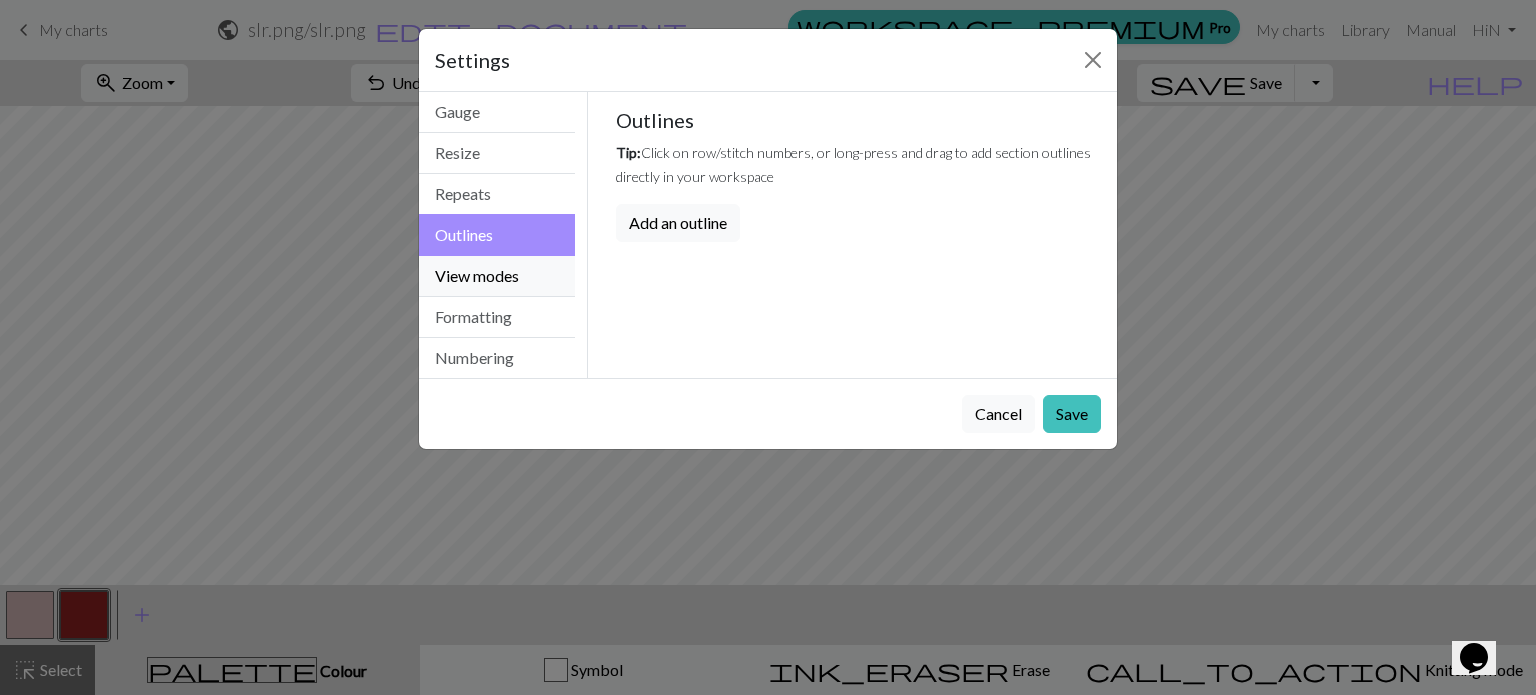 click on "View modes" at bounding box center (497, 276) 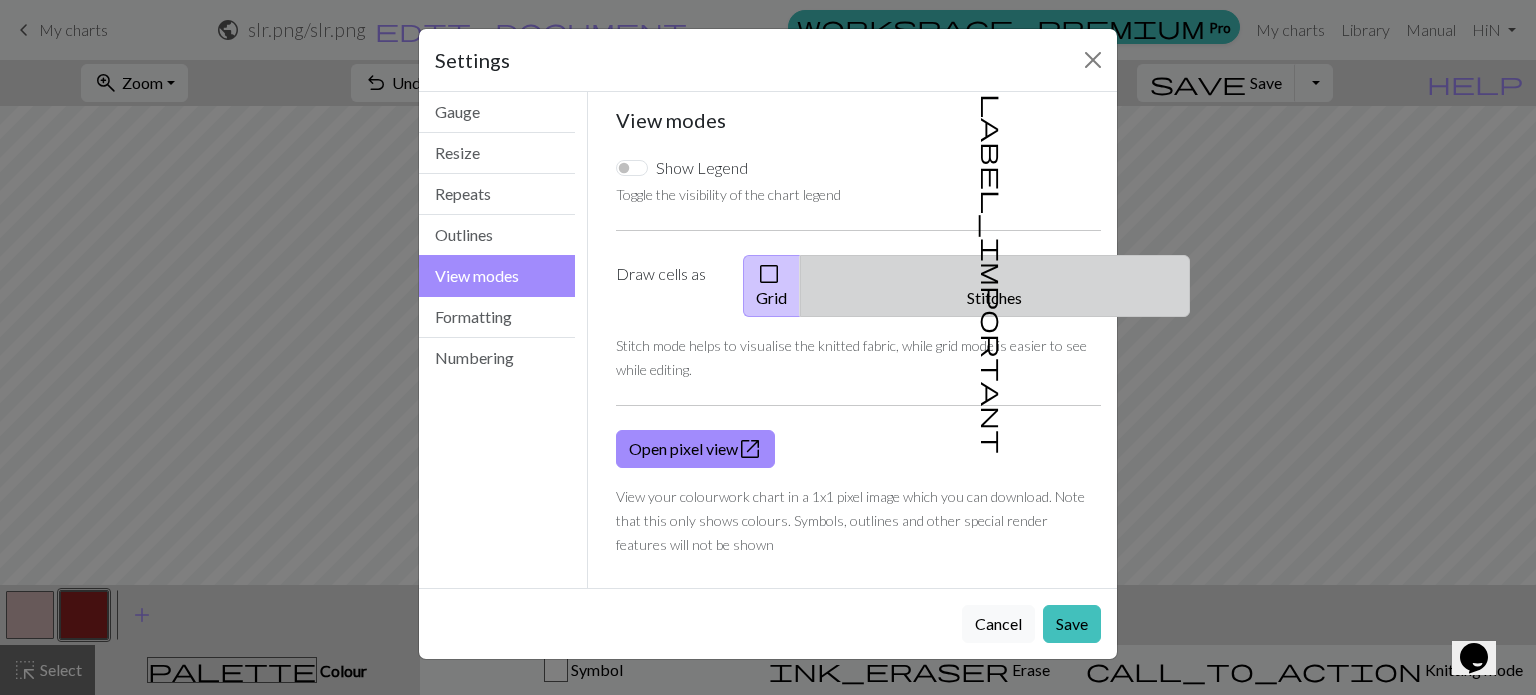 click on "label_important Stitches" at bounding box center (995, 286) 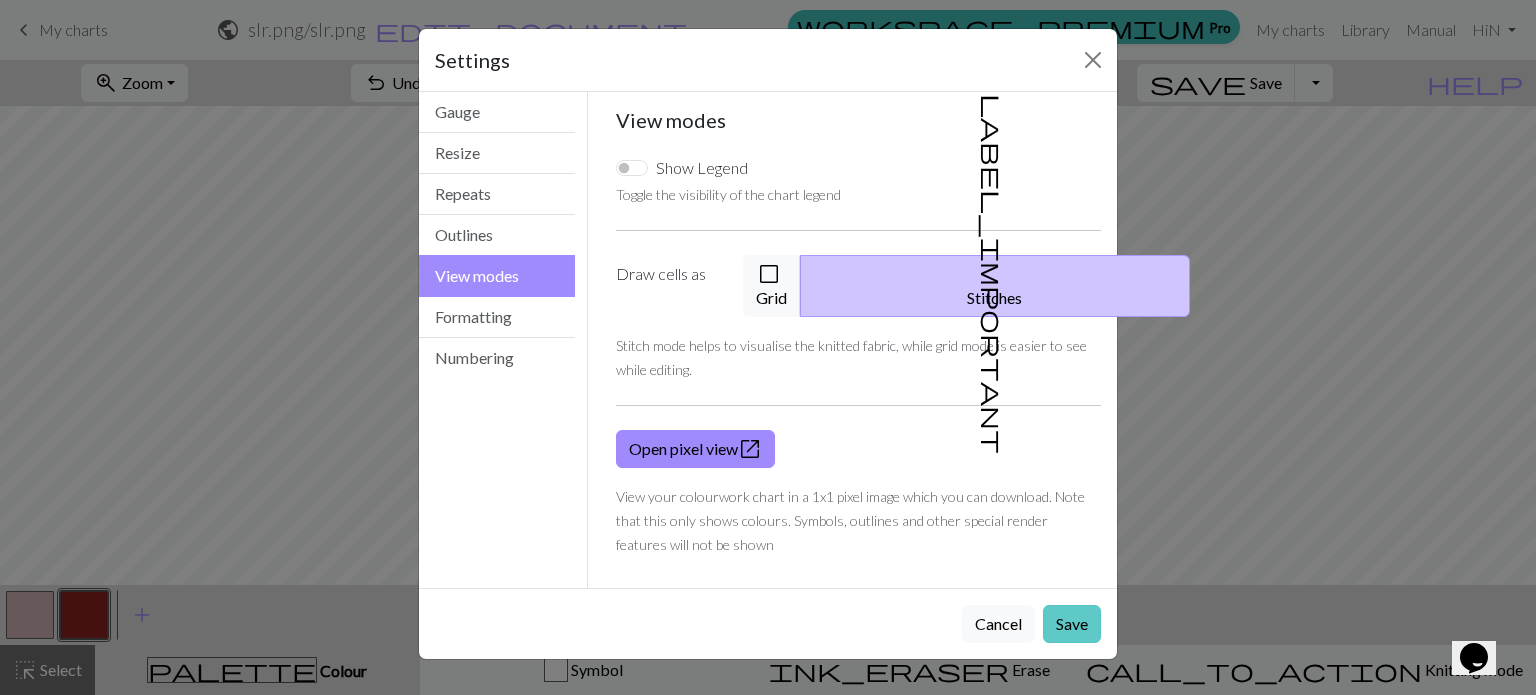 click on "Save" at bounding box center (1072, 624) 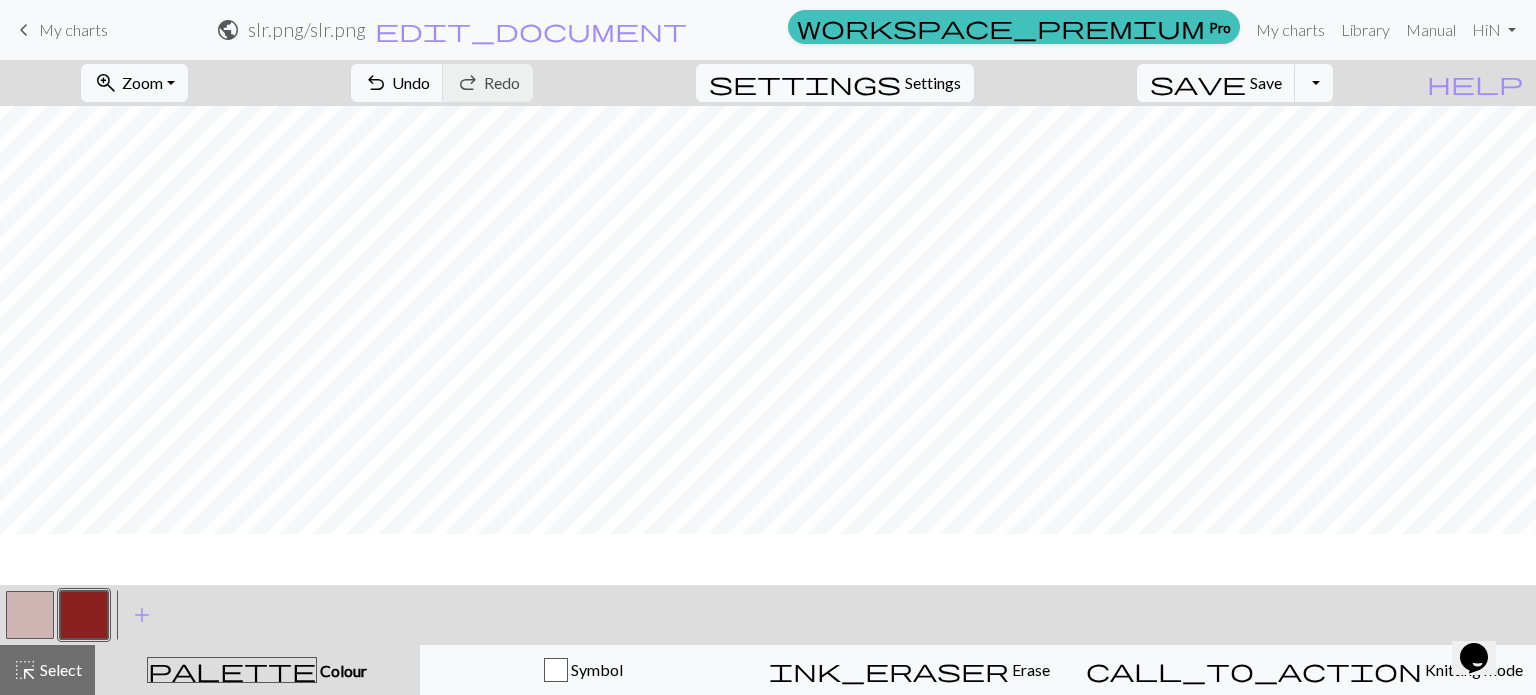 scroll, scrollTop: 85, scrollLeft: 0, axis: vertical 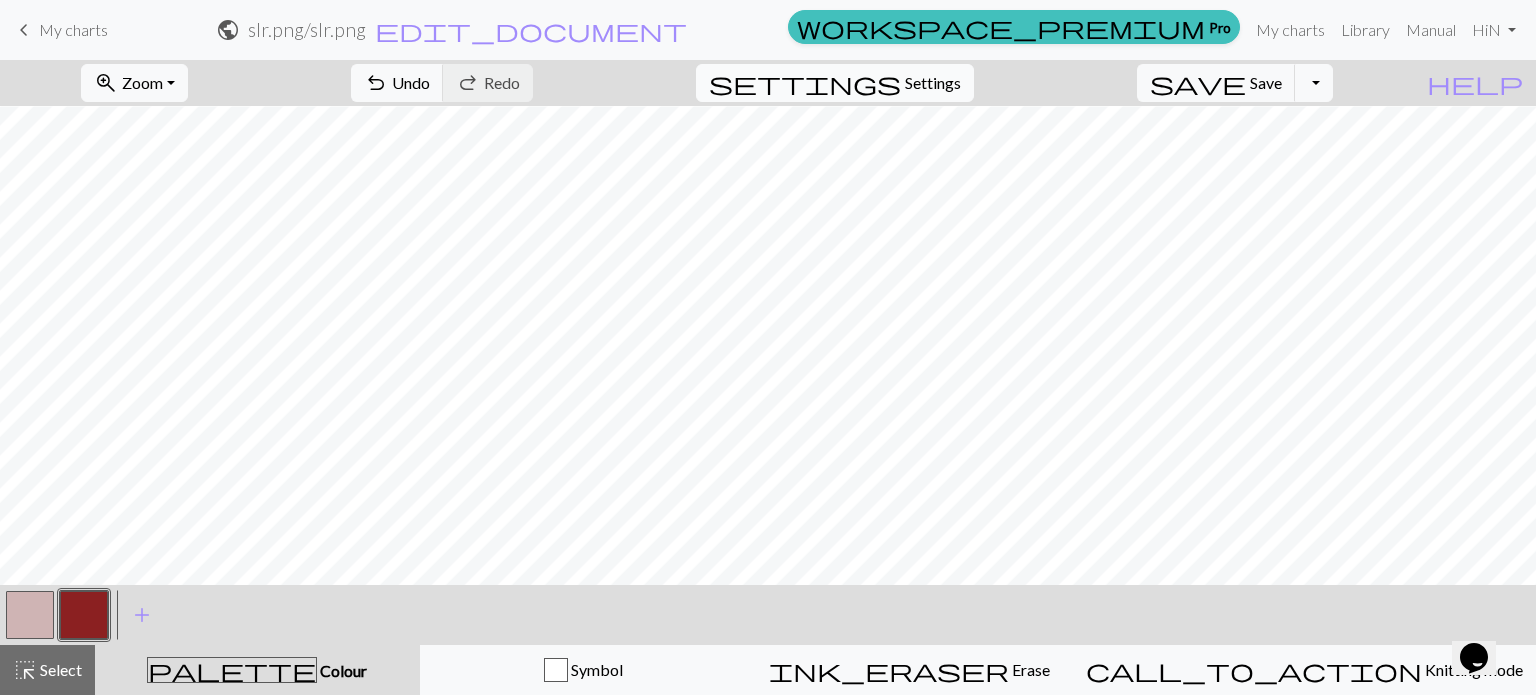 click on "Settings" at bounding box center (933, 83) 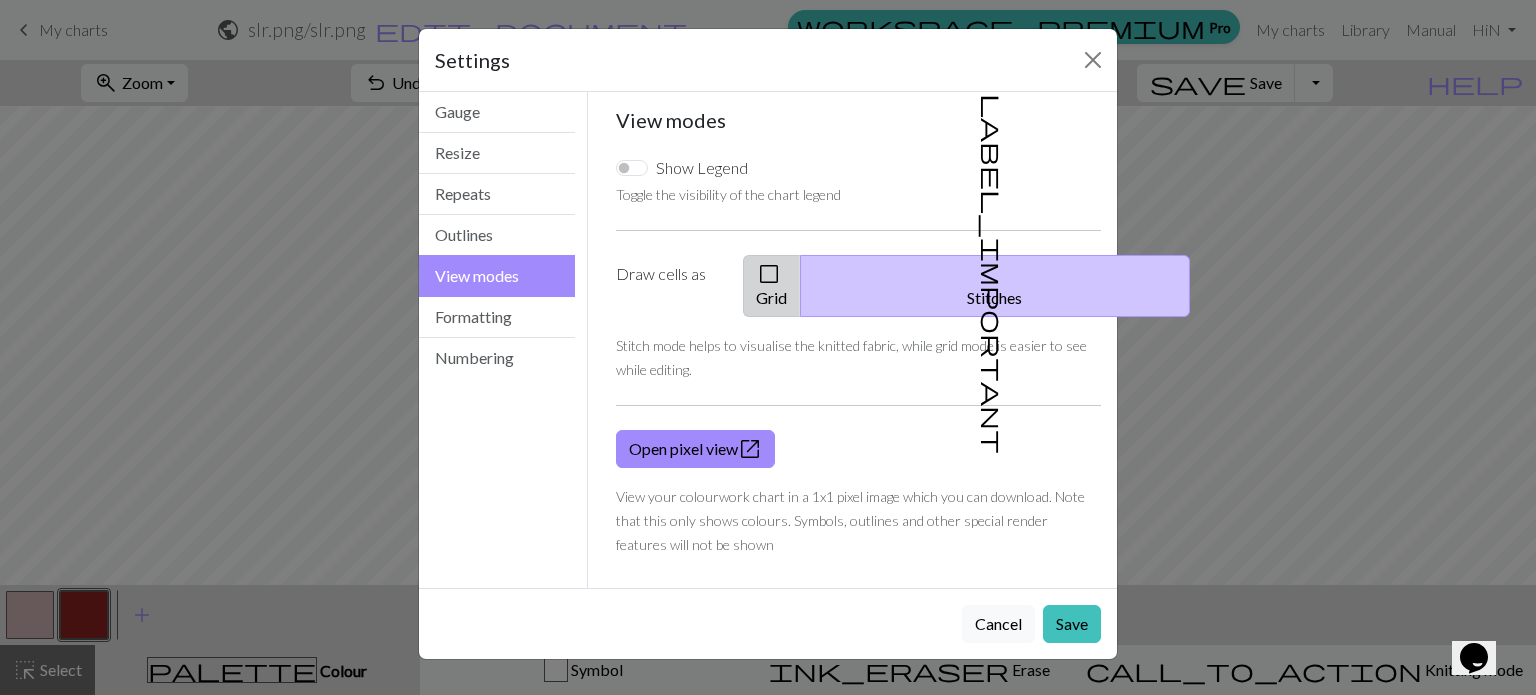 click on "check_box_outline_blank" at bounding box center (769, 274) 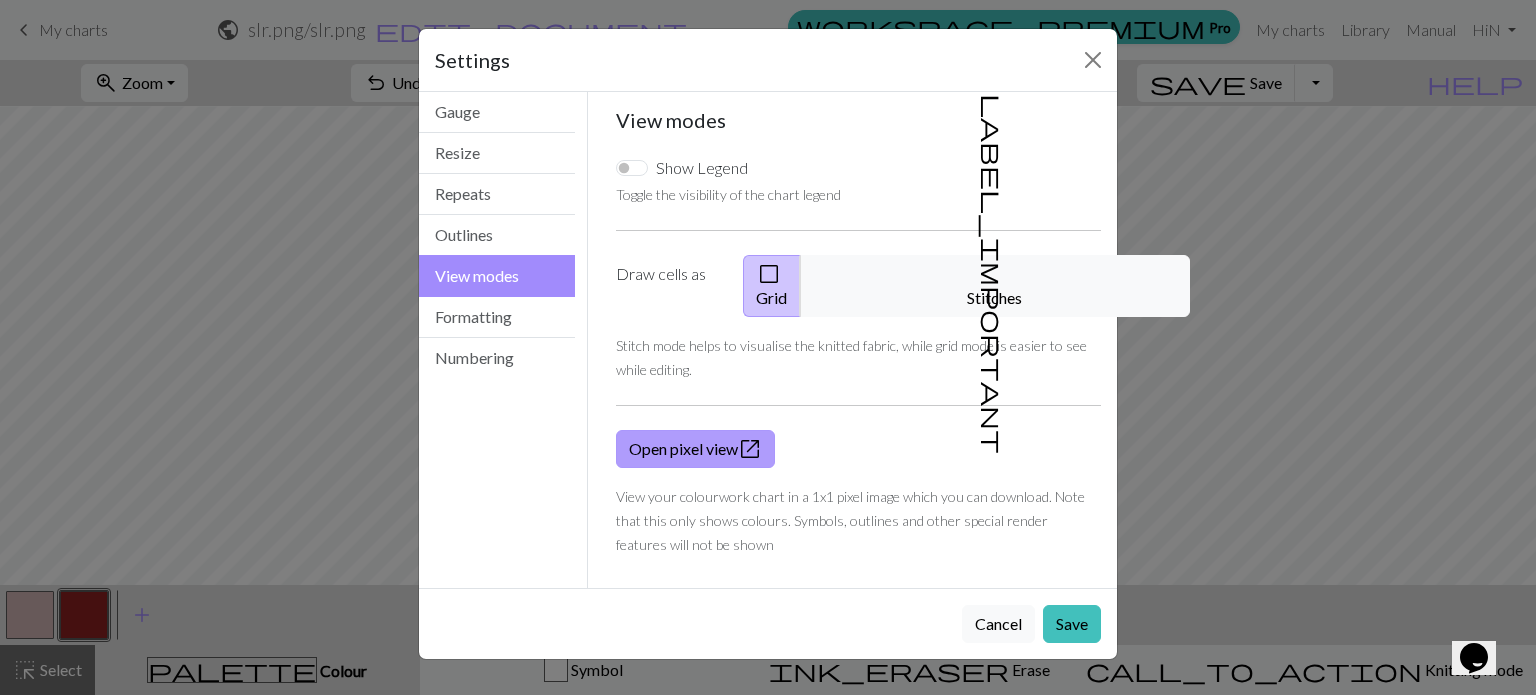 click on "Open pixel view  open_in_new" at bounding box center [695, 449] 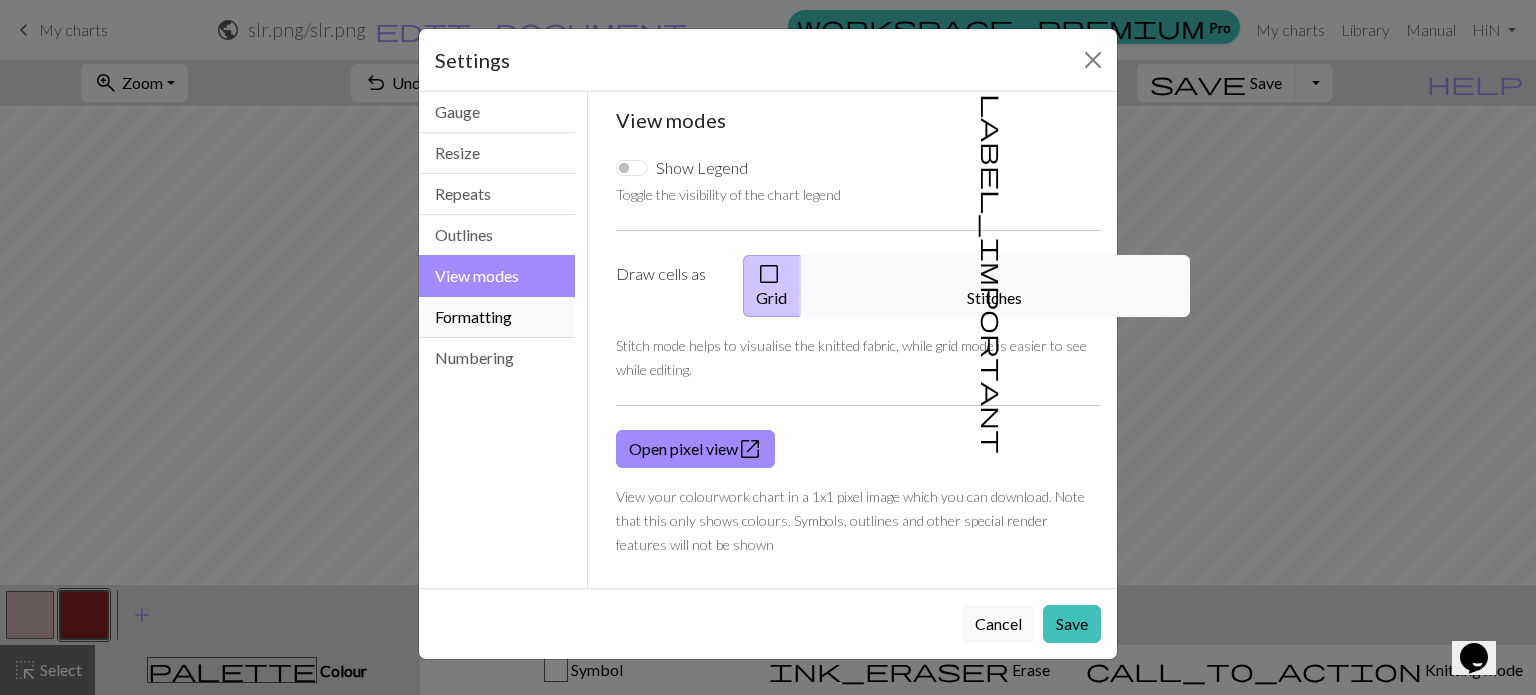 click on "Formatting" at bounding box center [497, 317] 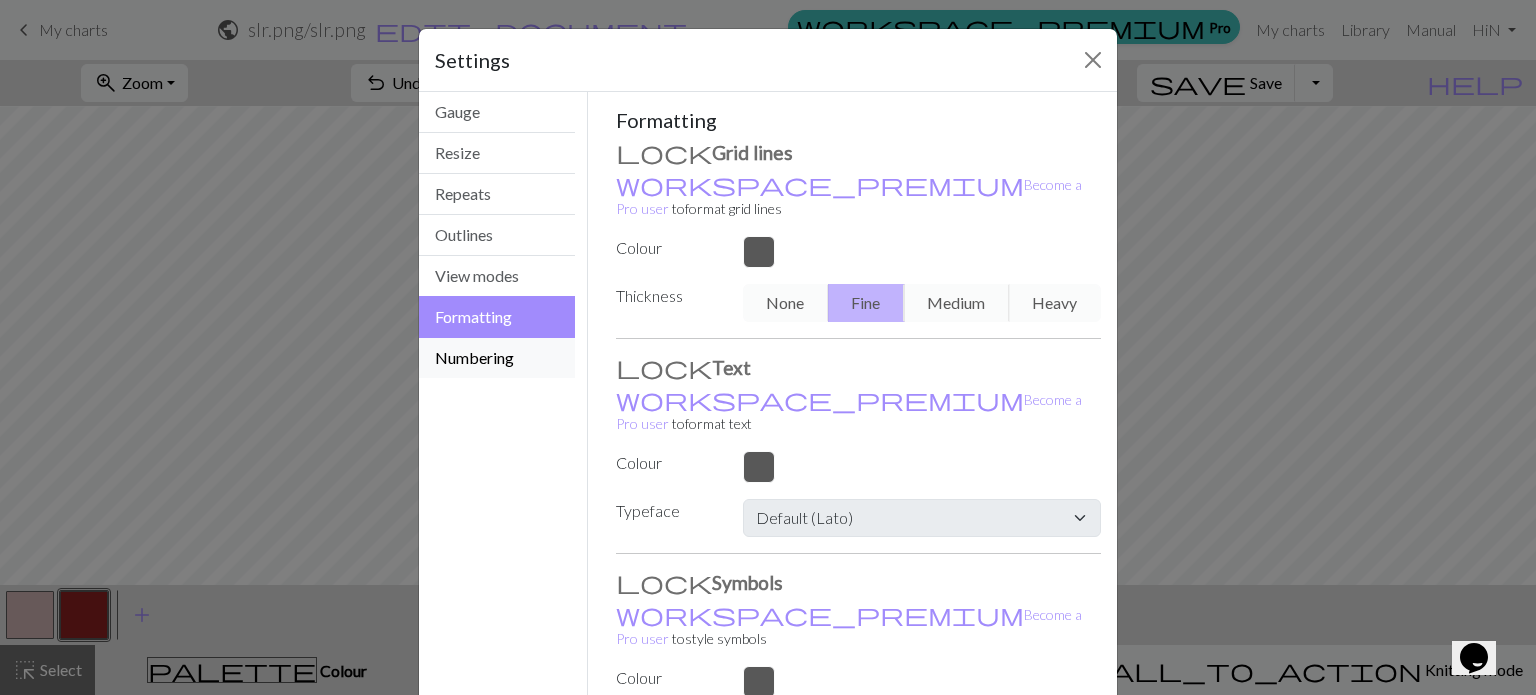 click on "Numbering" at bounding box center (497, 358) 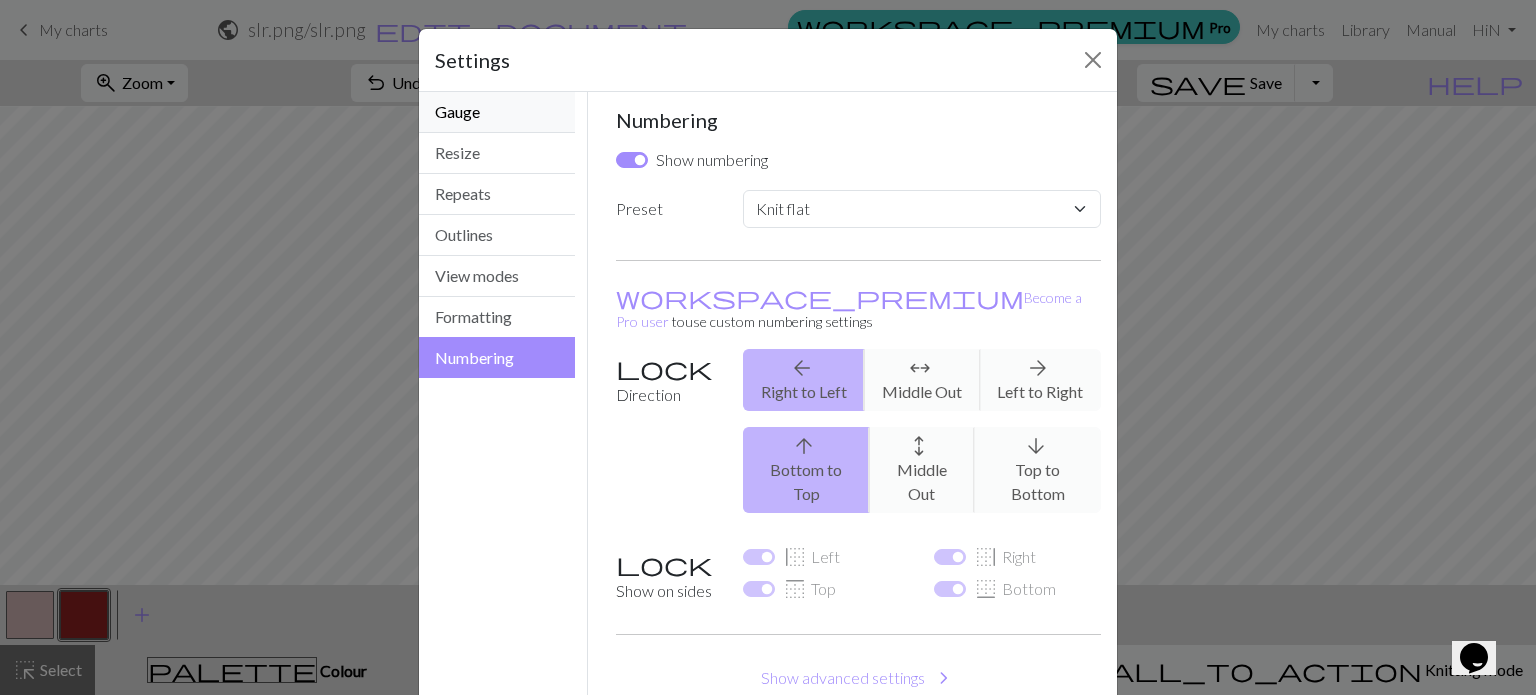 click on "Gauge" at bounding box center [497, 112] 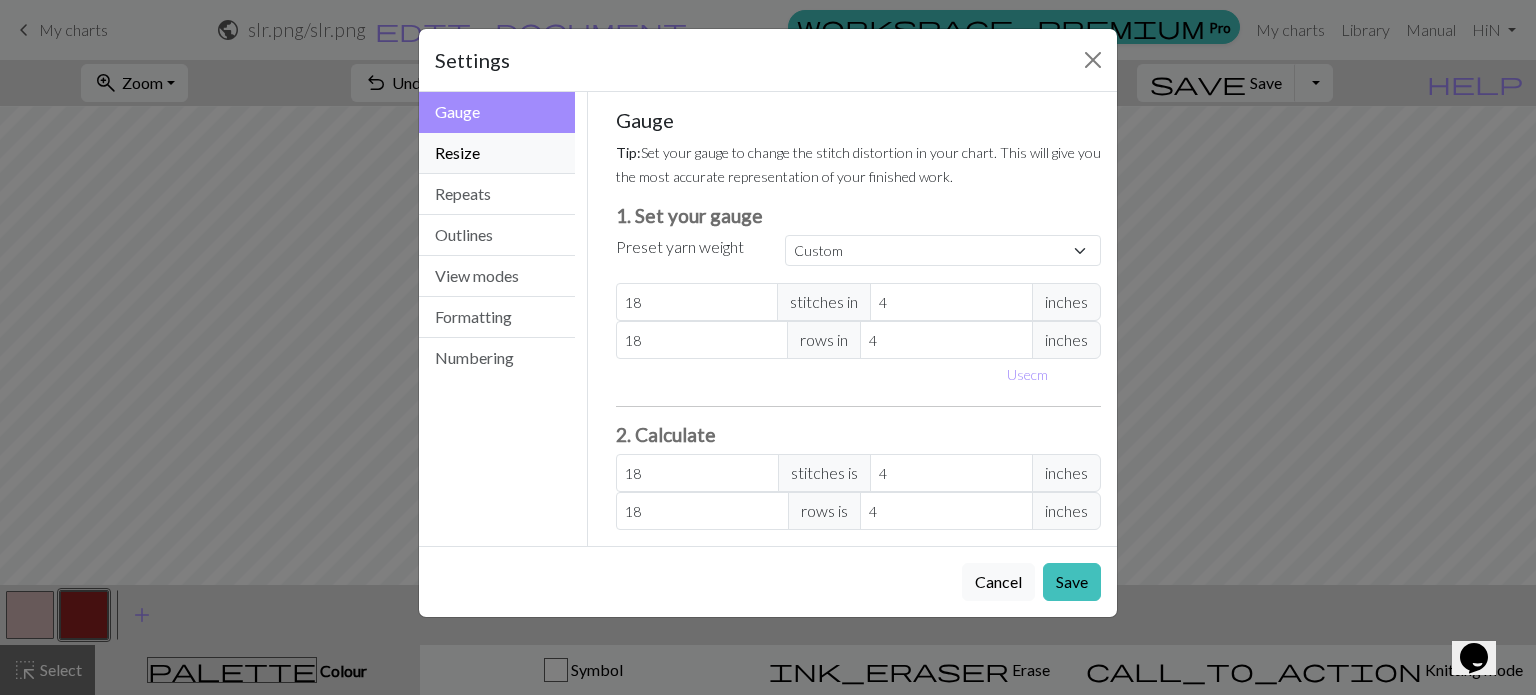 click on "Resize" at bounding box center (497, 153) 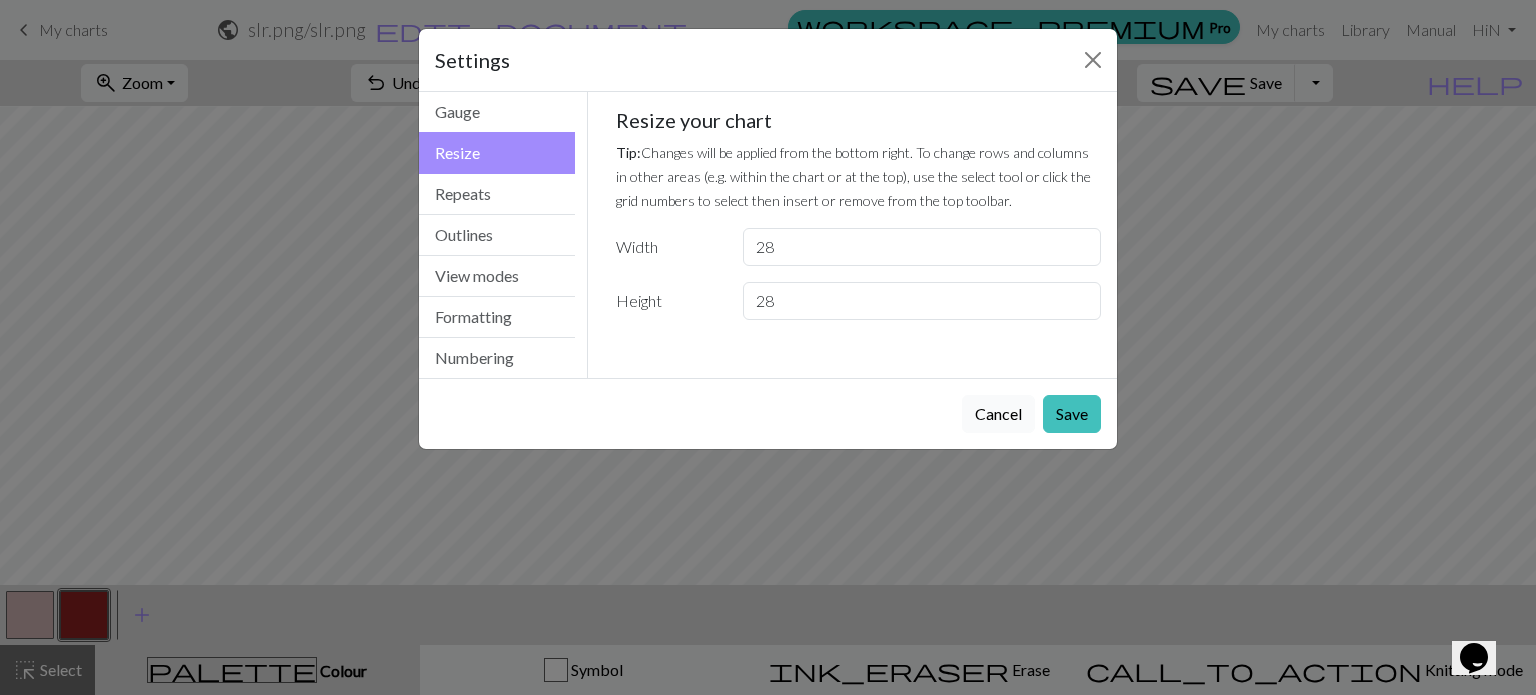 click on "Cancel" at bounding box center (998, 414) 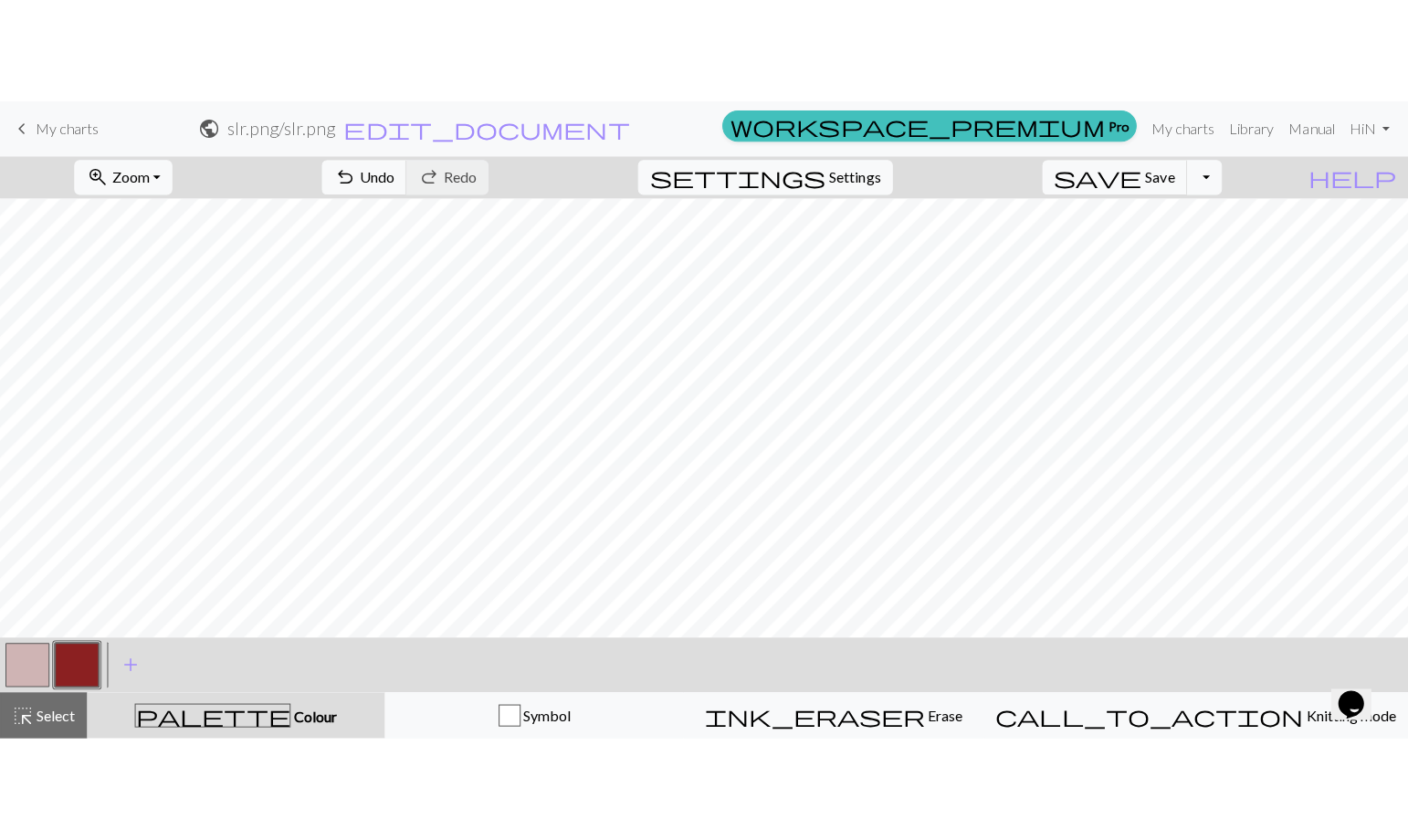 scroll, scrollTop: 169, scrollLeft: 0, axis: vertical 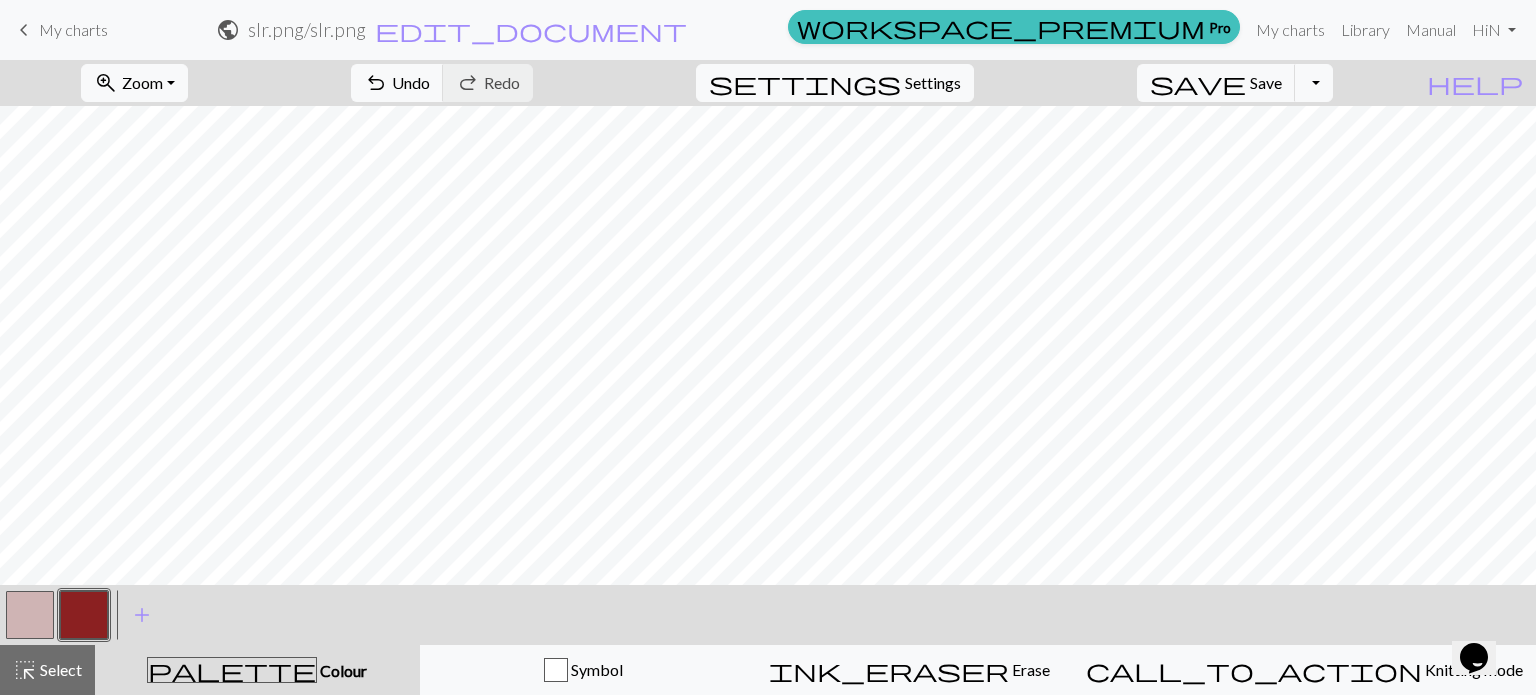 click on "keyboard_arrow_left   My charts" at bounding box center [60, 30] 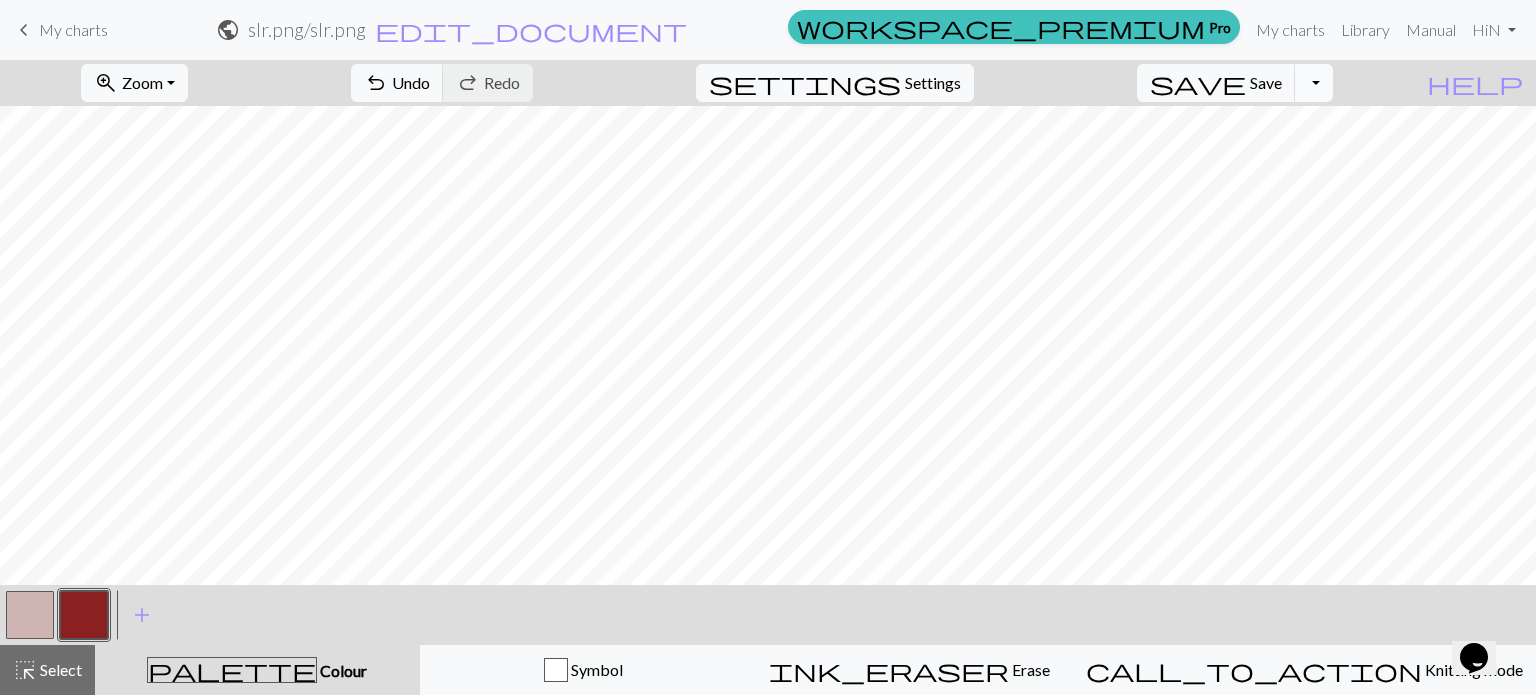 click on "Toggle Dropdown" at bounding box center [1314, 83] 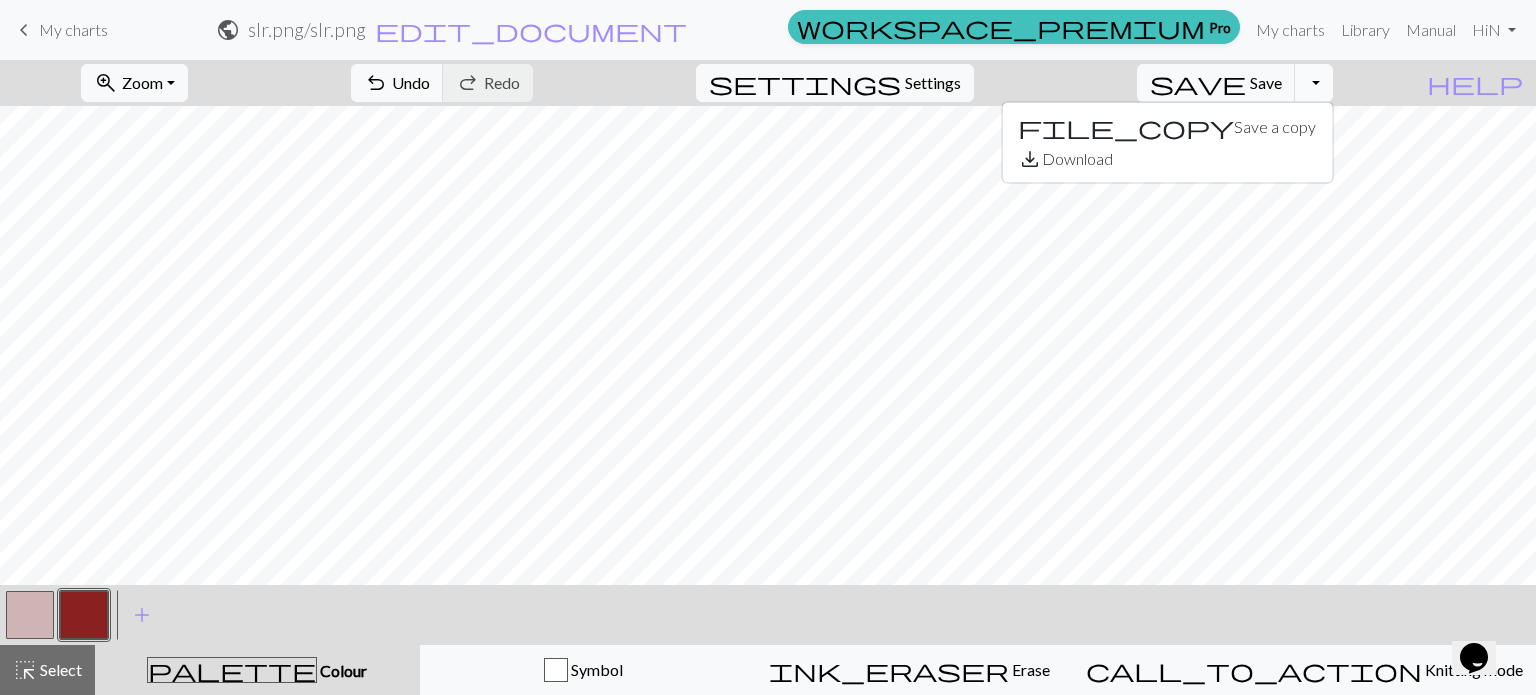 click on "Toggle Dropdown" at bounding box center (1314, 83) 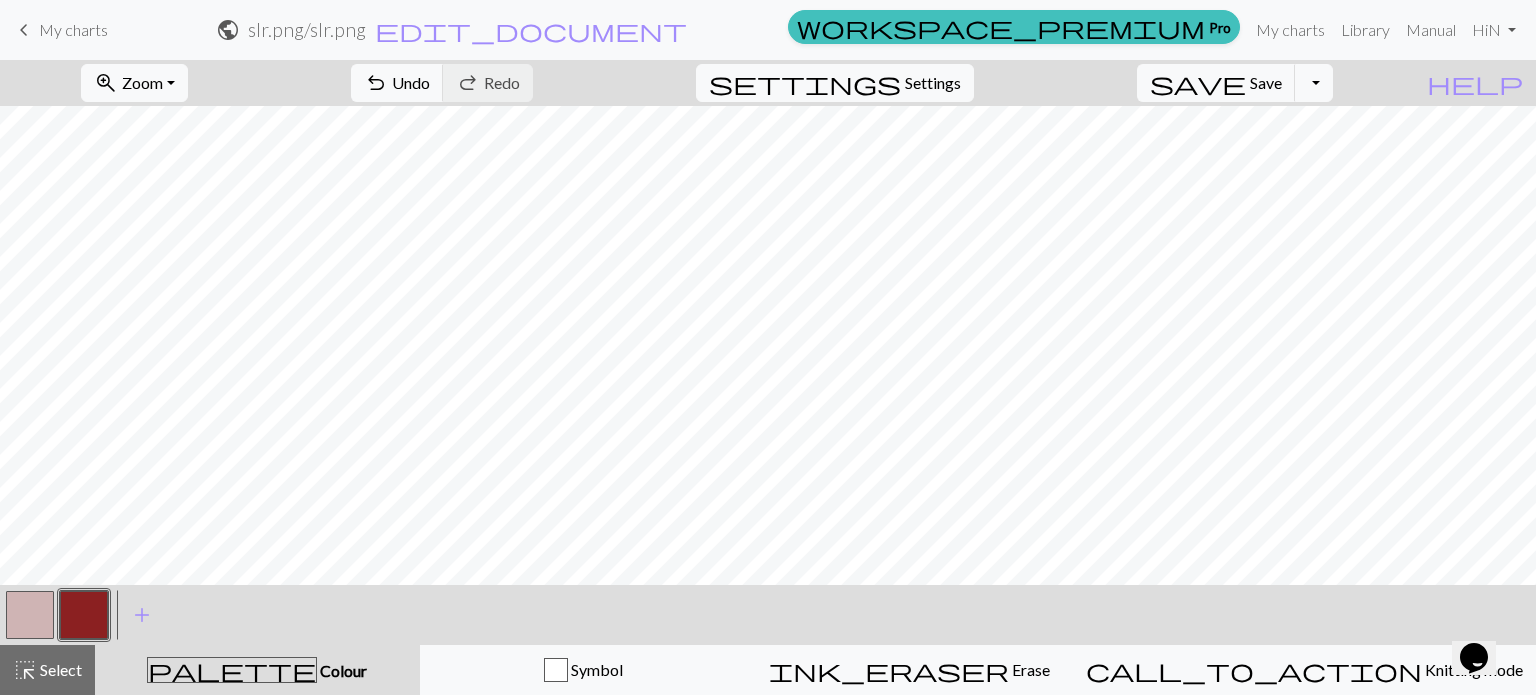 click on "save Save Save Toggle Dropdown file_copy  Save a copy save_alt  Download" at bounding box center (1235, 83) 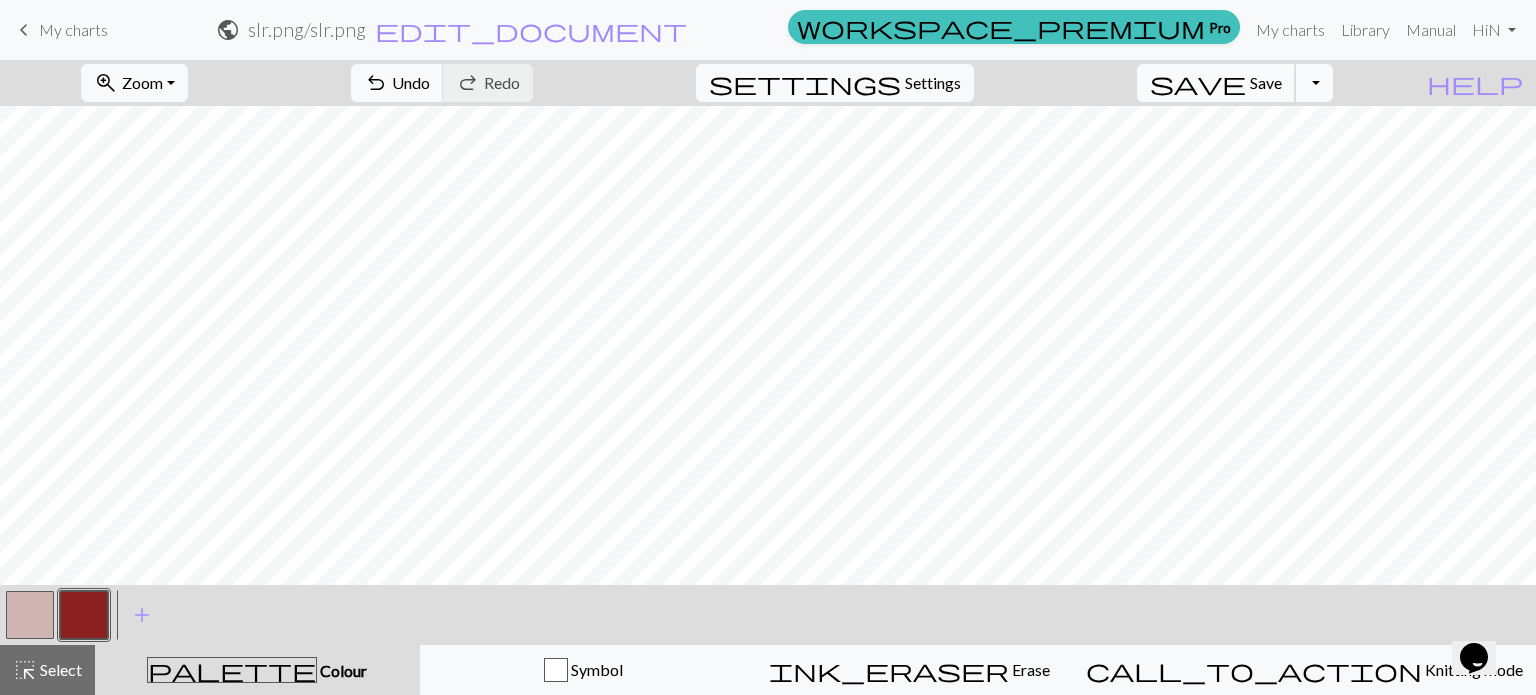 click on "save Save Save" at bounding box center [1216, 83] 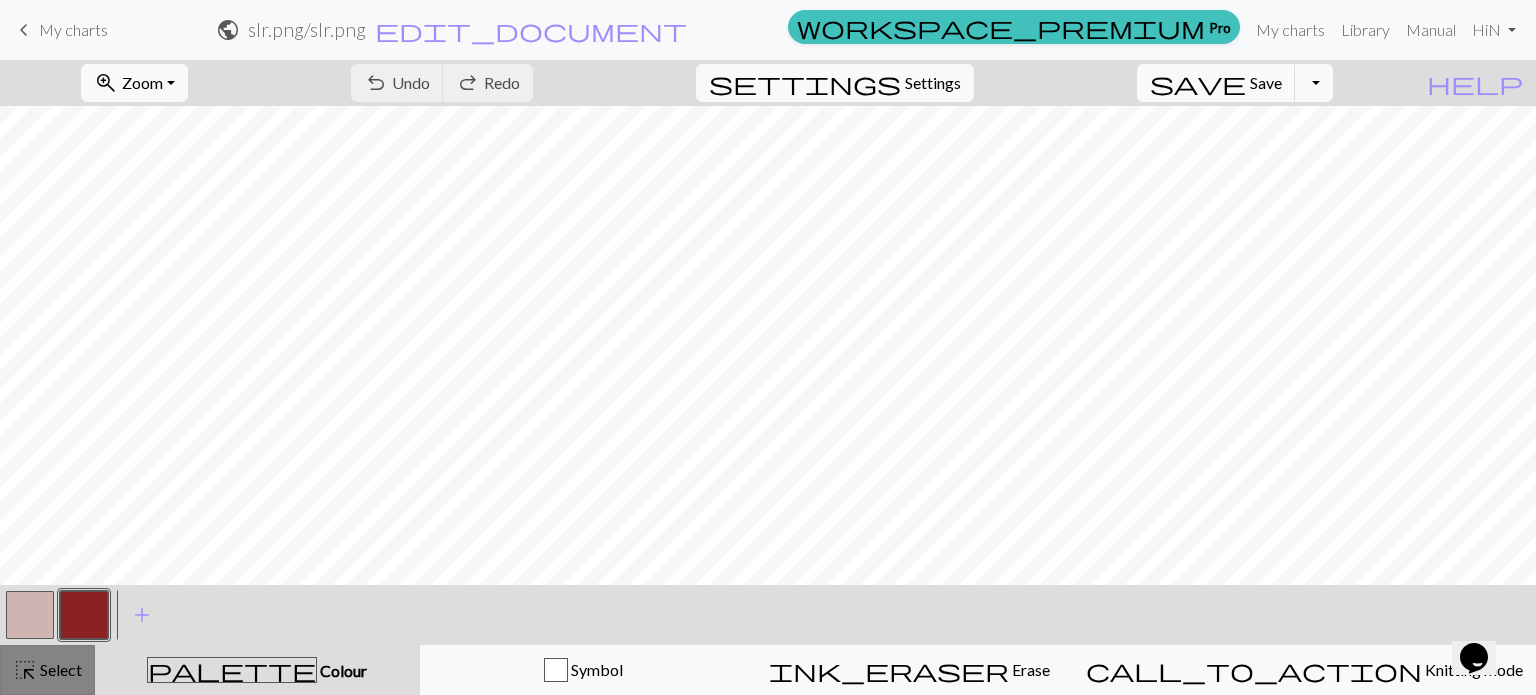 click on "Select" at bounding box center [59, 669] 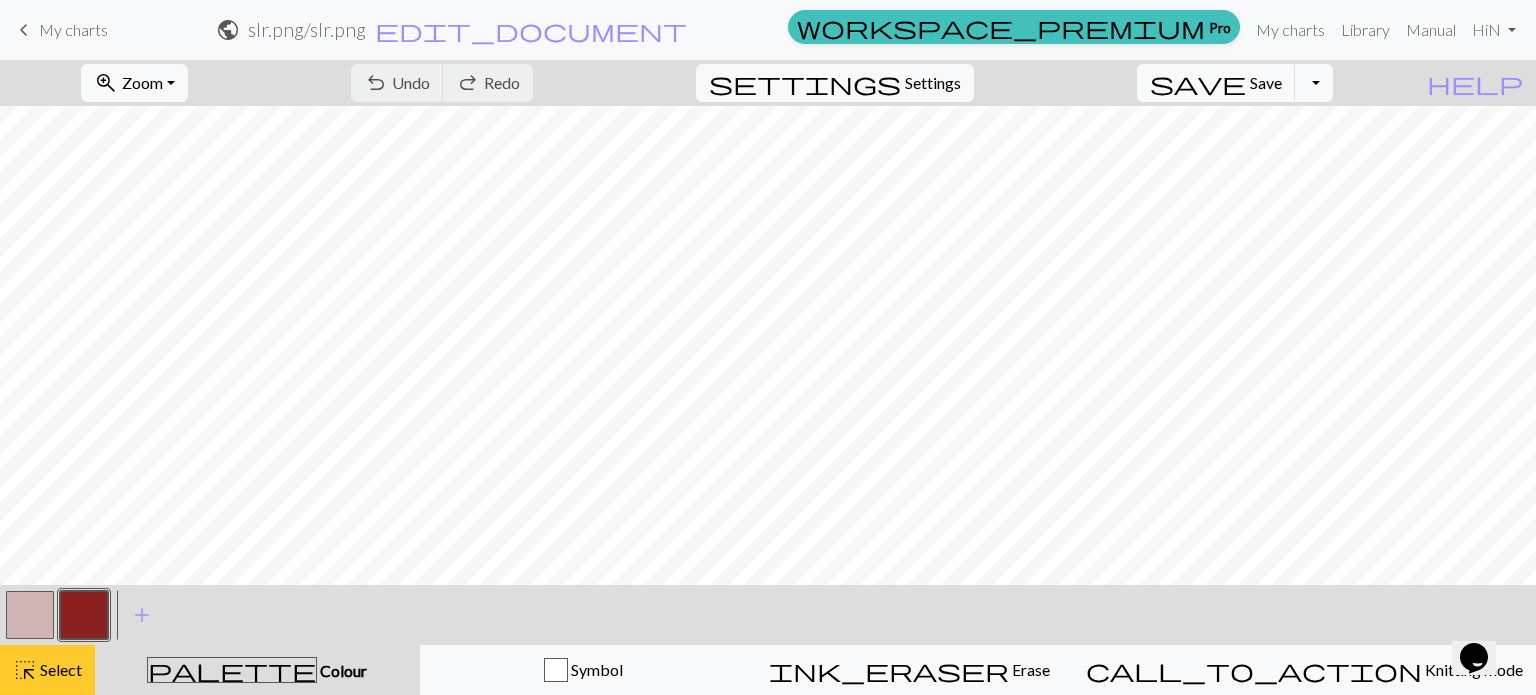 click on "highlight_alt   Select   Select" at bounding box center [47, 670] 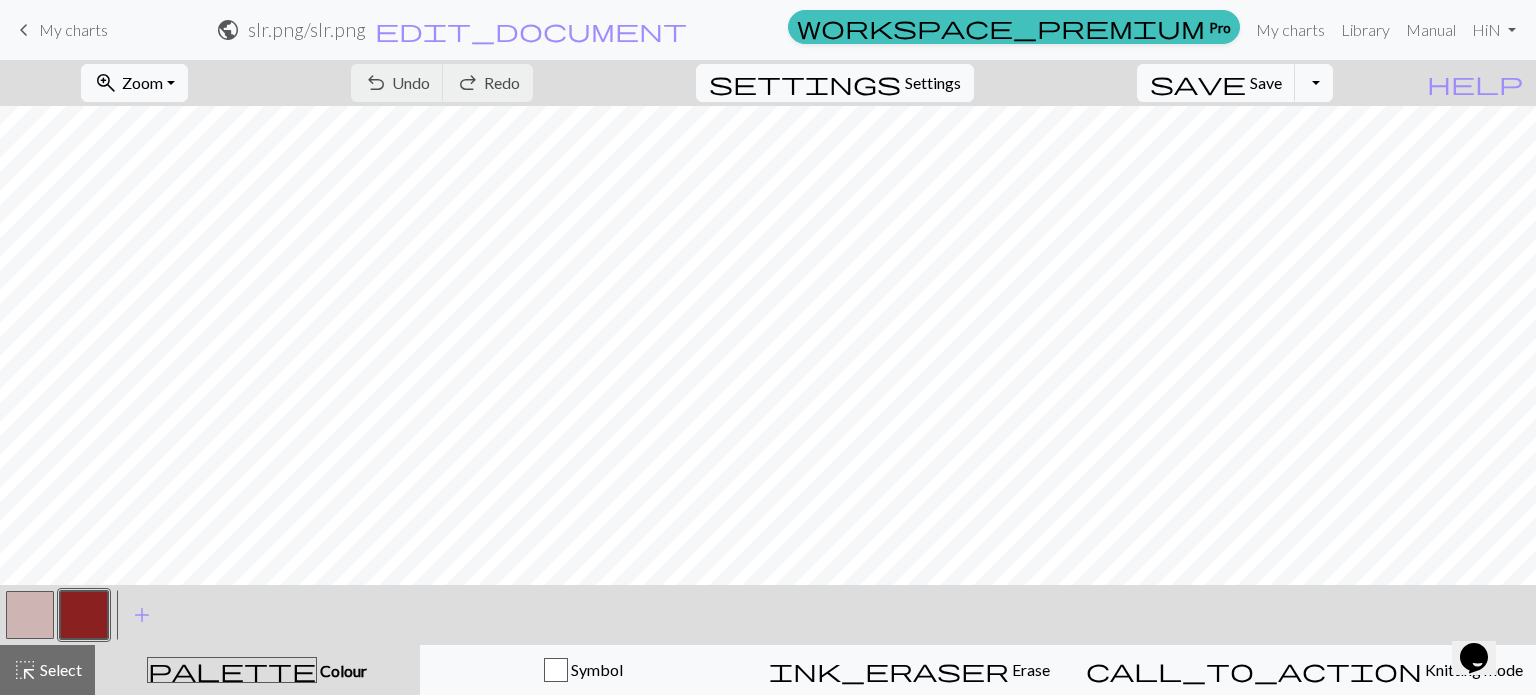 click at bounding box center (30, 615) 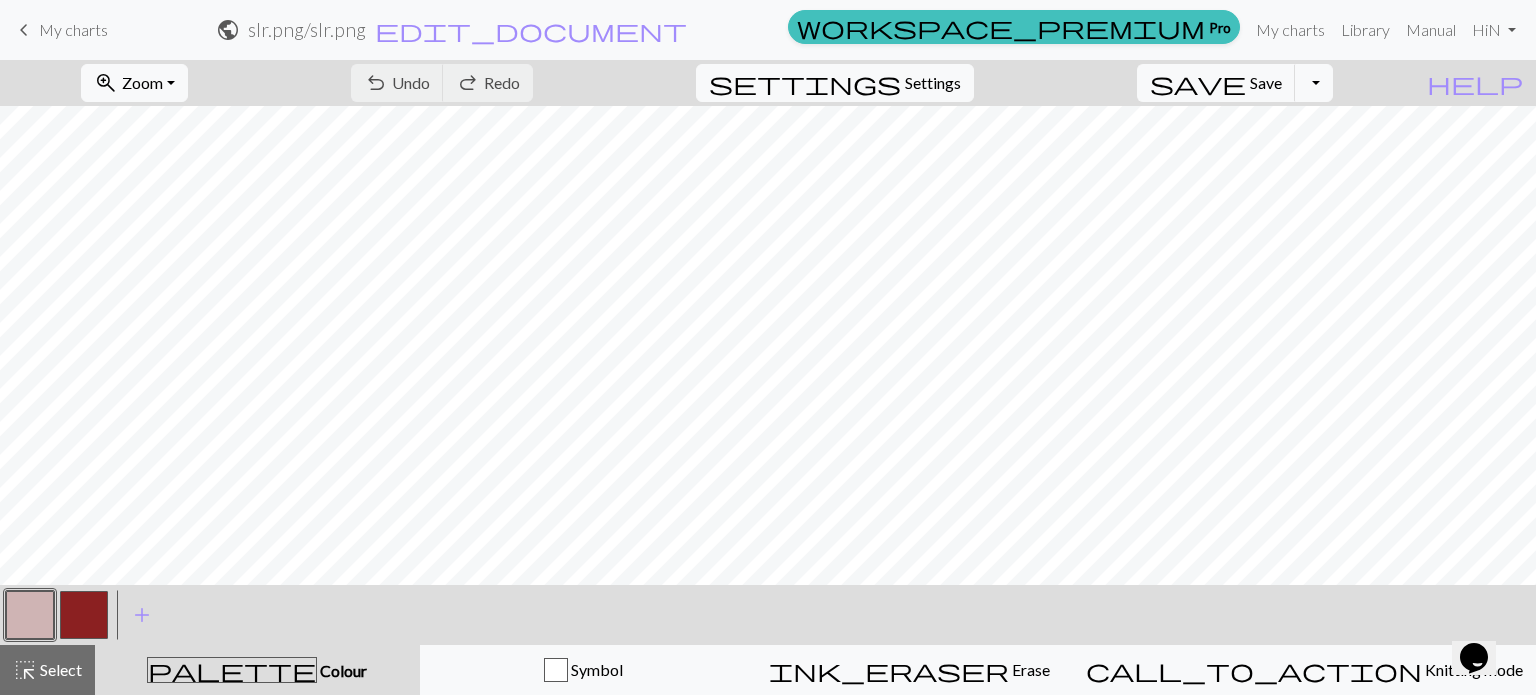 click at bounding box center (30, 615) 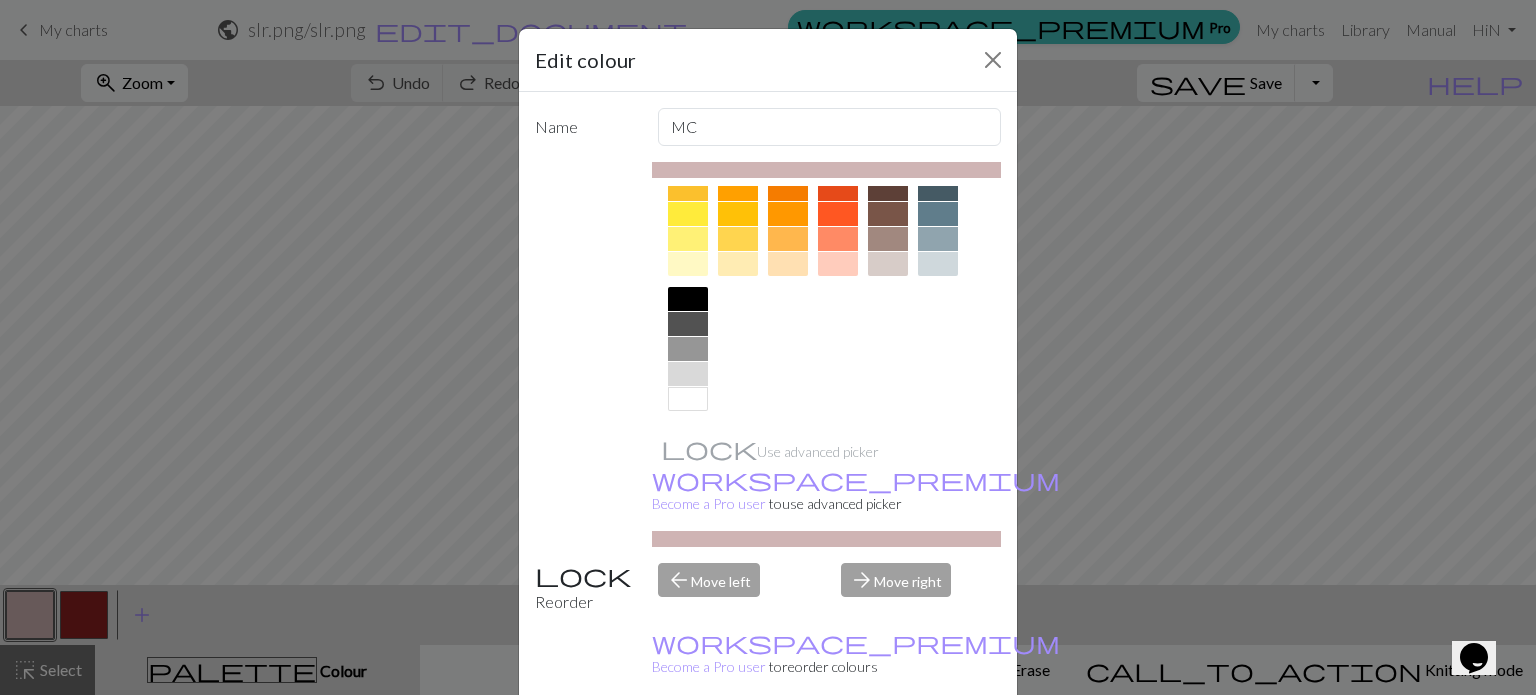 scroll, scrollTop: 322, scrollLeft: 0, axis: vertical 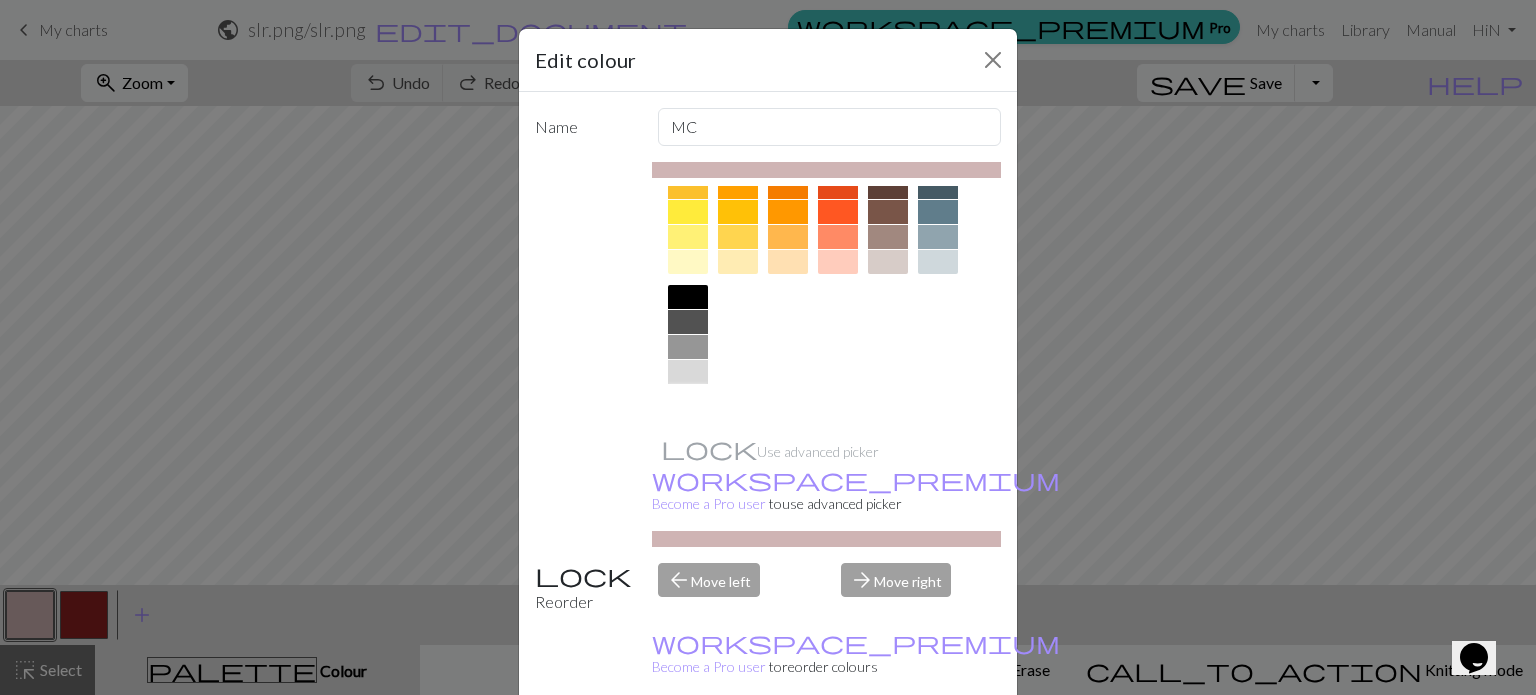 click at bounding box center (688, 397) 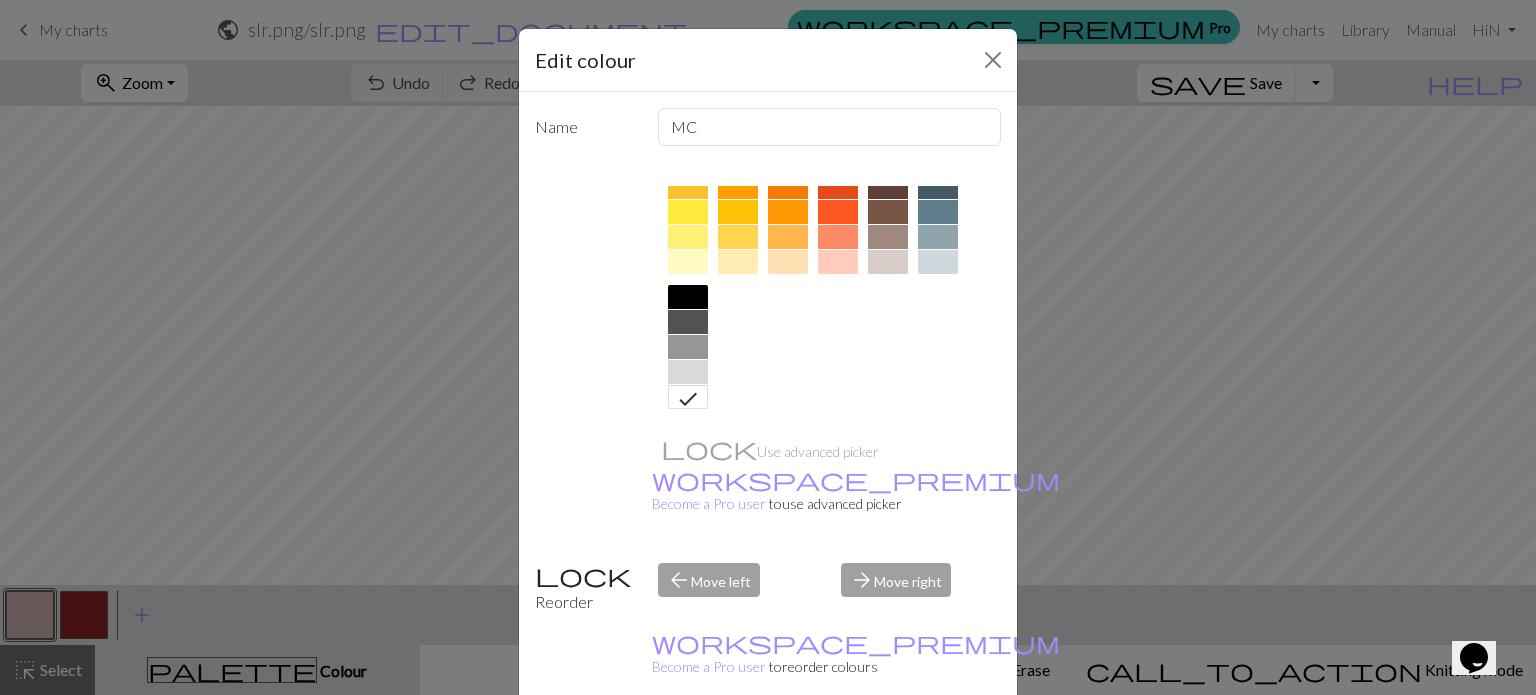 click on "Done" at bounding box center (888, 746) 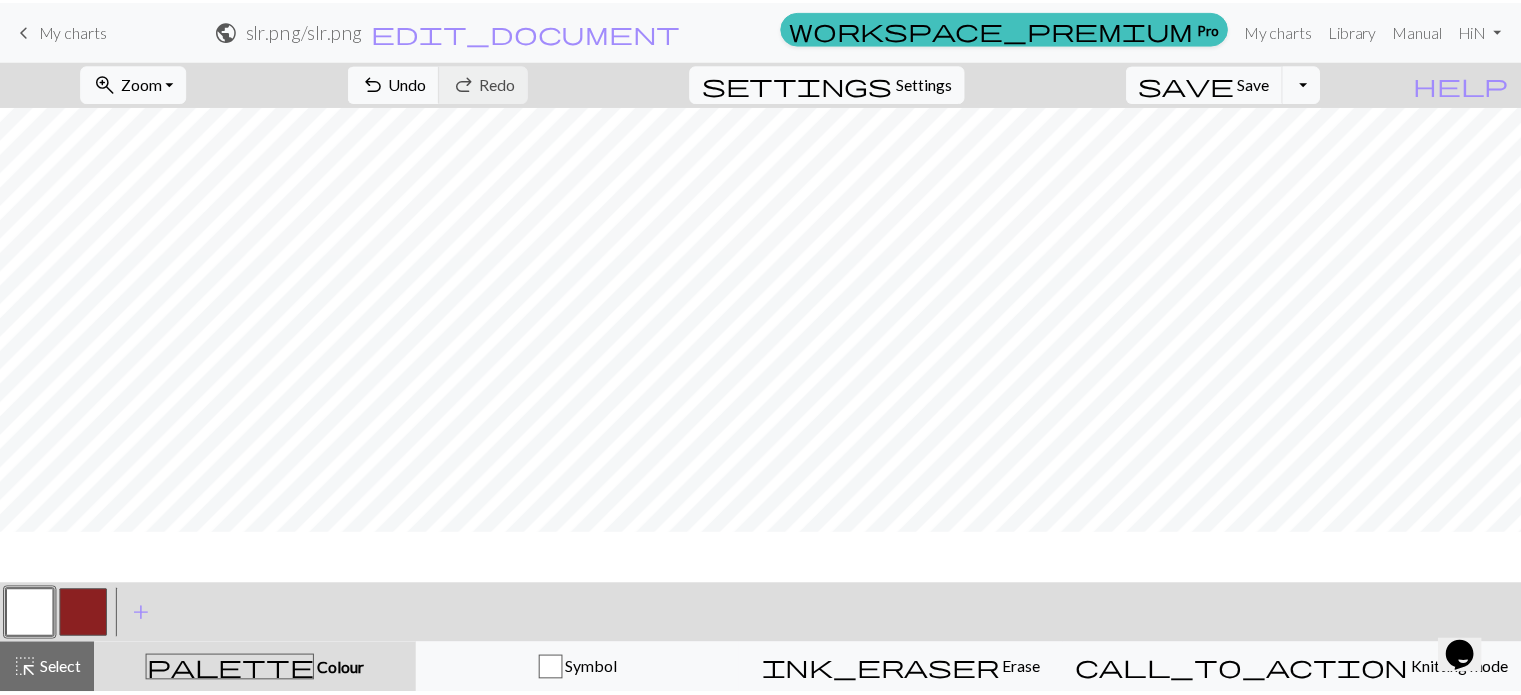 scroll, scrollTop: 185, scrollLeft: 0, axis: vertical 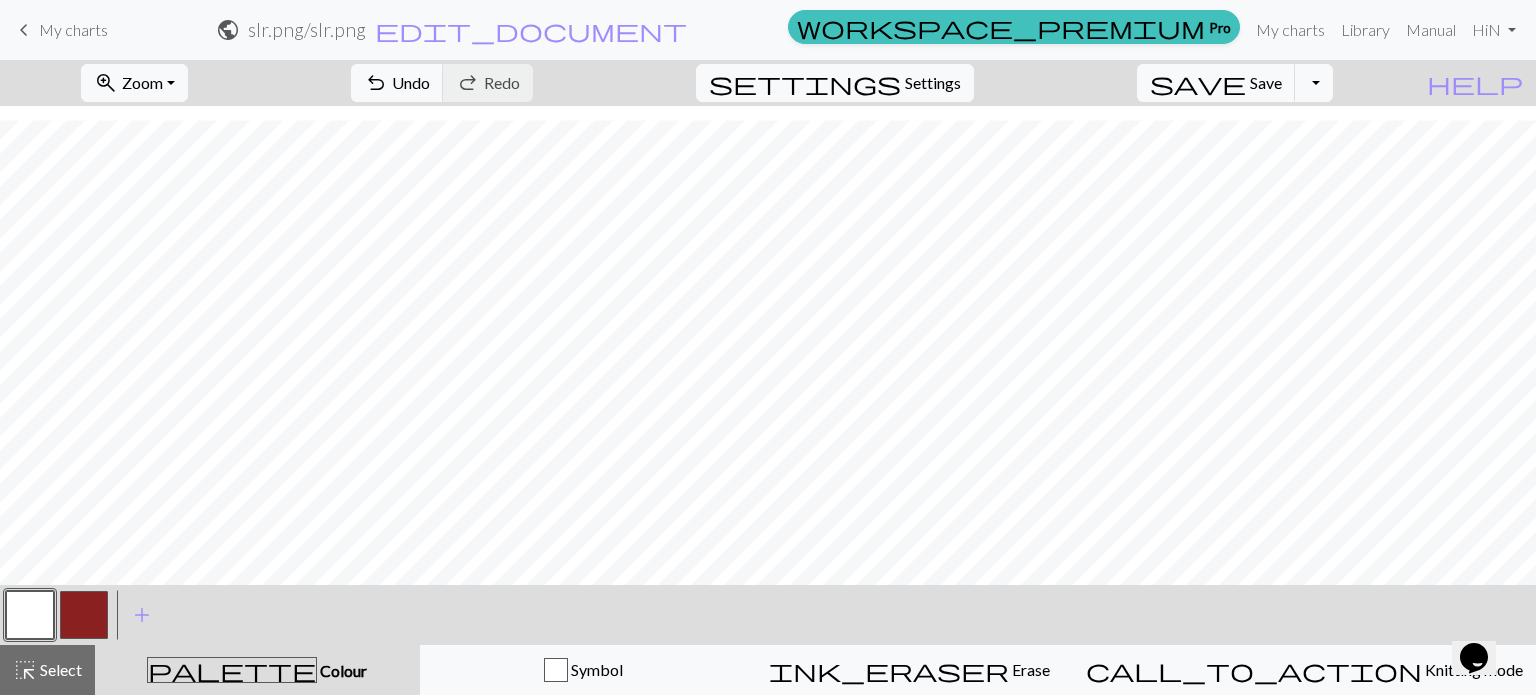 click on "My charts" at bounding box center (73, 29) 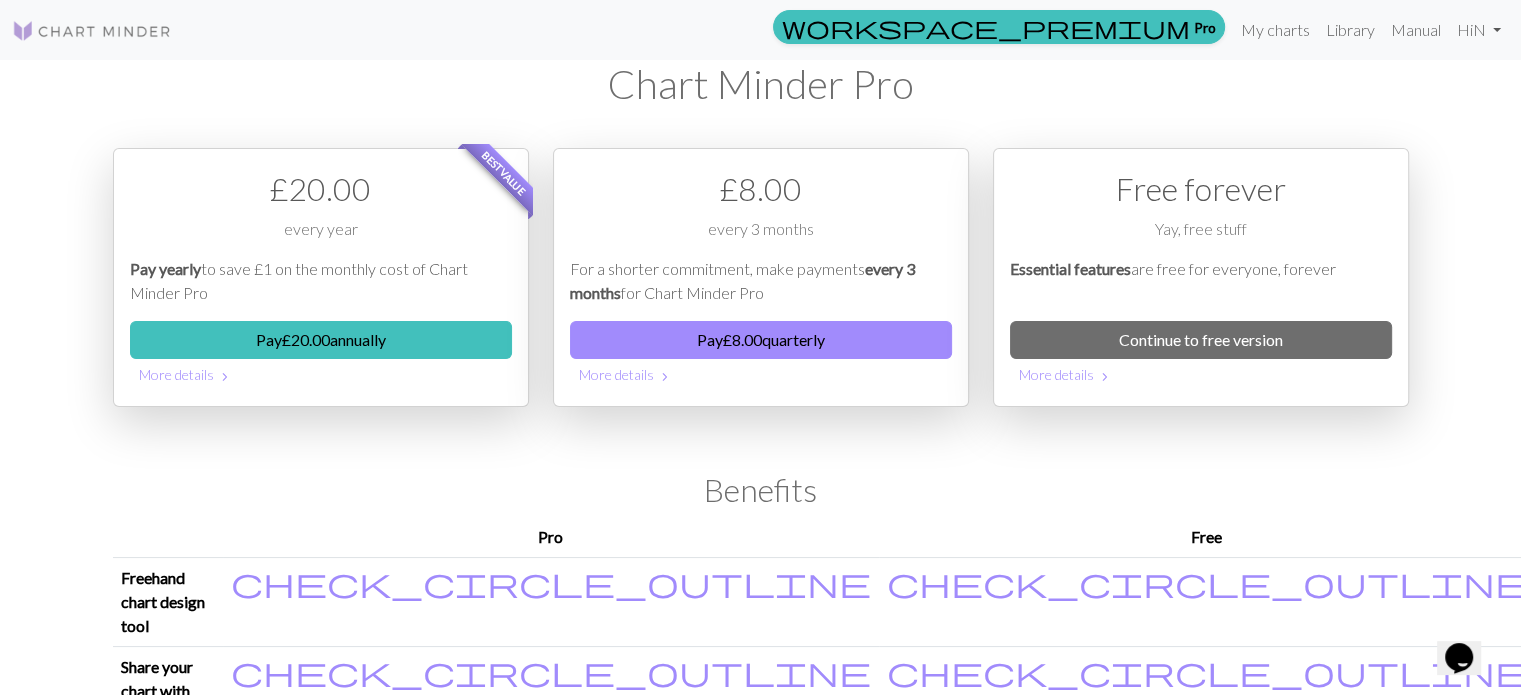 scroll, scrollTop: 0, scrollLeft: 0, axis: both 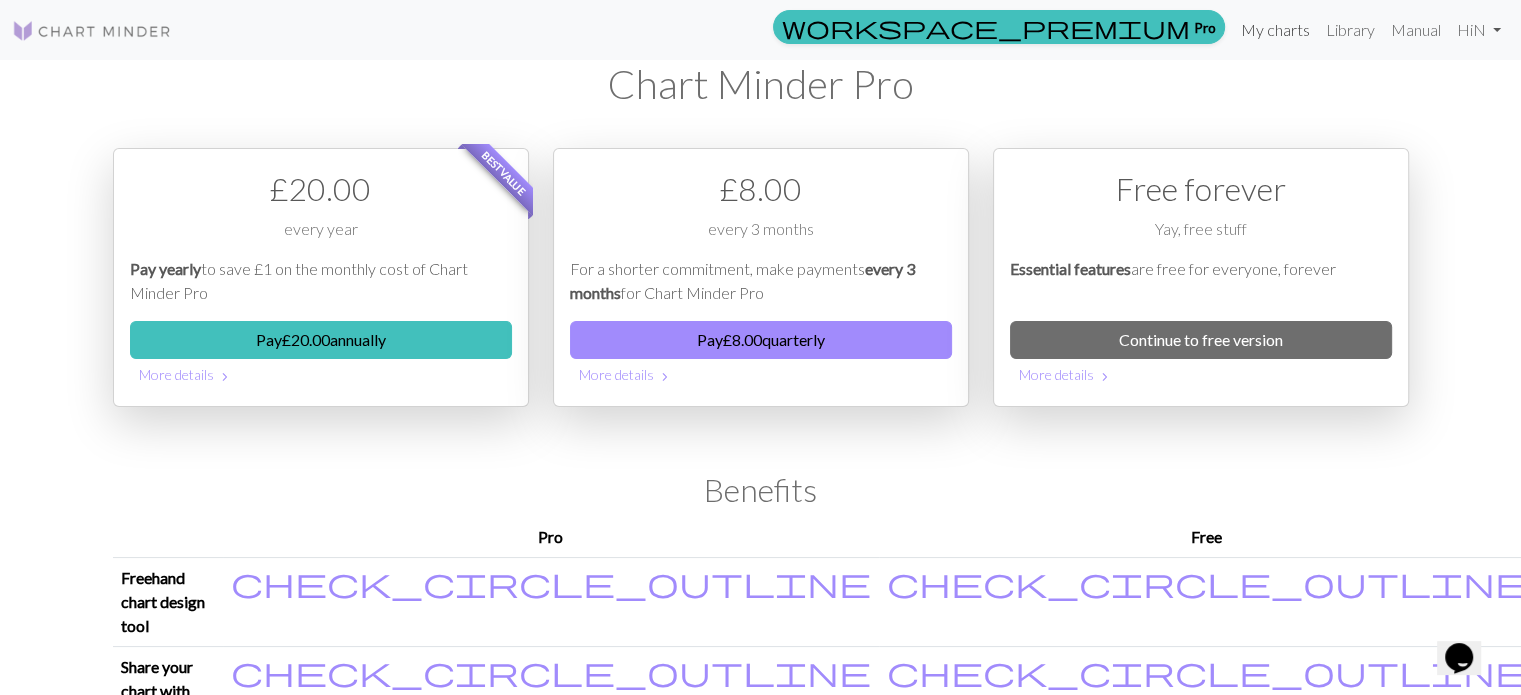click on "My charts" at bounding box center (1275, 30) 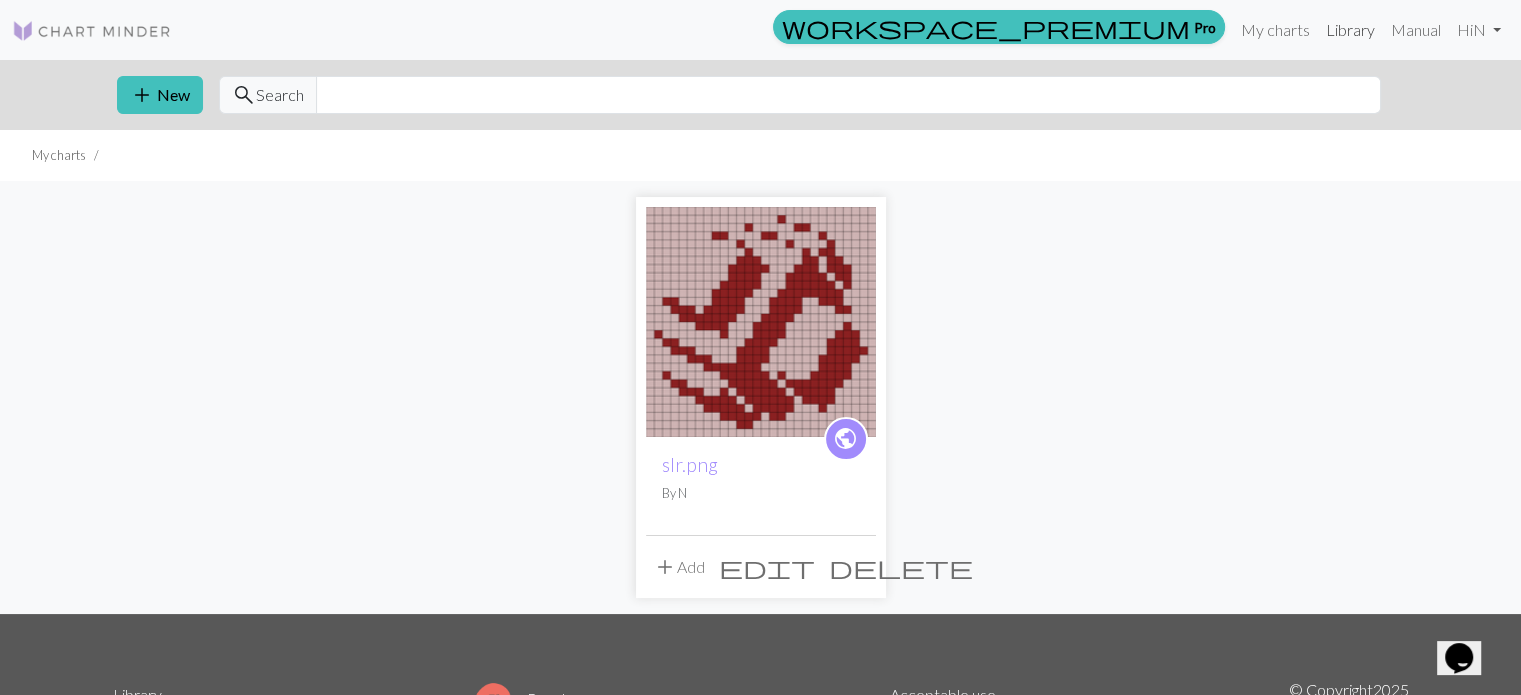 click on "Library" at bounding box center (1350, 30) 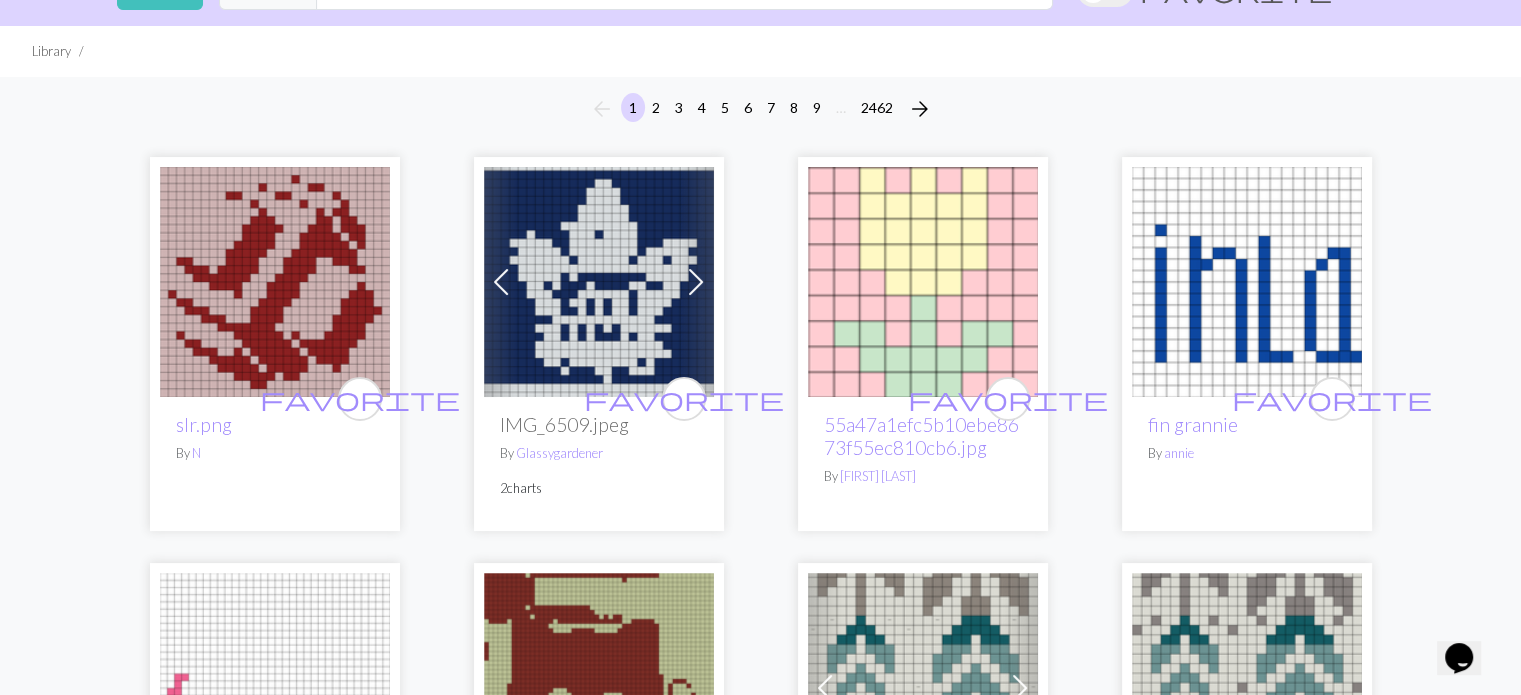 scroll, scrollTop: 100, scrollLeft: 0, axis: vertical 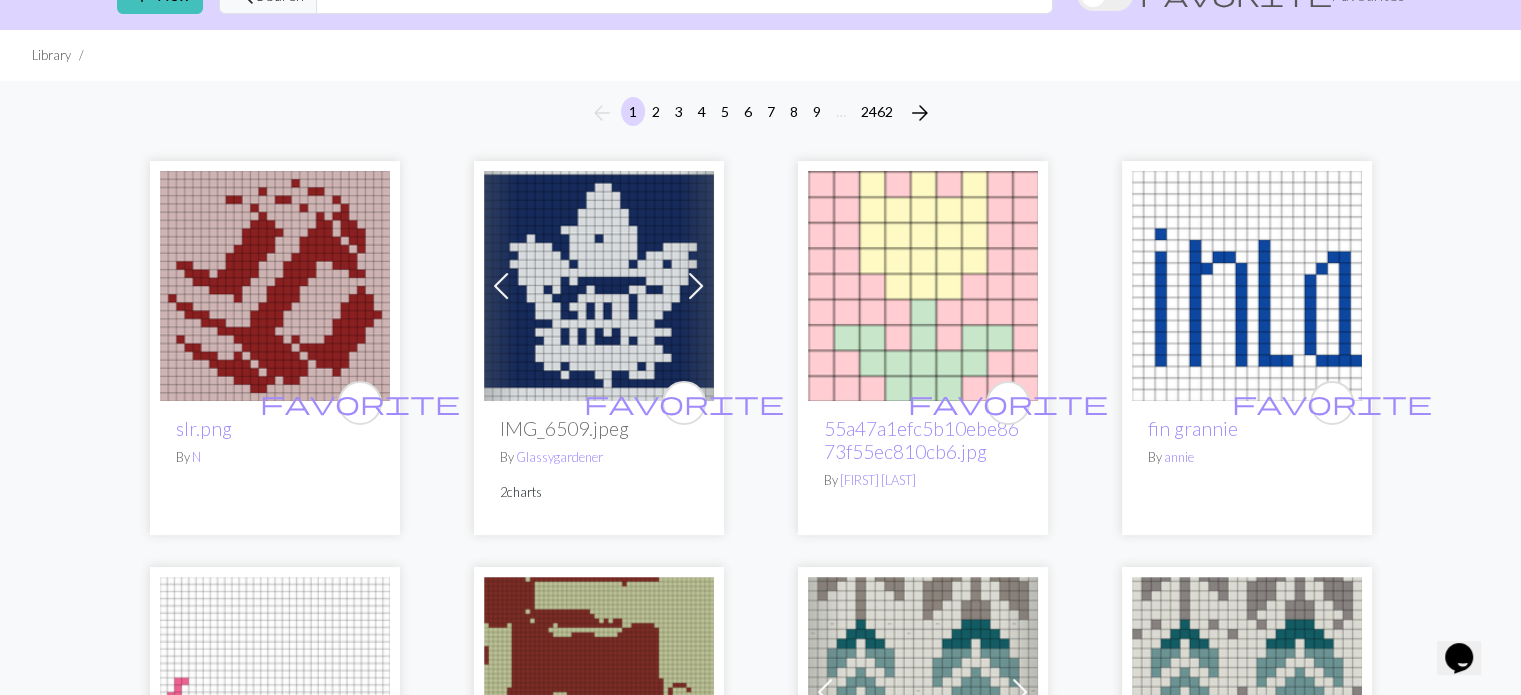 click at bounding box center (275, 286) 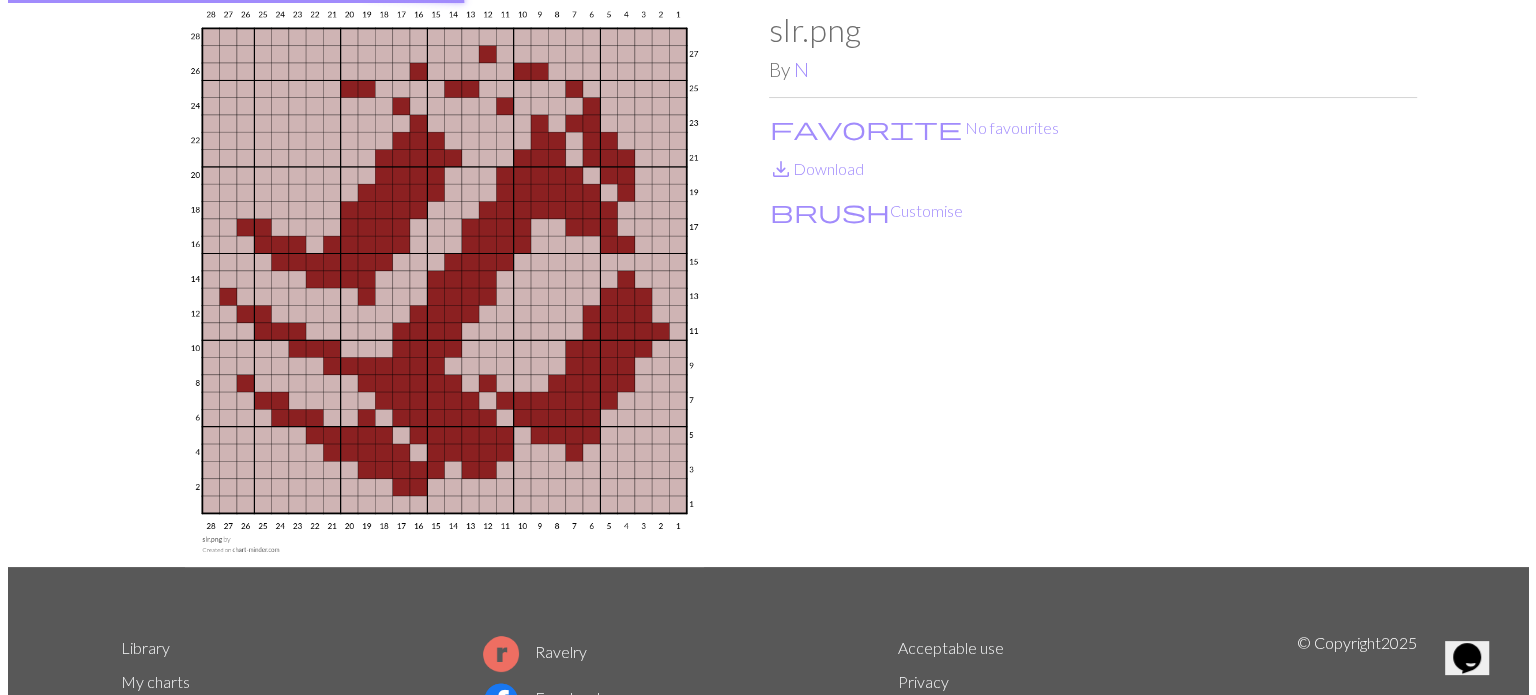 scroll, scrollTop: 0, scrollLeft: 0, axis: both 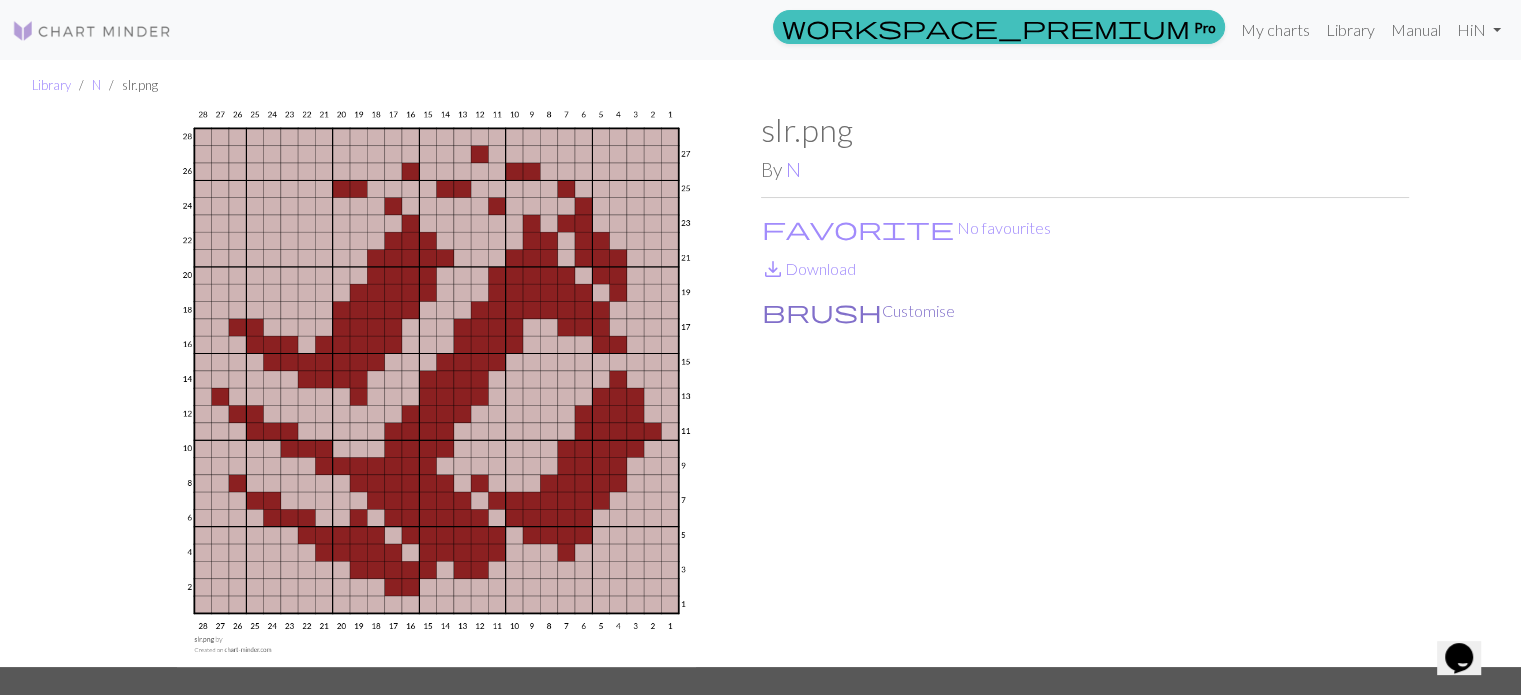 click on "brush Customise" at bounding box center [858, 311] 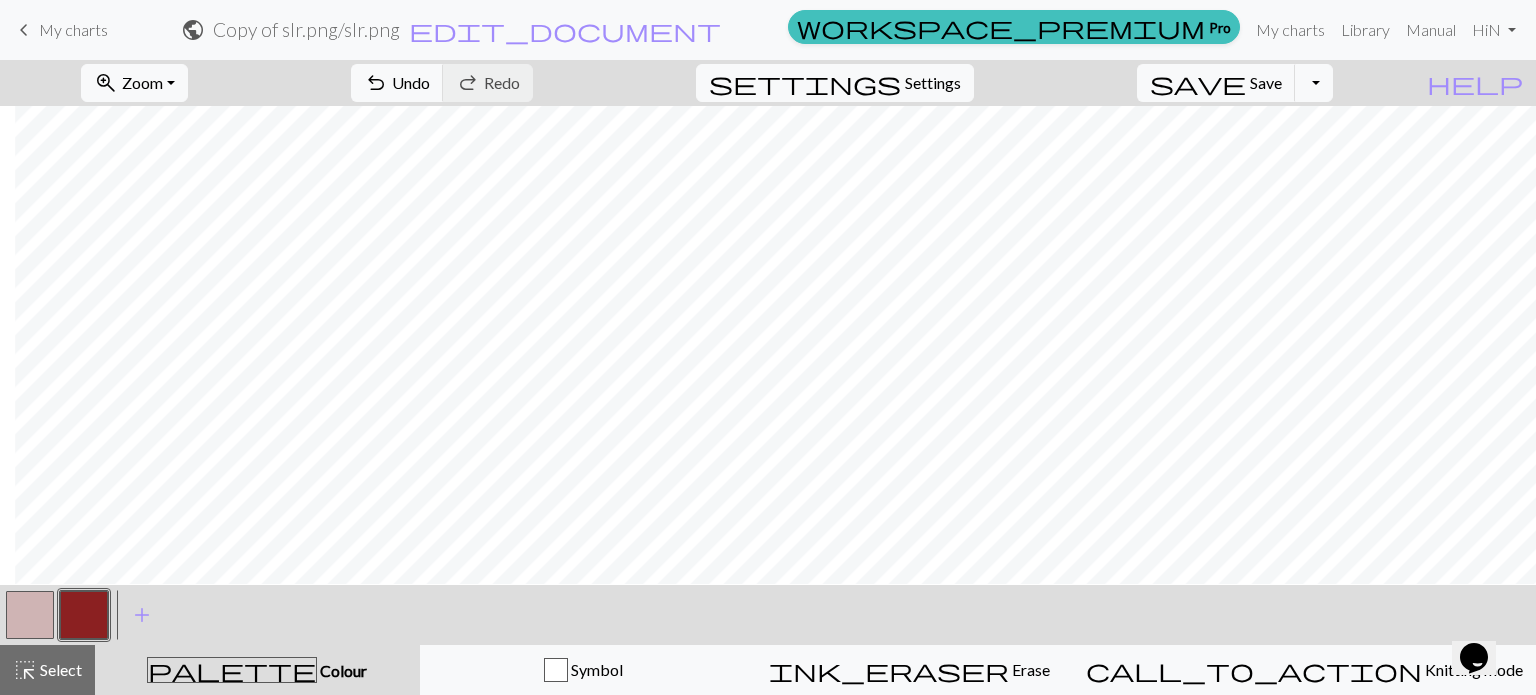 scroll, scrollTop: 0, scrollLeft: 15, axis: horizontal 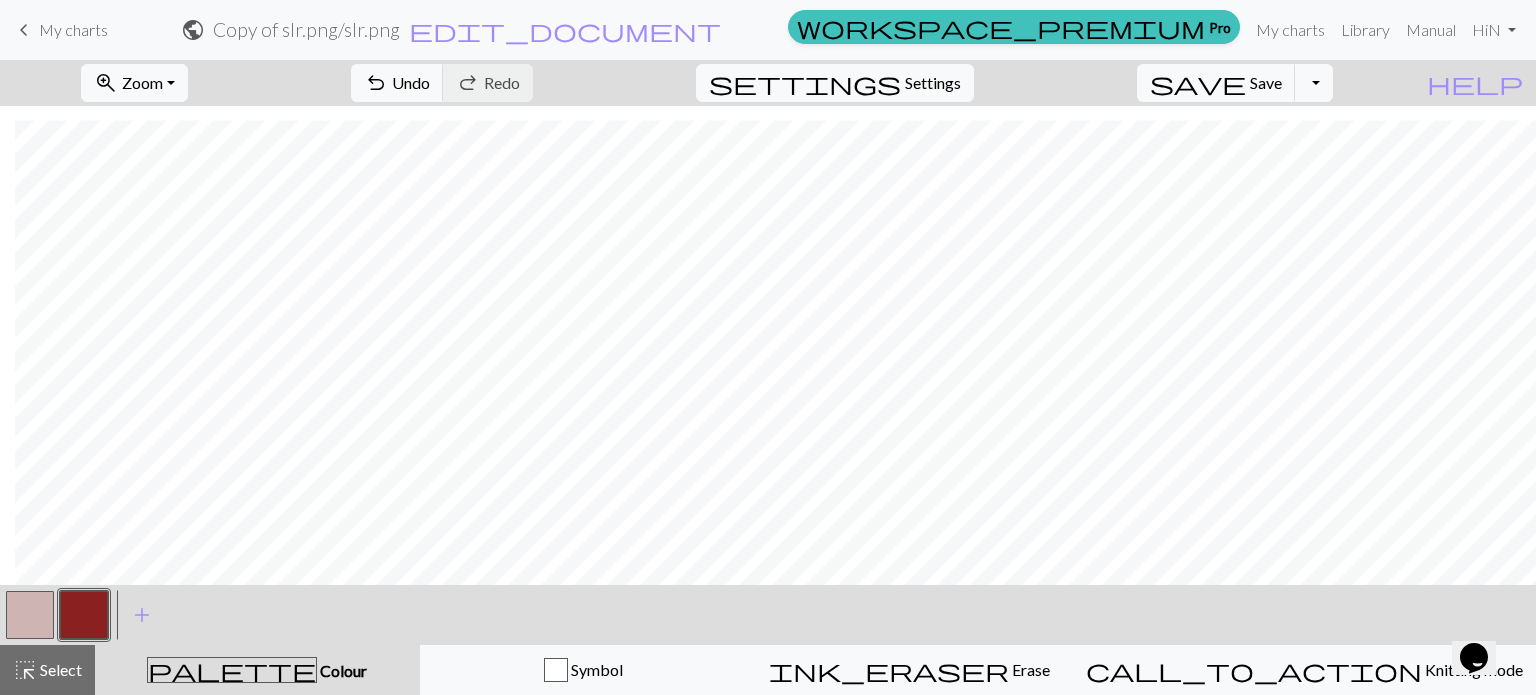 click on "My charts" at bounding box center (73, 29) 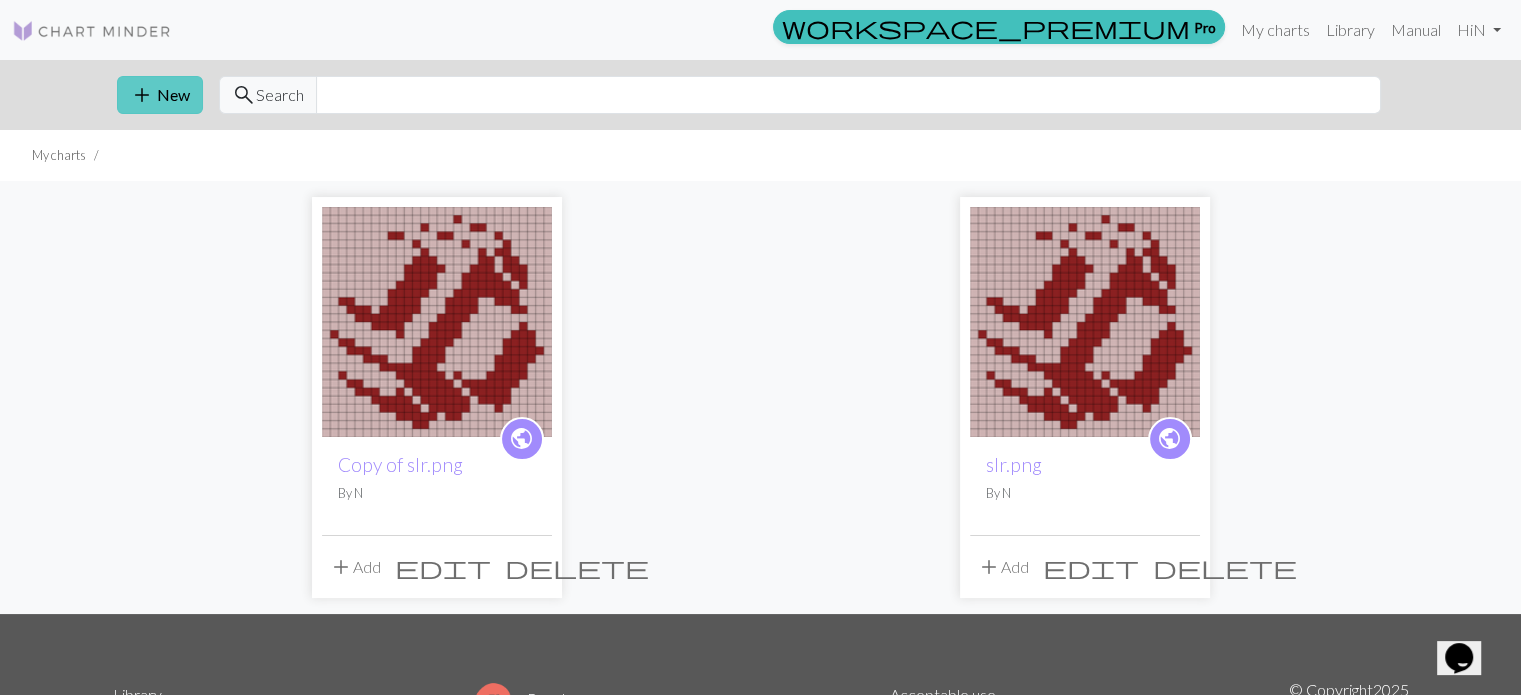click on "add   New" at bounding box center (160, 95) 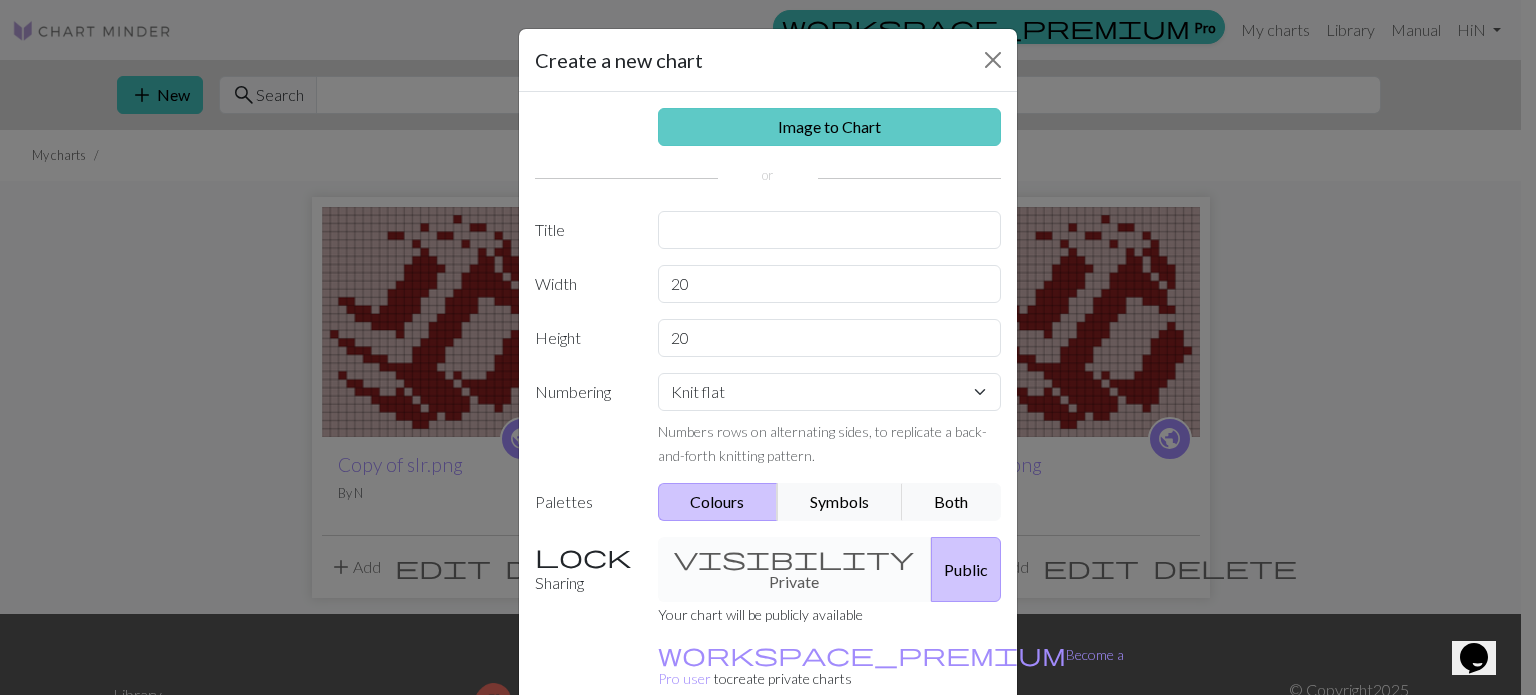 click on "Image to Chart" at bounding box center (830, 127) 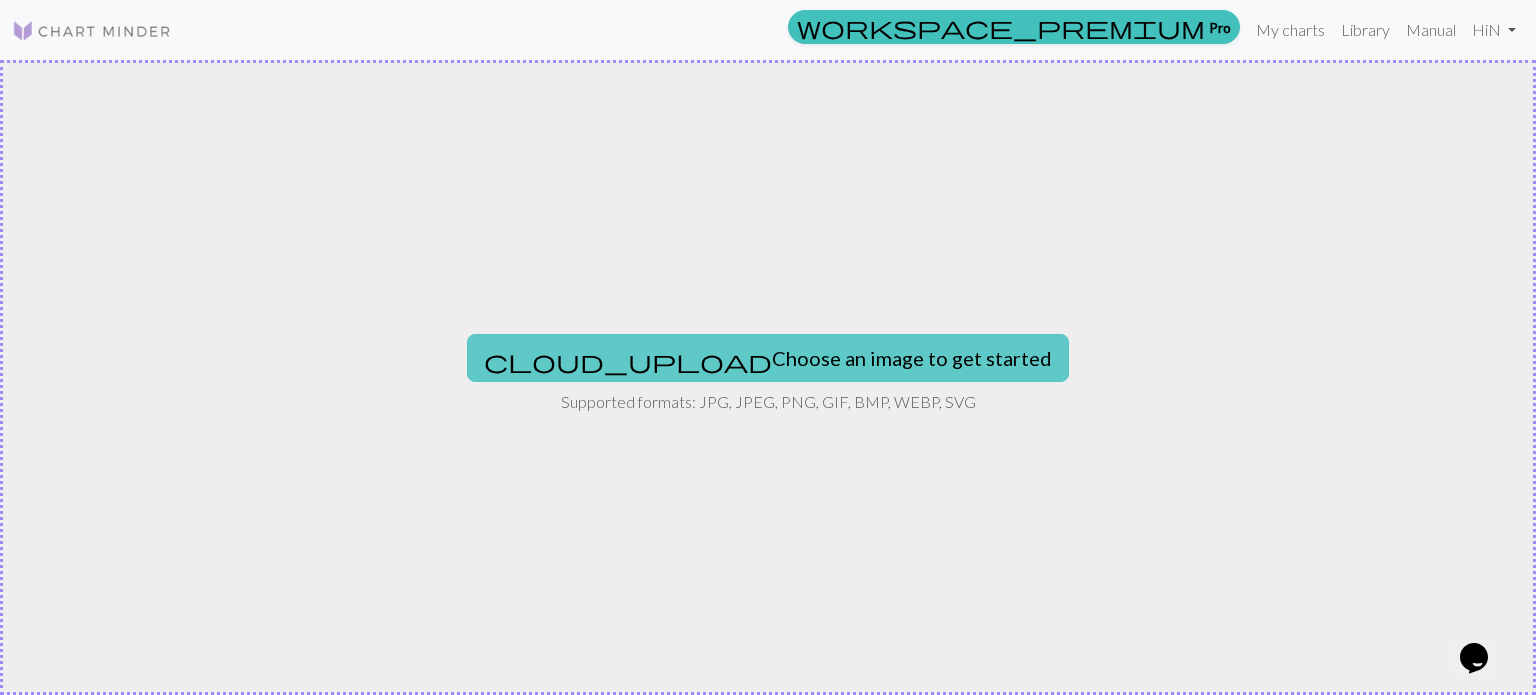click on "cloud_upload  Choose an image to get started" at bounding box center [768, 358] 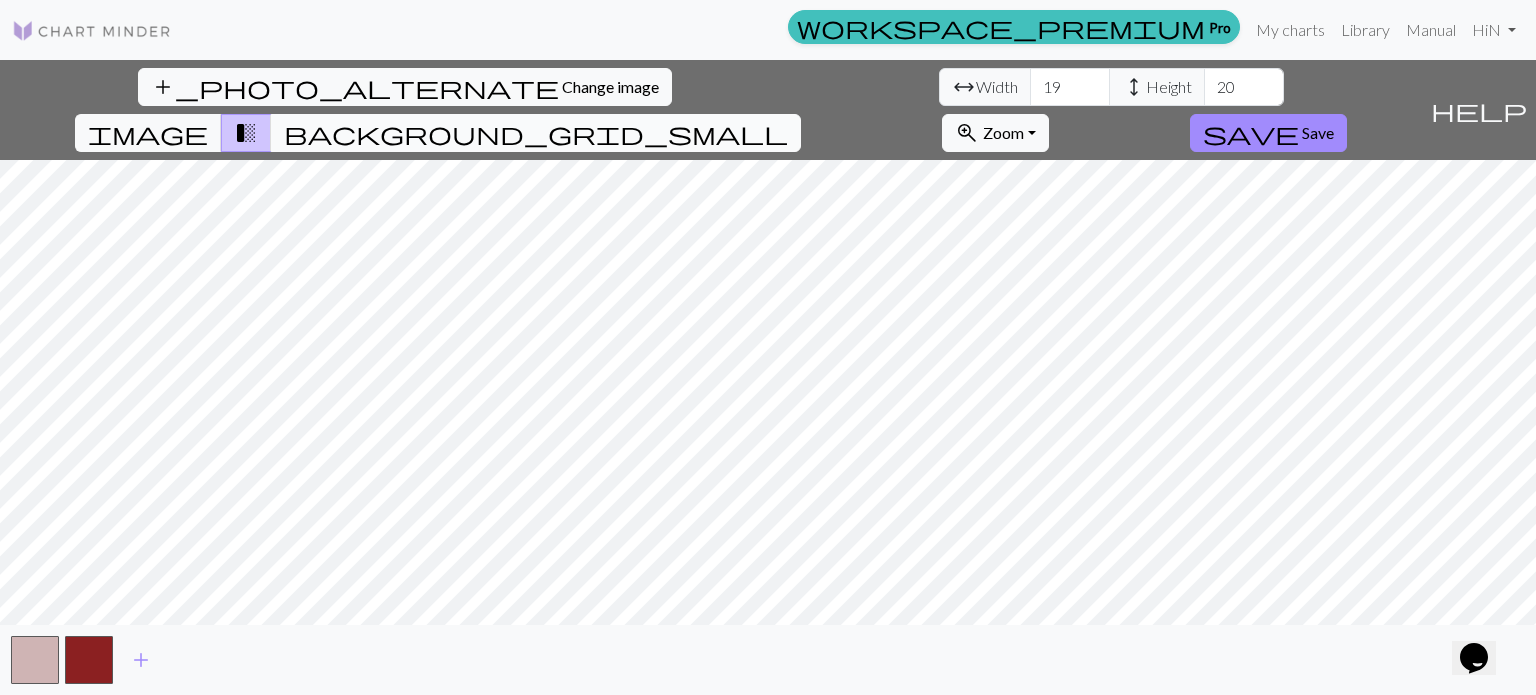 click on "background_grid_small" at bounding box center (536, 133) 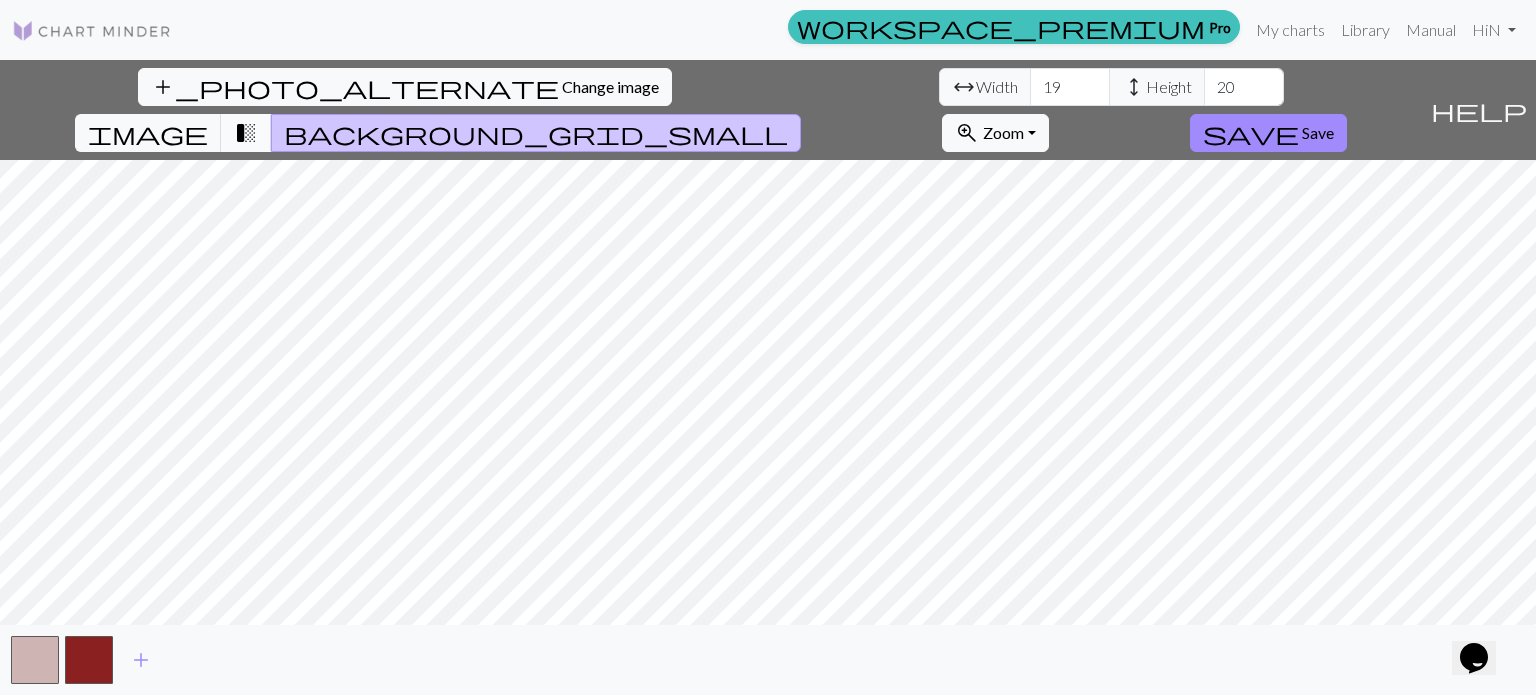 click on "transition_fade" at bounding box center (246, 133) 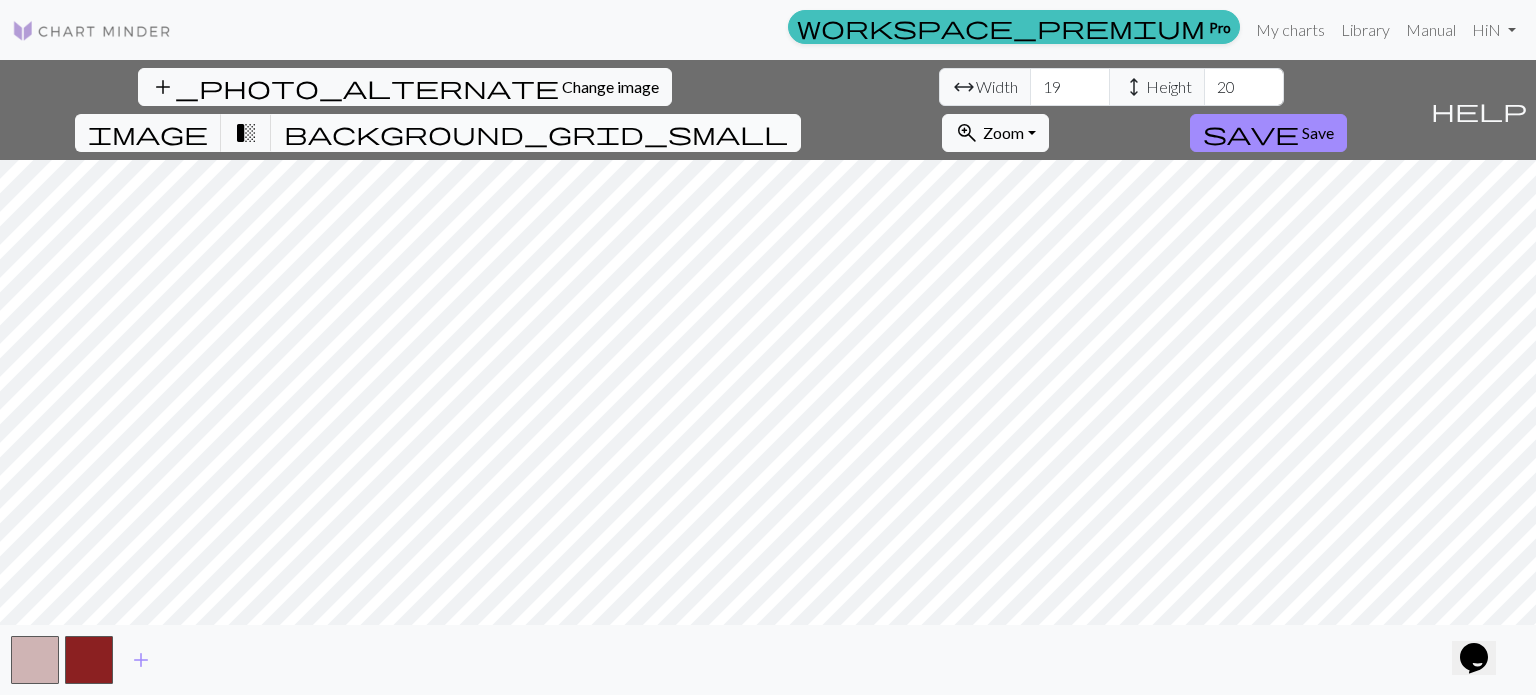 click on "background_grid_small" at bounding box center (536, 133) 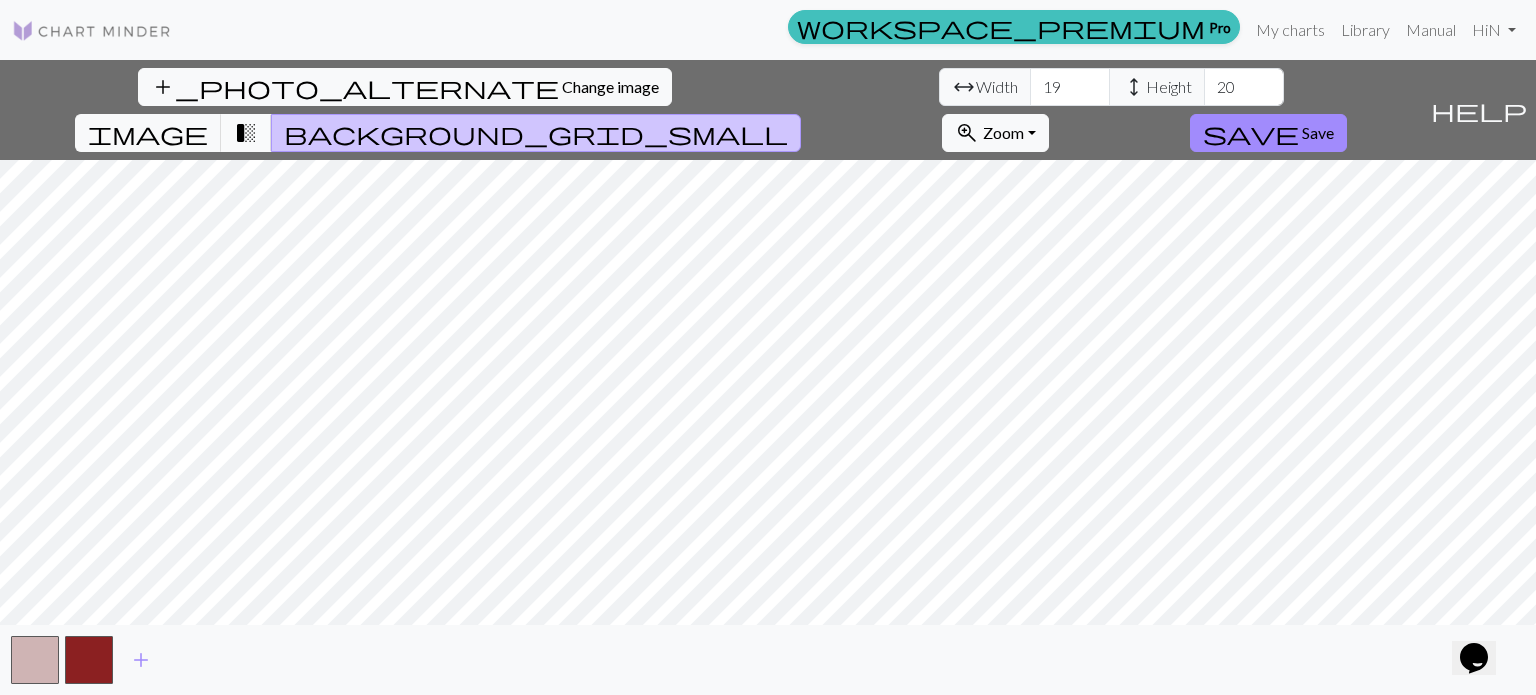 click on "transition_fade" at bounding box center [246, 133] 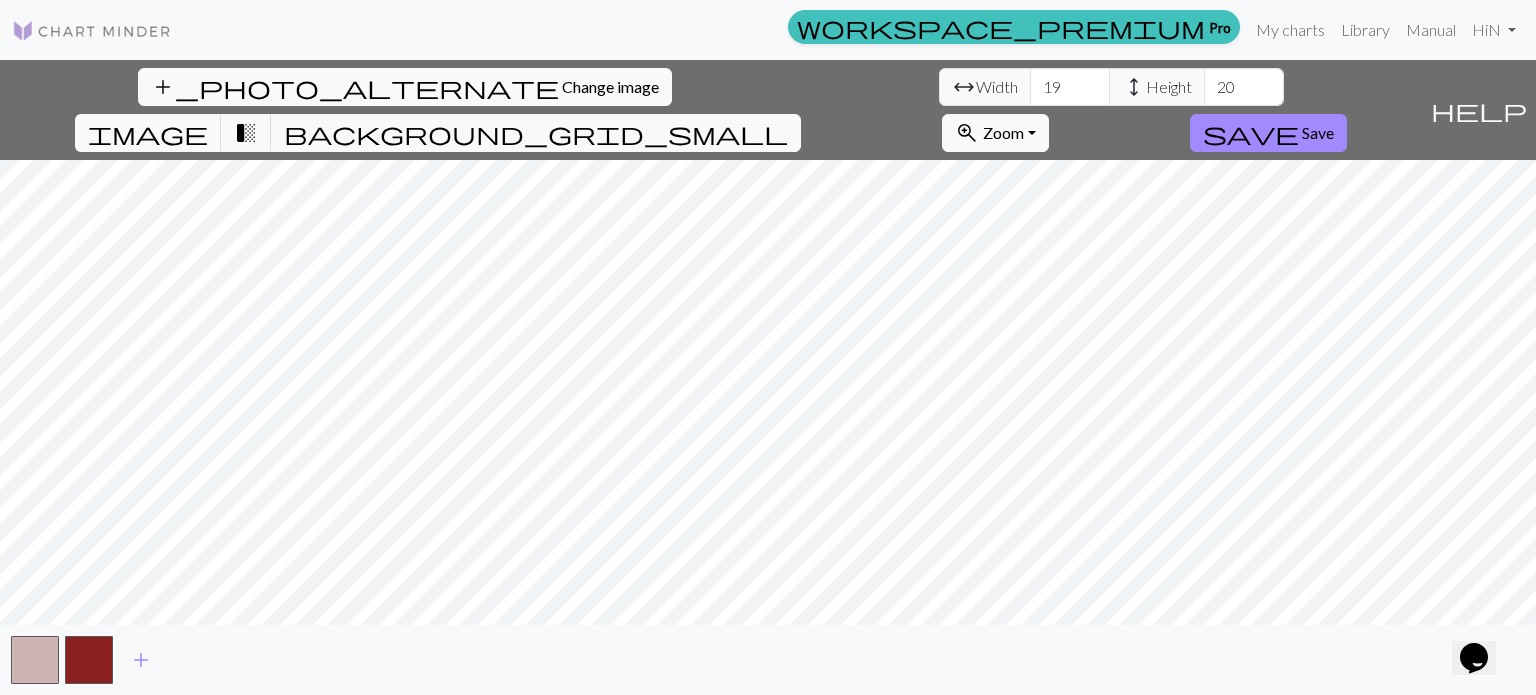 click on "add_photo_alternate   Change image arrow_range   Width 19 height   Height 20 image transition_fade background_grid_small zoom_in Zoom Zoom Fit all Fit width Fit height 50% 100% 150% 200% save   Save help Show me around add" at bounding box center [768, 377] 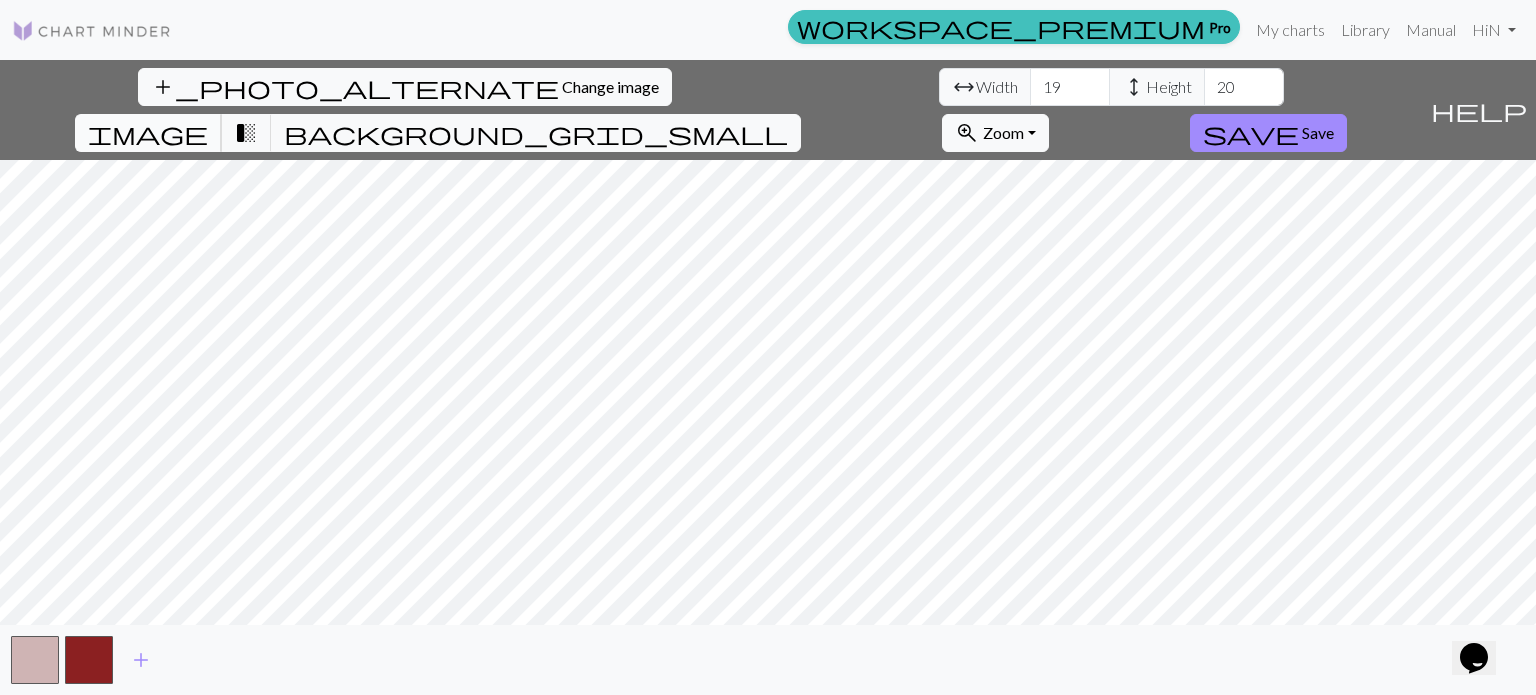click on "image" at bounding box center (148, 133) 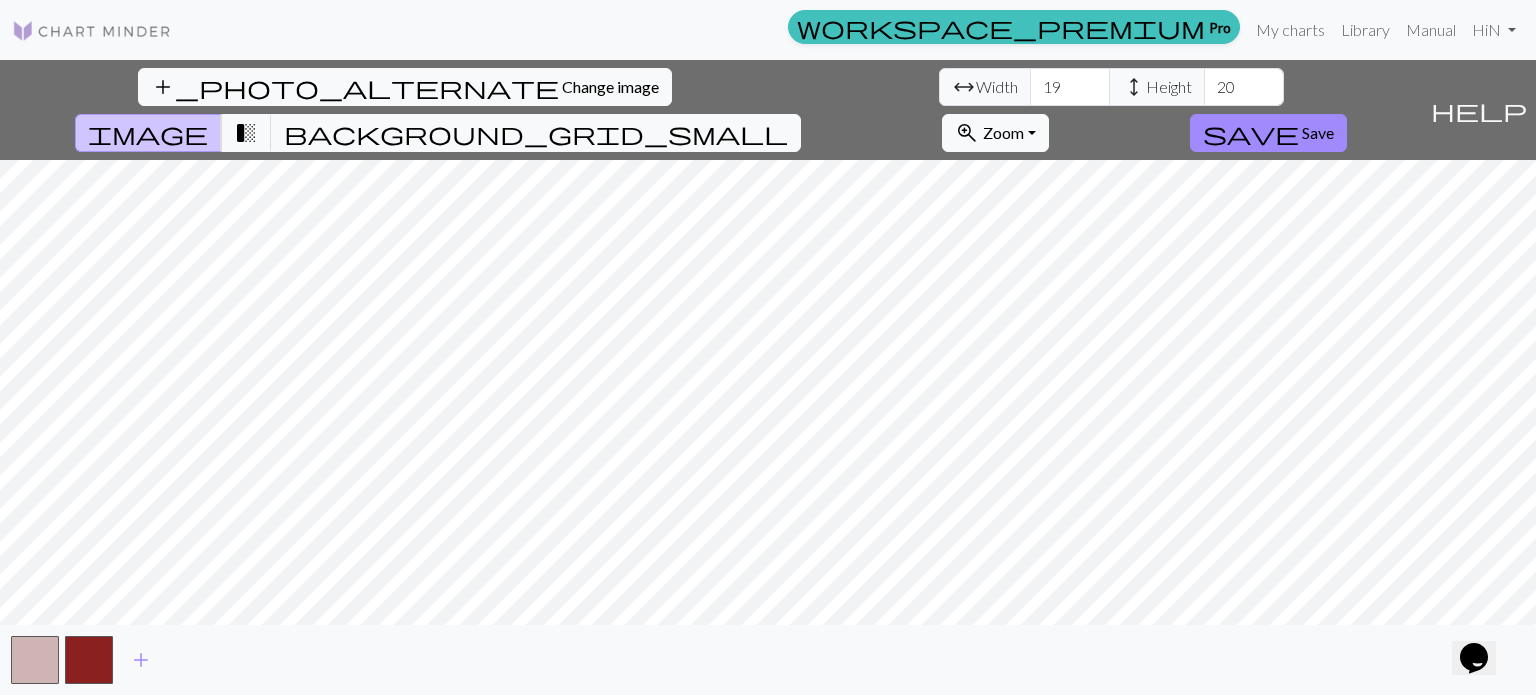 click on "add_photo_alternate   Change image arrow_range   Width 19 height   Height 20 image transition_fade background_grid_small zoom_in Zoom Zoom Fit all Fit width Fit height 50% 100% 150% 200% save   Save help Show me around add" at bounding box center [768, 377] 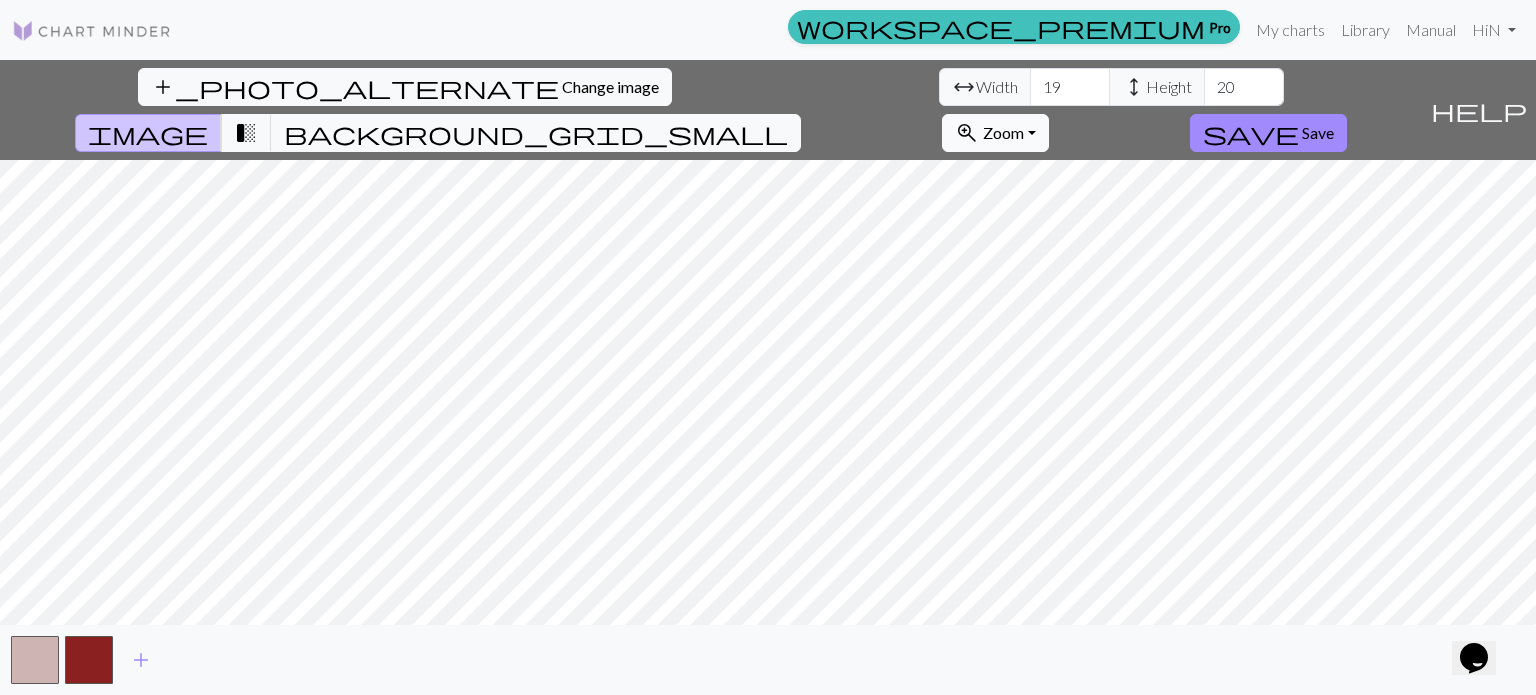 click on "zoom_in Zoom Zoom" at bounding box center (995, 133) 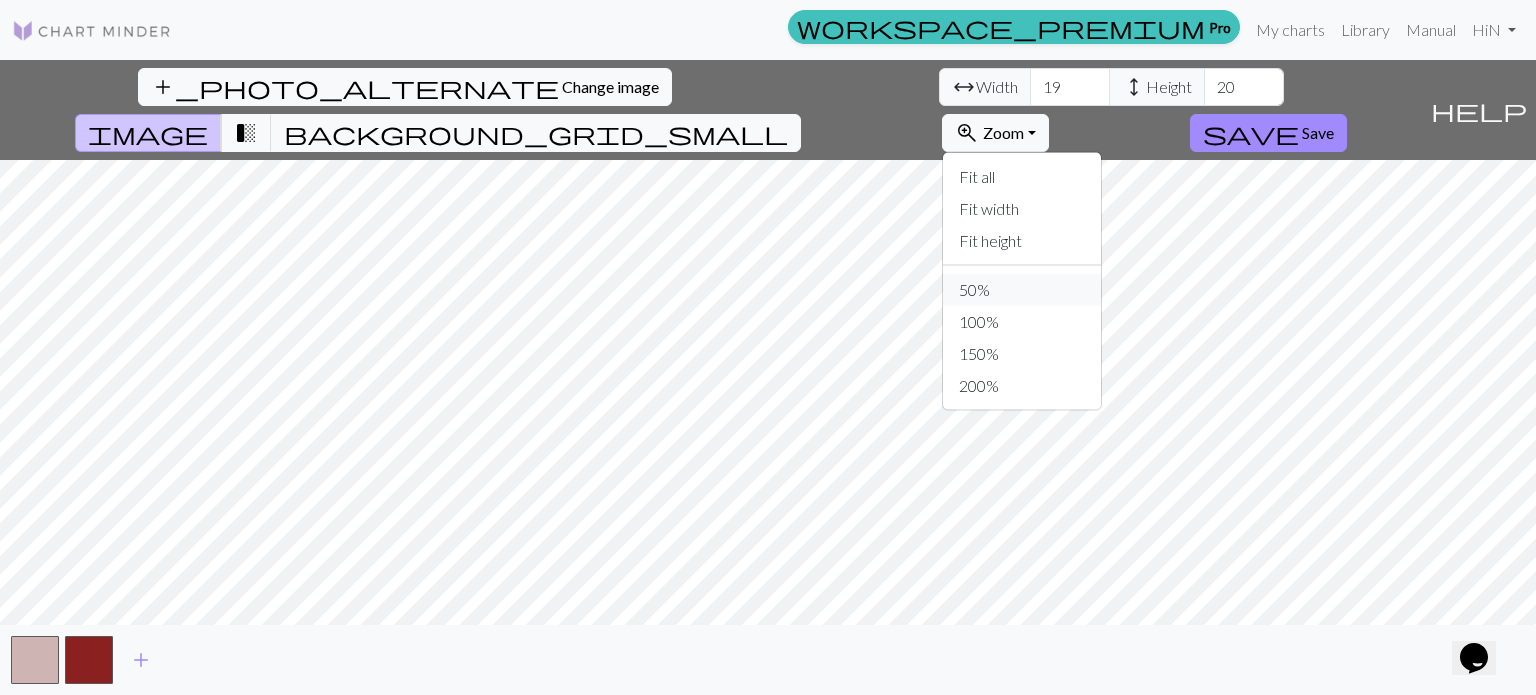 click on "50%" at bounding box center [1022, 290] 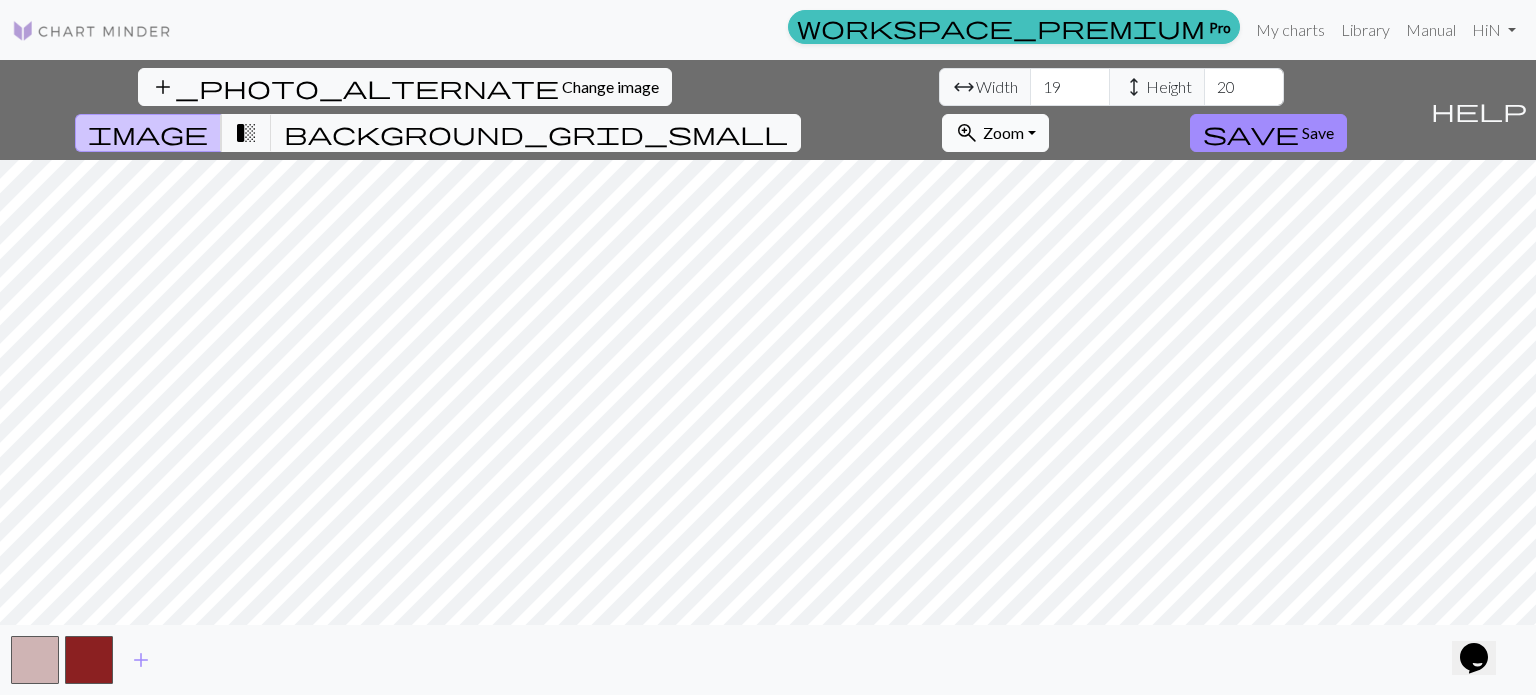click on "zoom_in Zoom Zoom" at bounding box center (995, 133) 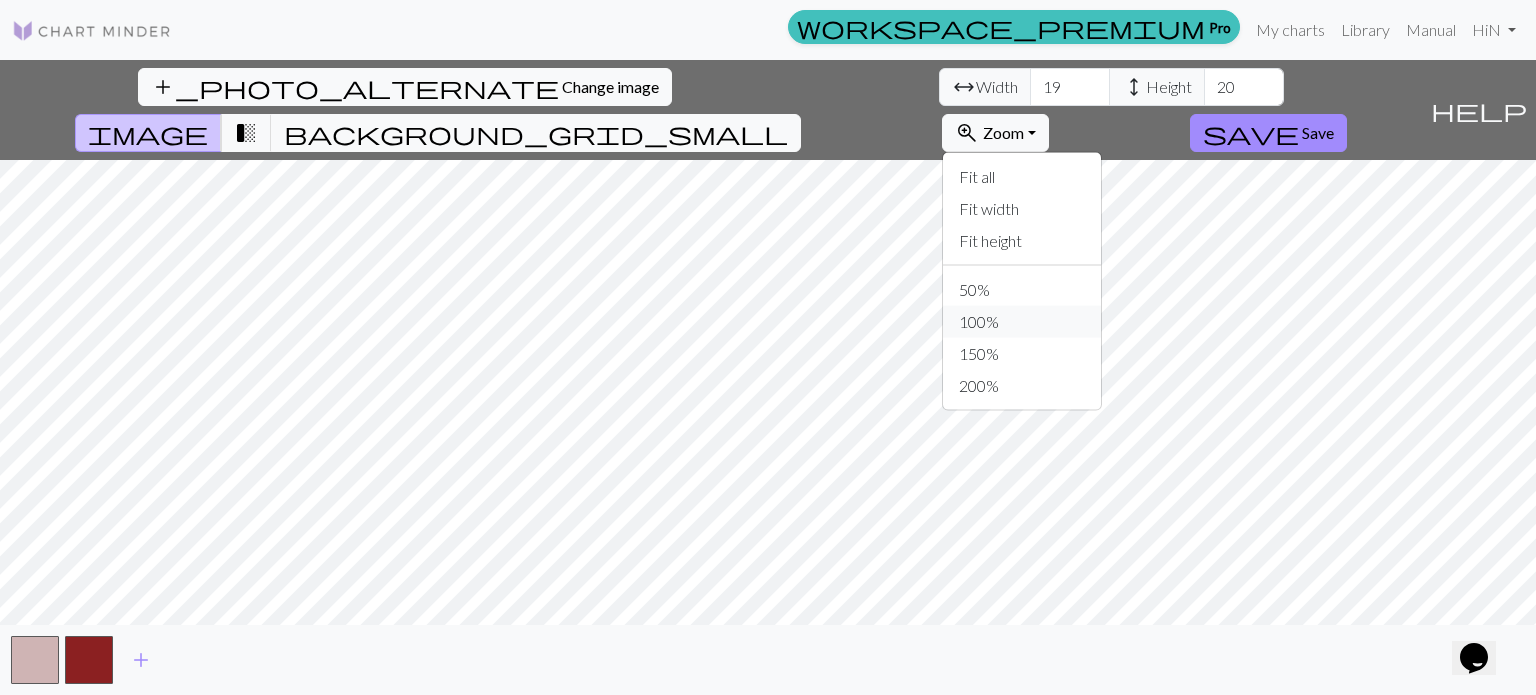 click on "100%" at bounding box center [1022, 322] 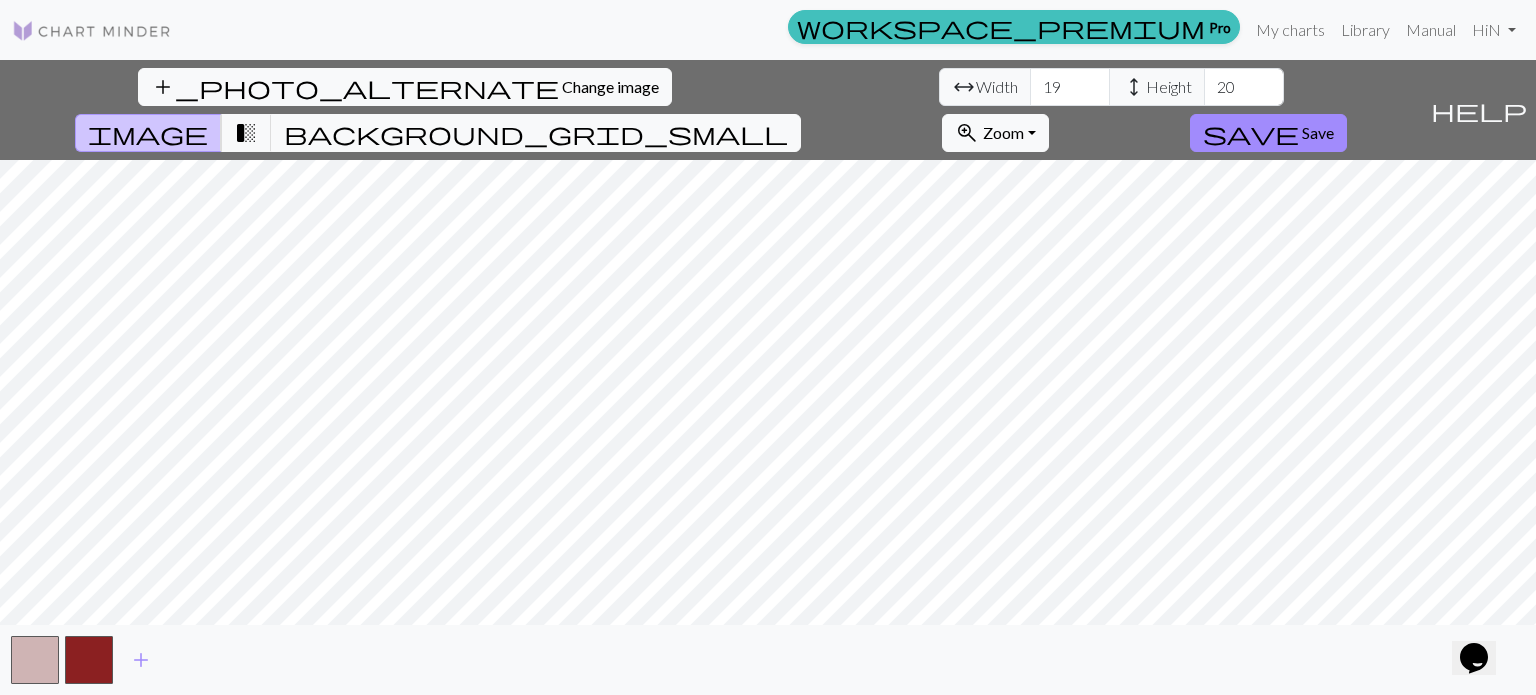 click on "add_photo_alternate   Change image arrow_range   Width 19 height   Height 20 image transition_fade background_grid_small zoom_in Zoom Zoom Fit all Fit width Fit height 50% 100% 150% 200% save   Save help Show me around add" at bounding box center (768, 377) 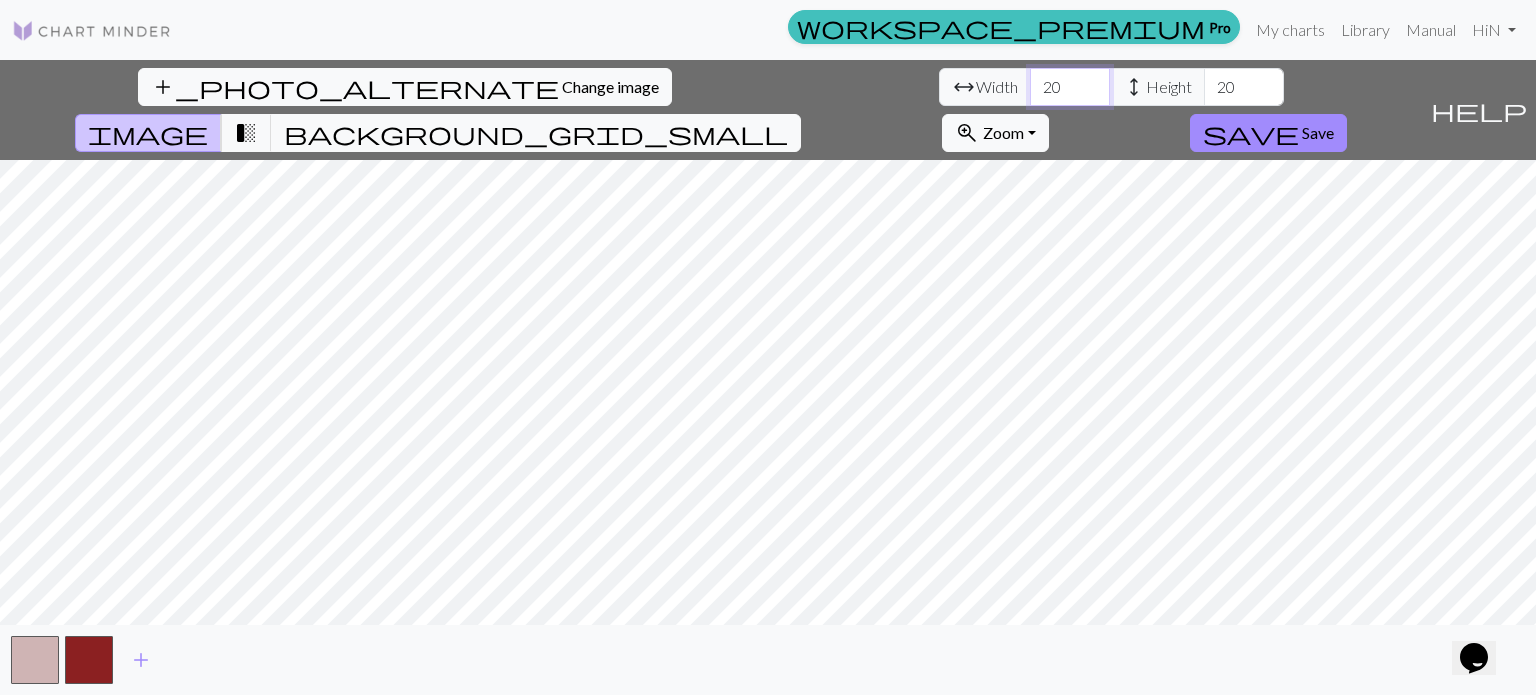 click on "20" at bounding box center [1070, 87] 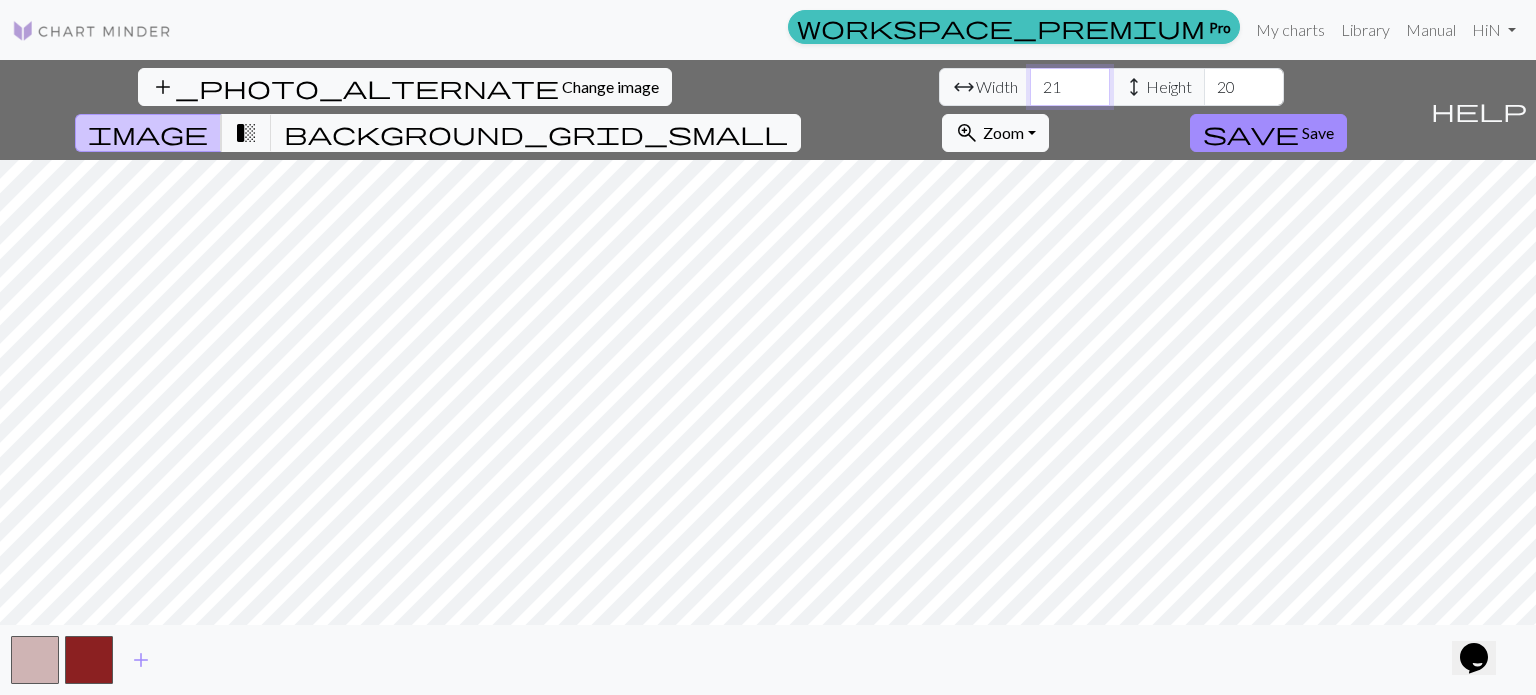 click on "21" at bounding box center [1070, 87] 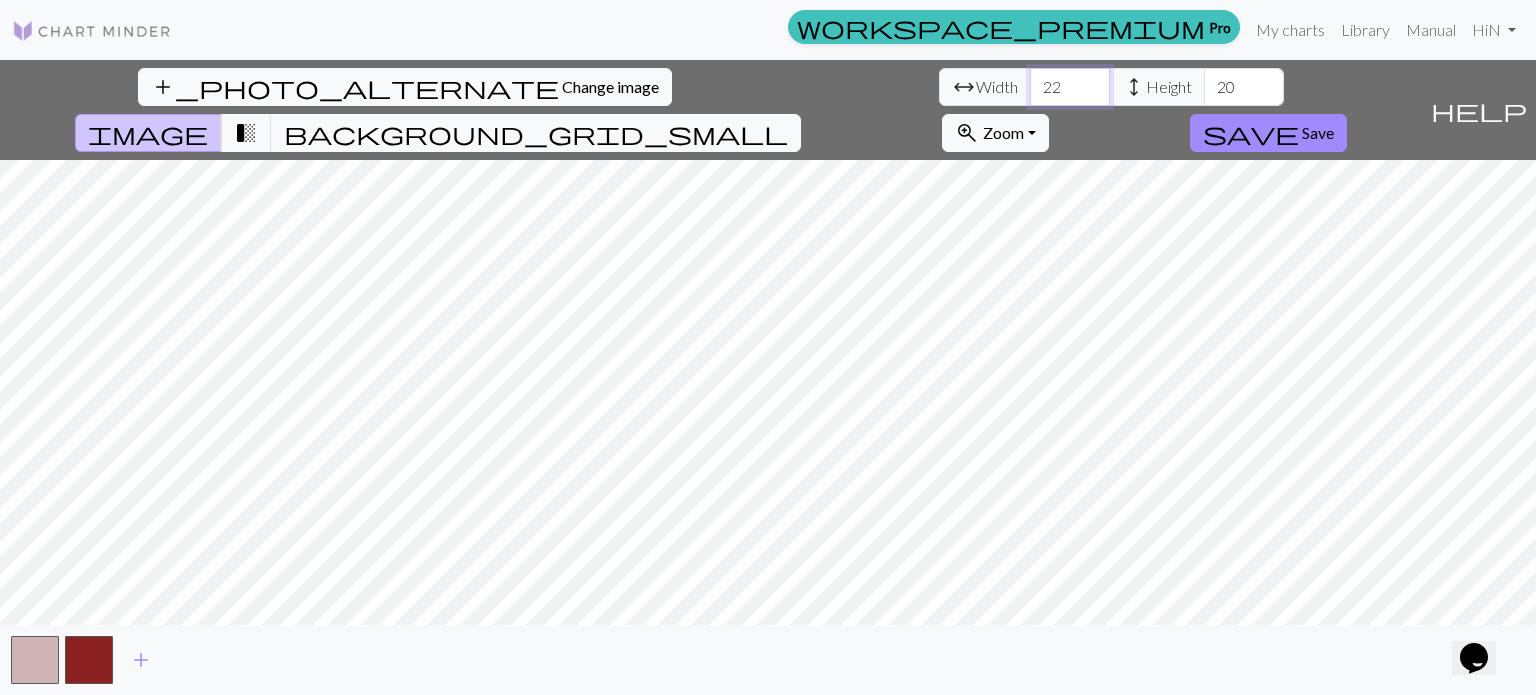 click on "22" at bounding box center [1070, 87] 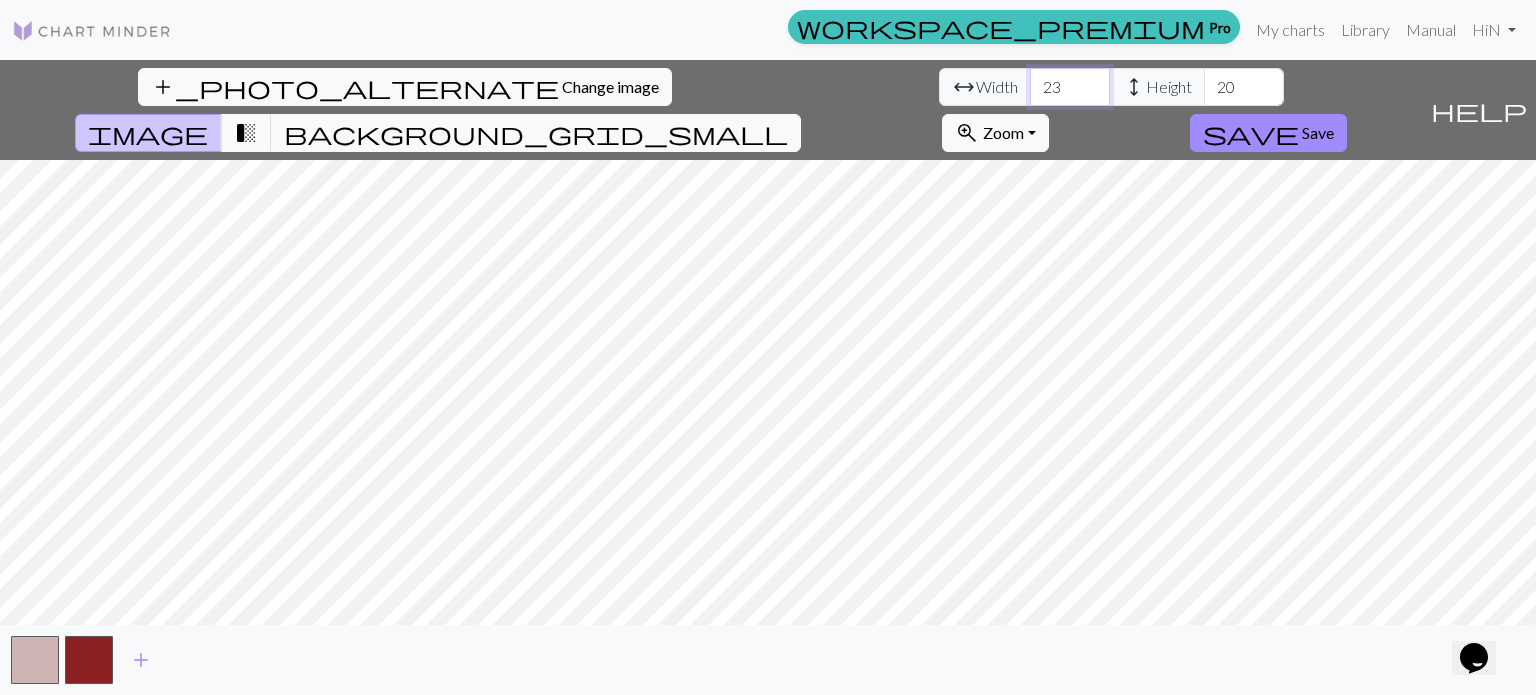 click on "23" at bounding box center (1070, 87) 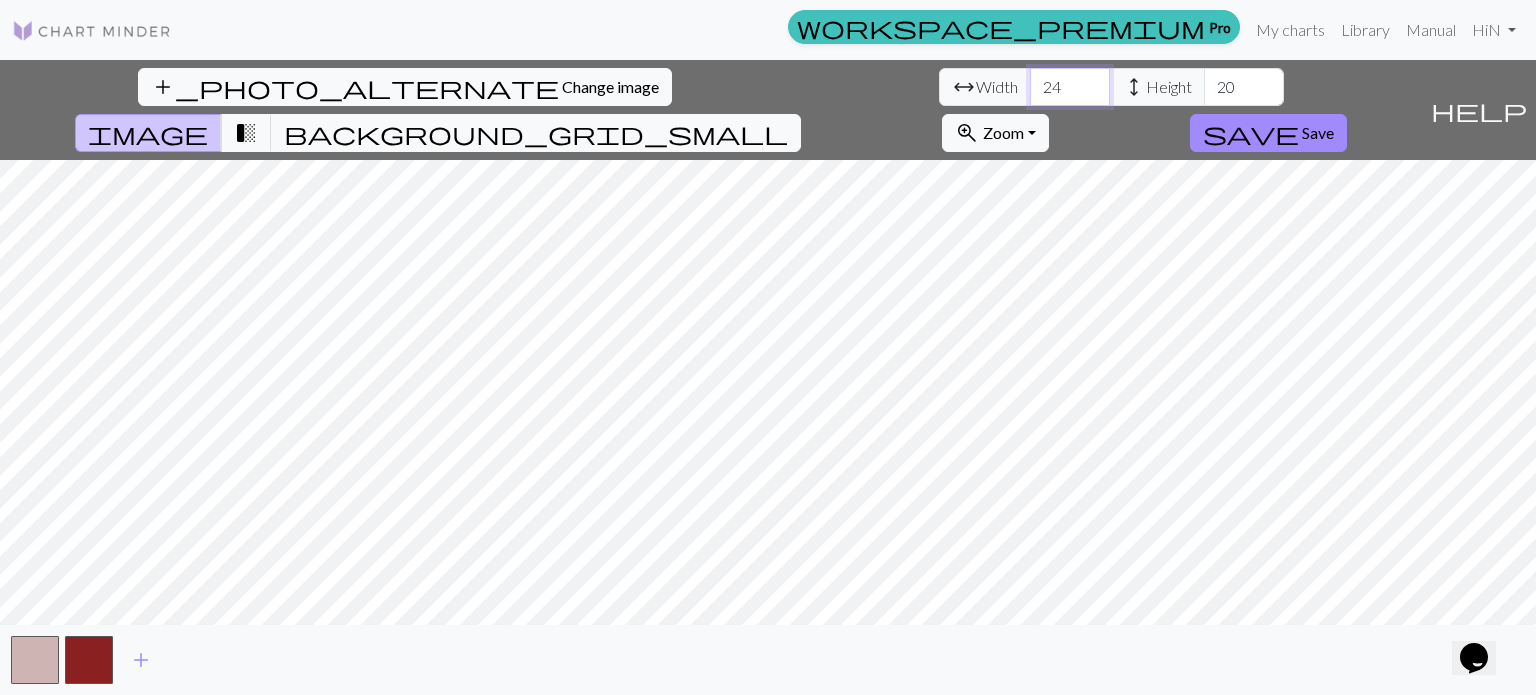 click on "24" at bounding box center [1070, 87] 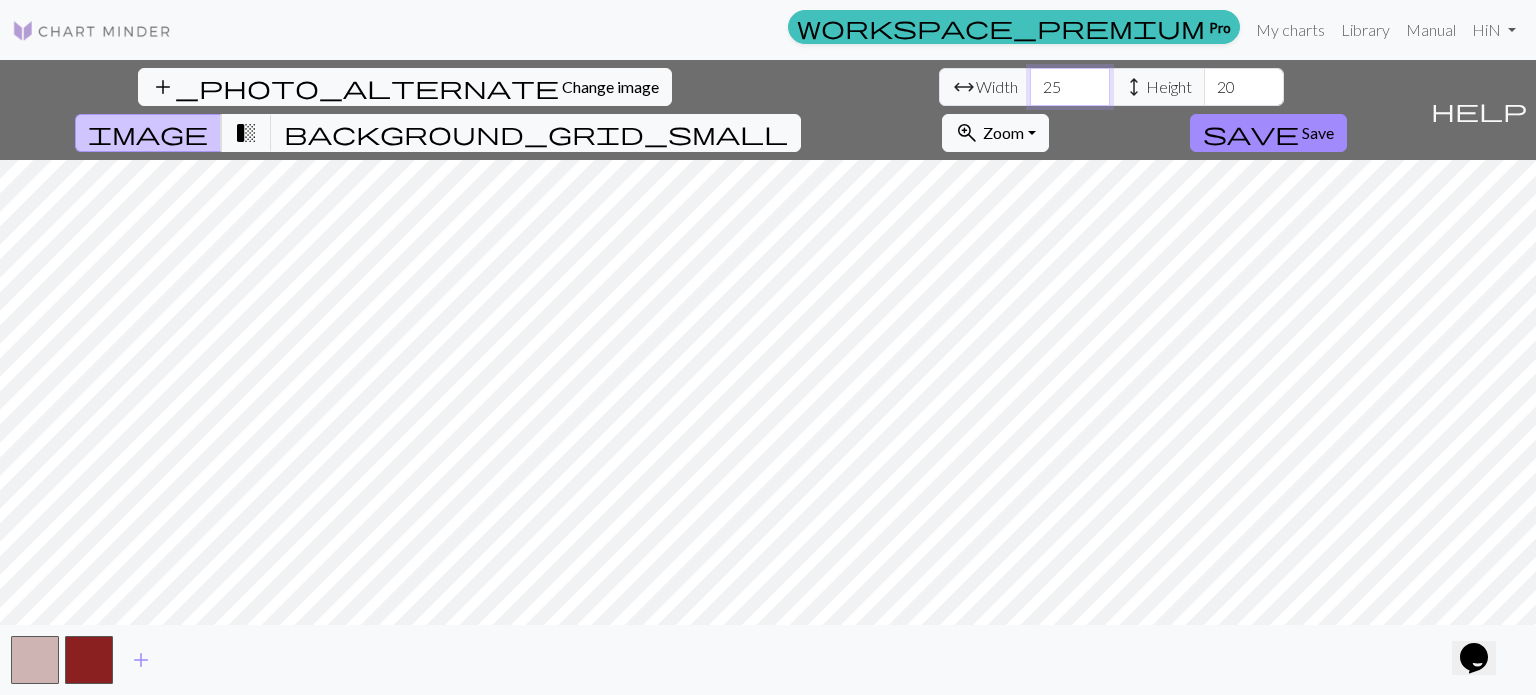 click on "25" at bounding box center (1070, 87) 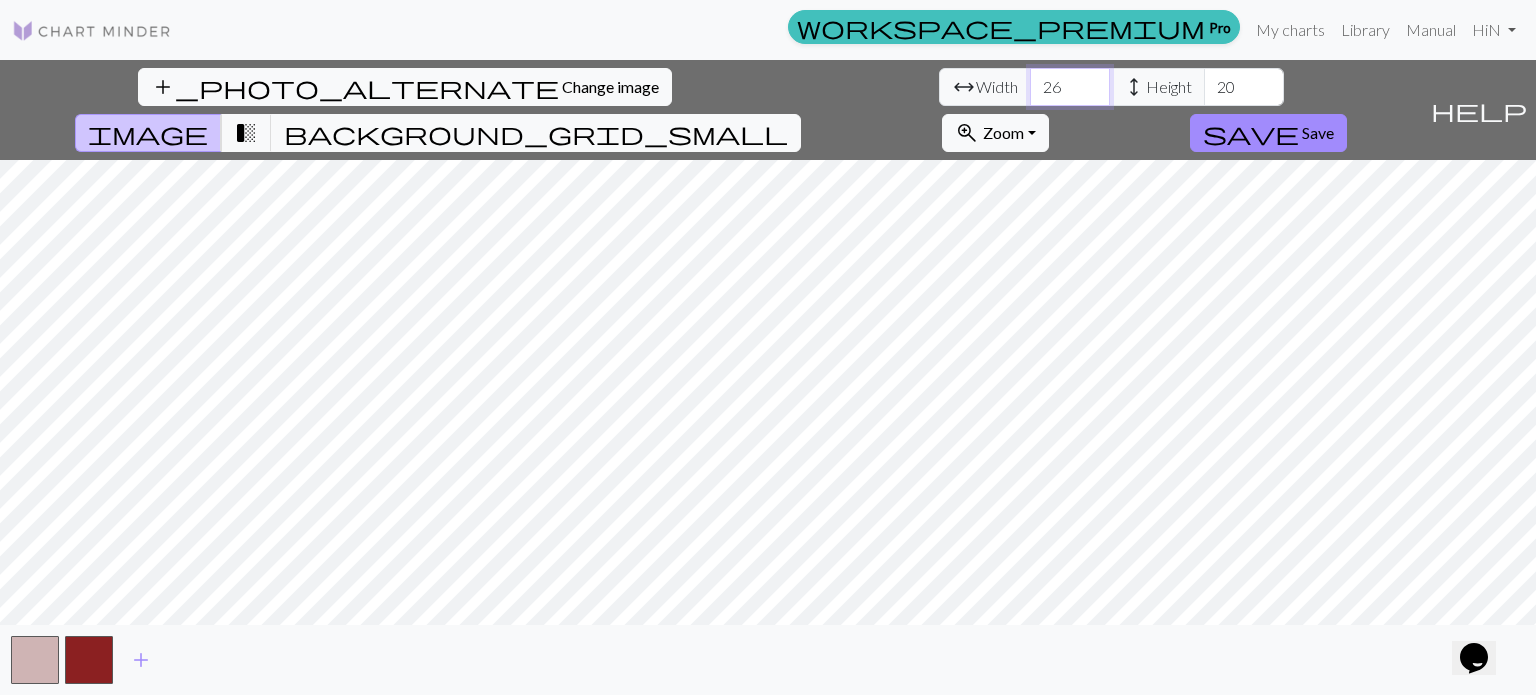 click on "26" at bounding box center (1070, 87) 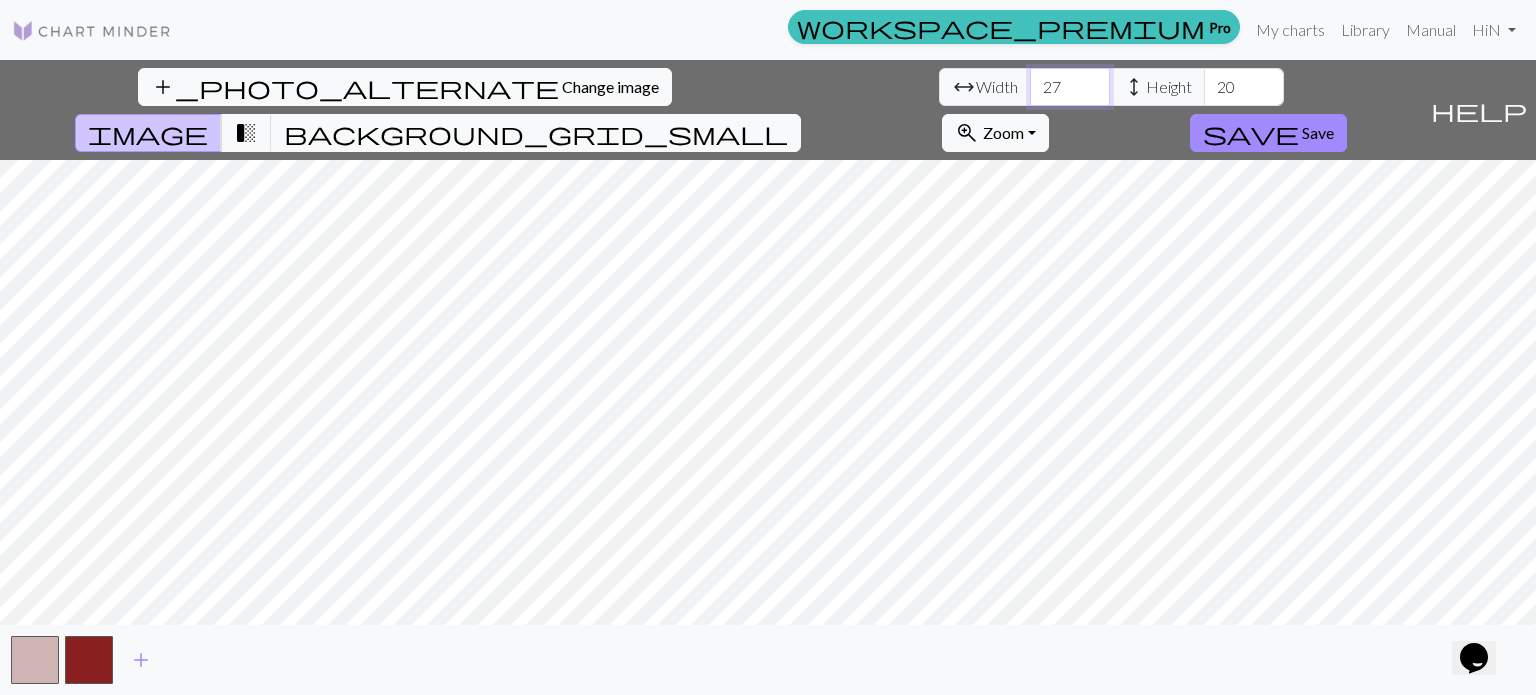 click on "27" at bounding box center (1070, 87) 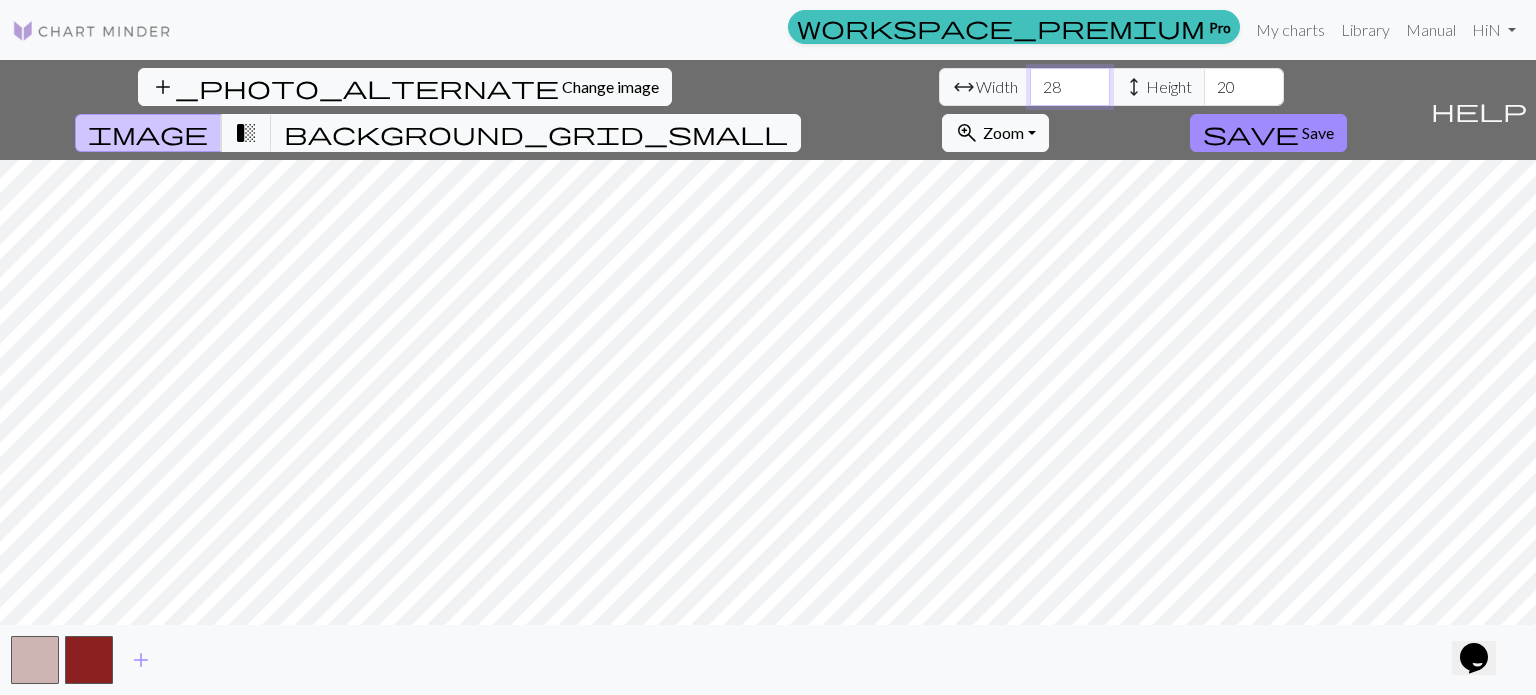 type on "28" 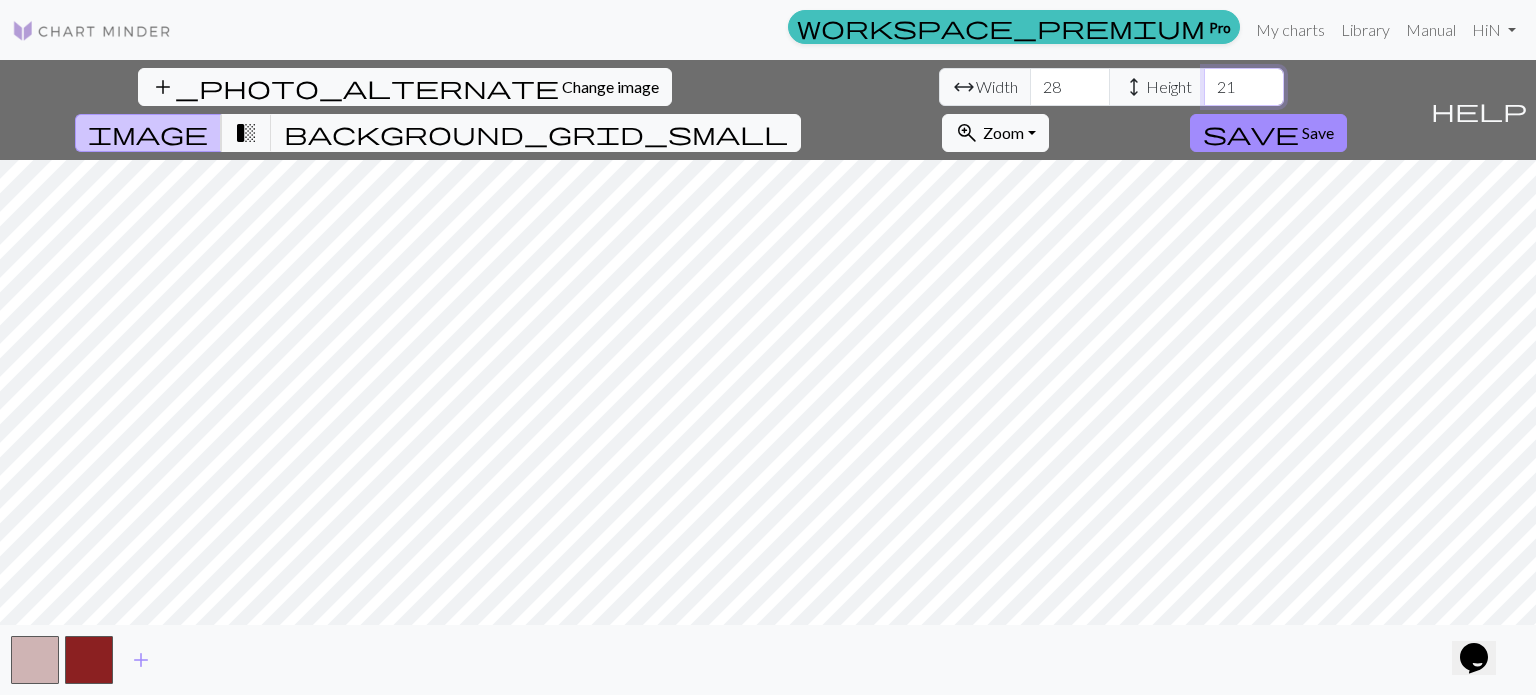 click on "21" at bounding box center (1244, 87) 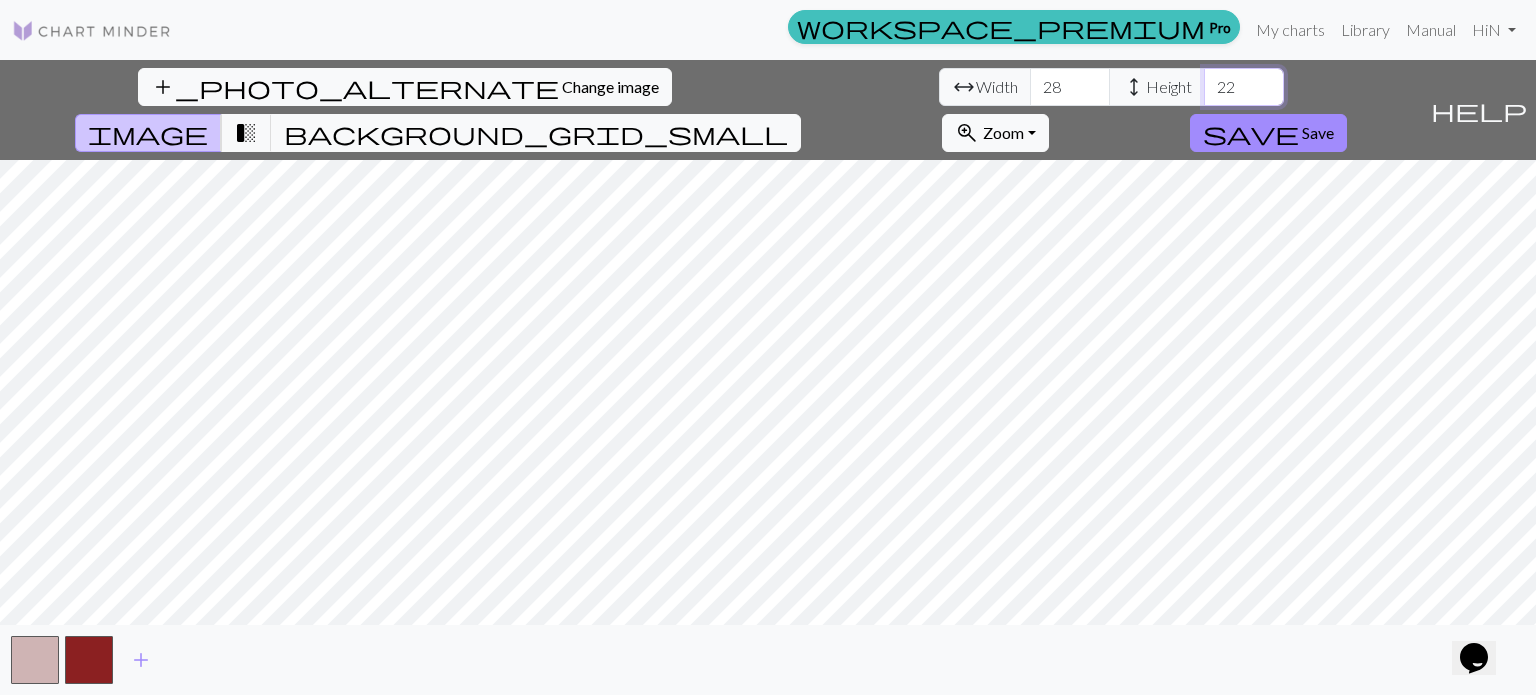 click on "22" at bounding box center [1244, 87] 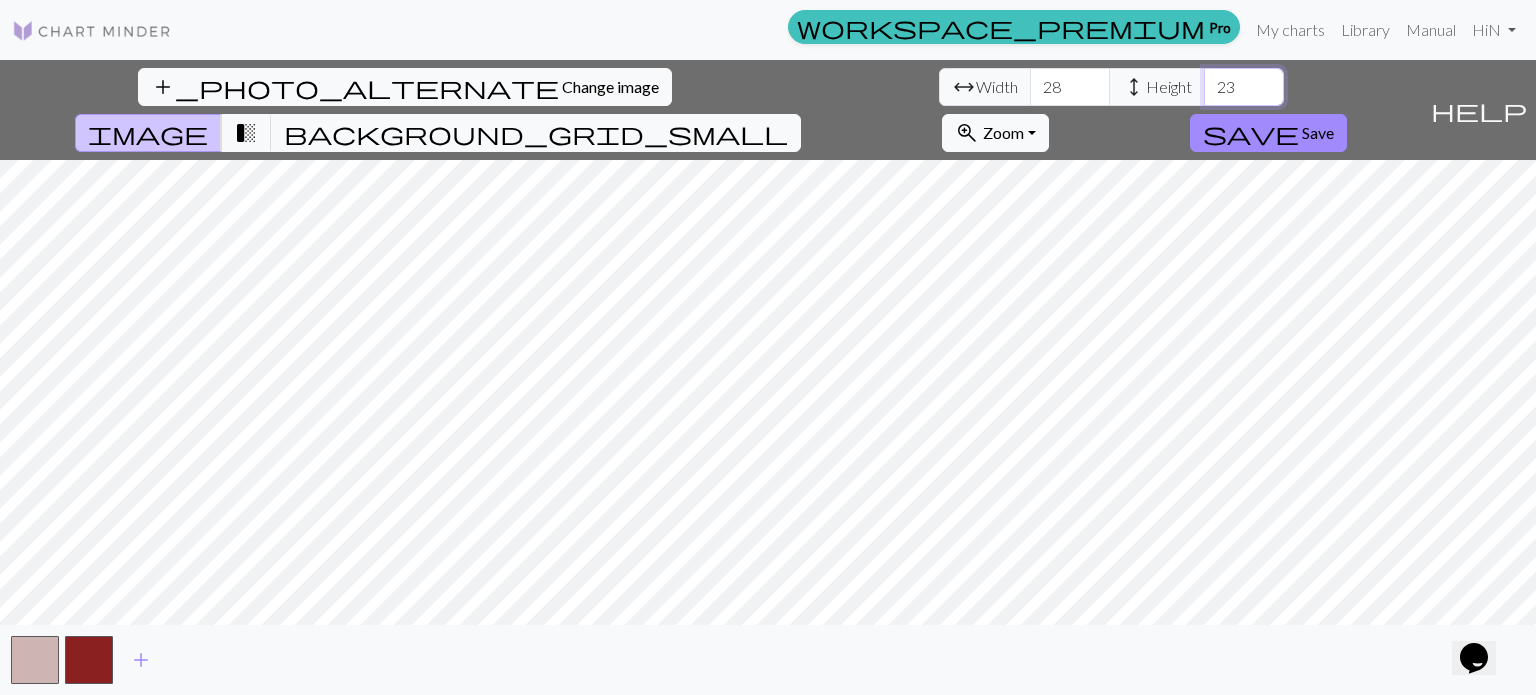 click on "23" at bounding box center [1244, 87] 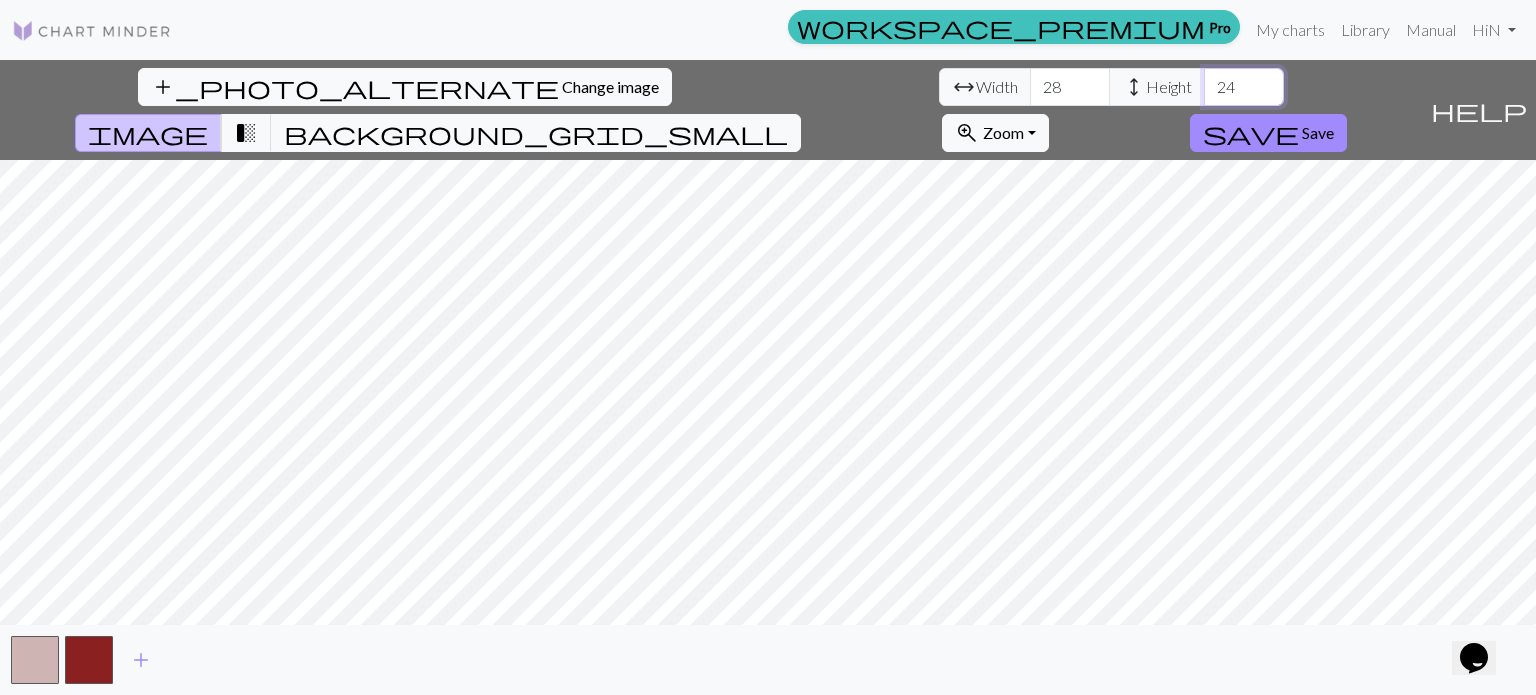 click on "24" at bounding box center (1244, 87) 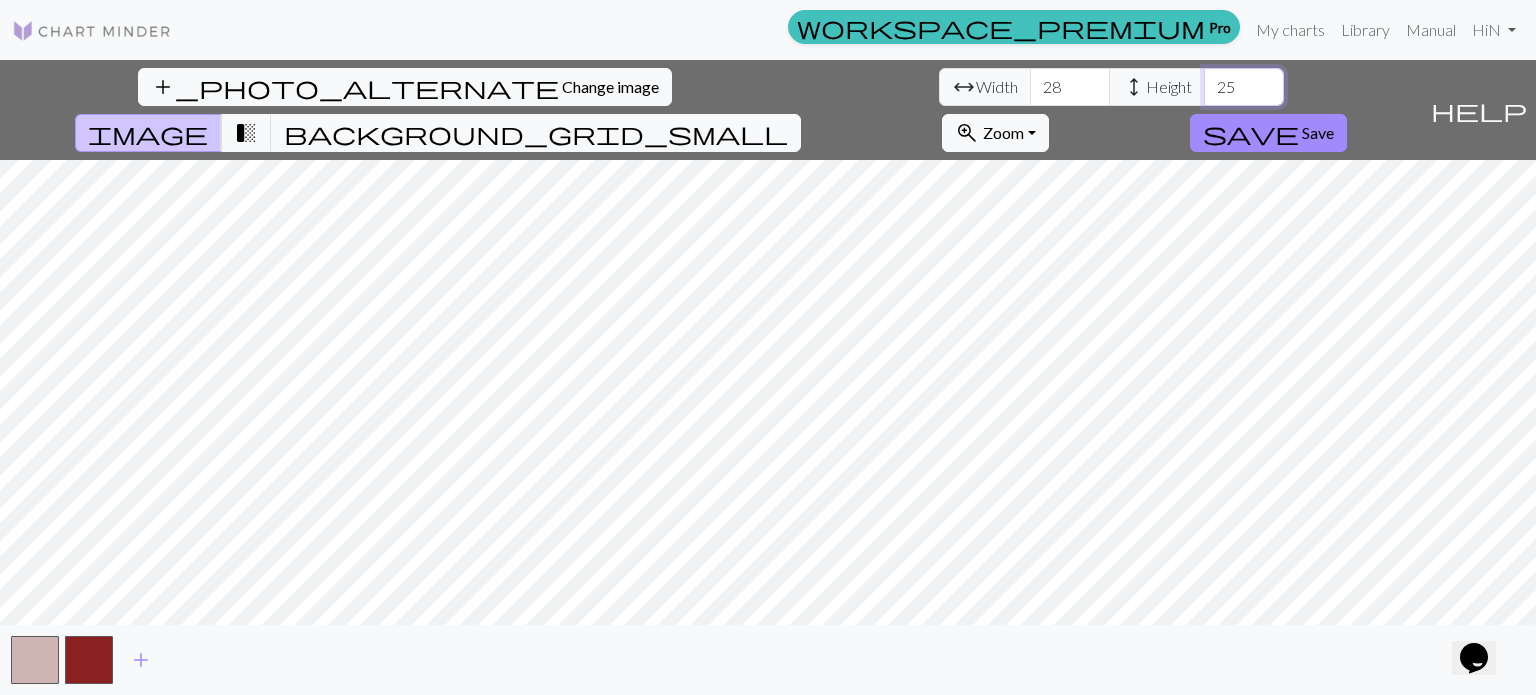click on "25" at bounding box center [1244, 87] 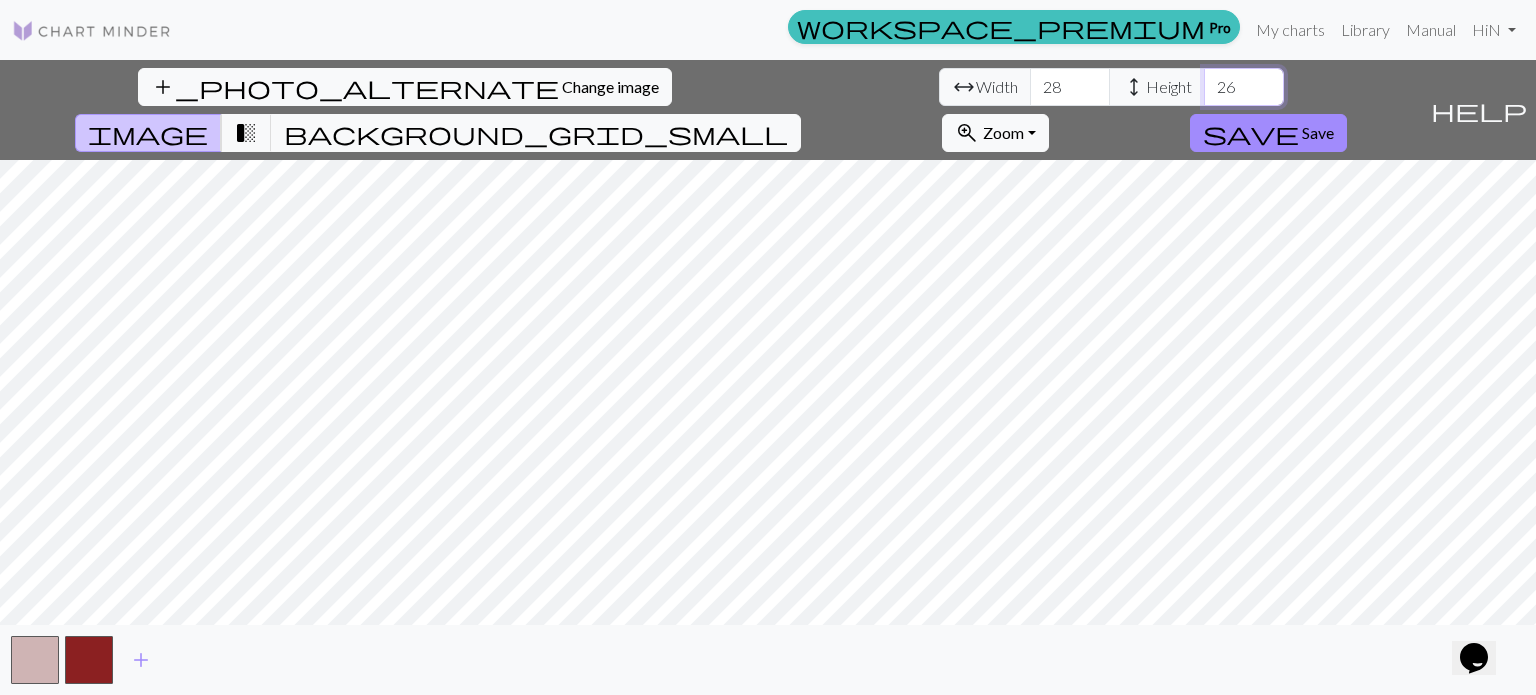 click on "26" at bounding box center (1244, 87) 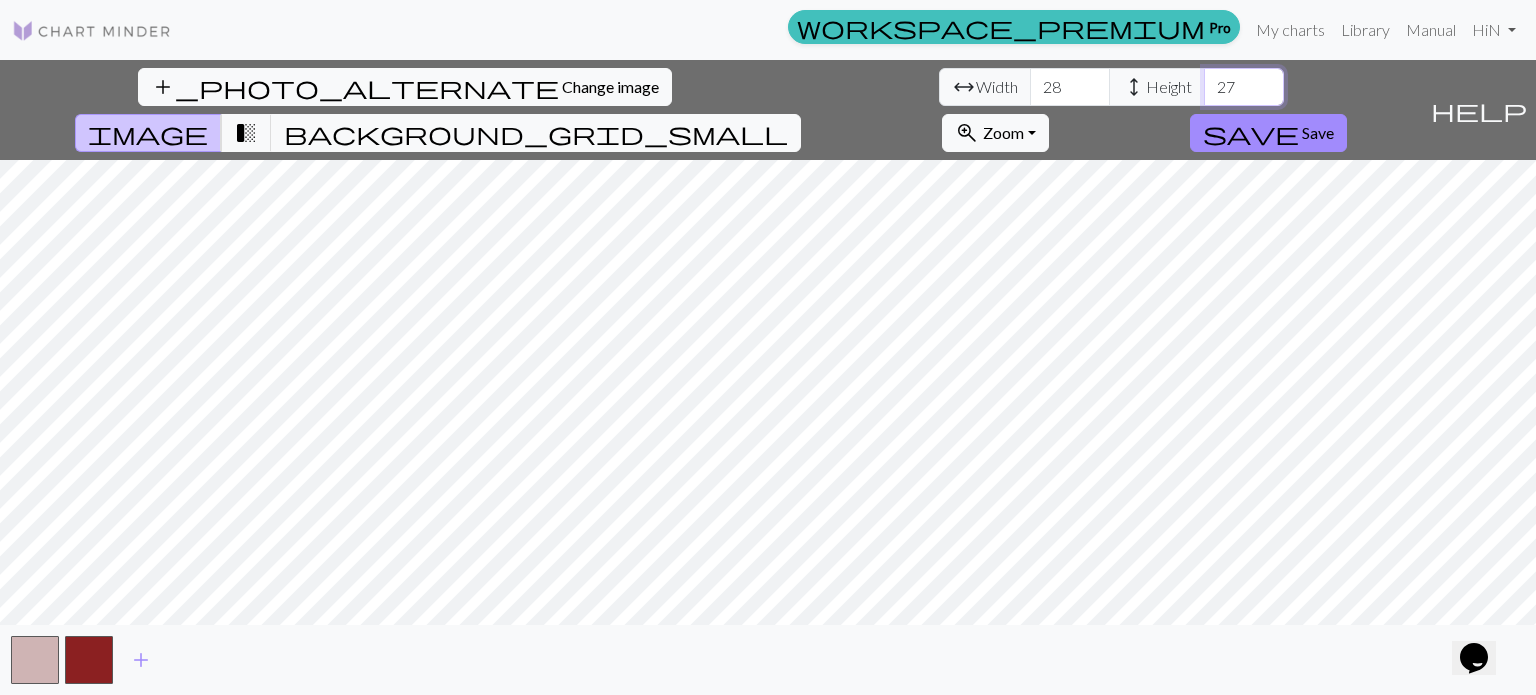 click on "27" at bounding box center [1244, 87] 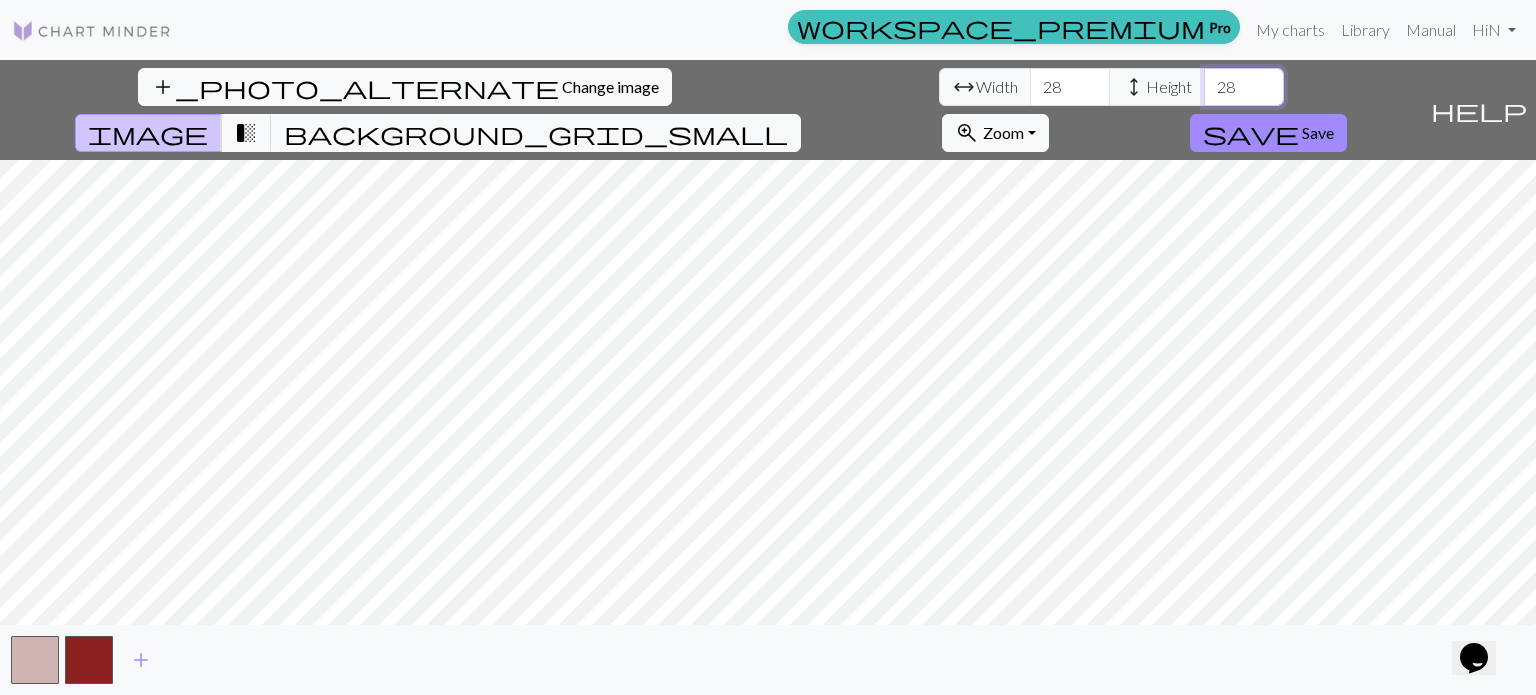 type on "28" 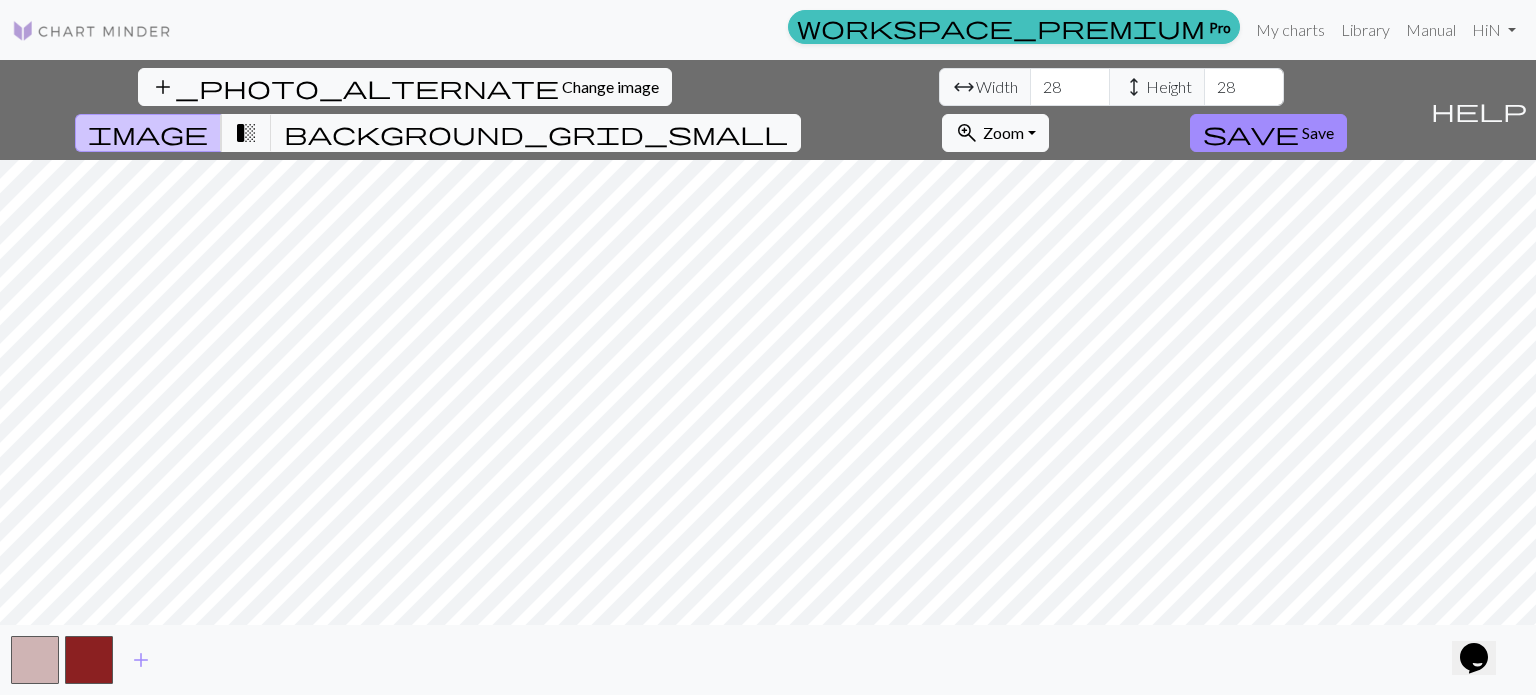 click on "add_photo_alternate   Change image arrow_range   Width 28 height   Height 28 image transition_fade background_grid_small zoom_in Zoom Zoom Fit all Fit width Fit height 50% 100% 150% 200% save   Save help Show me around add" at bounding box center [768, 377] 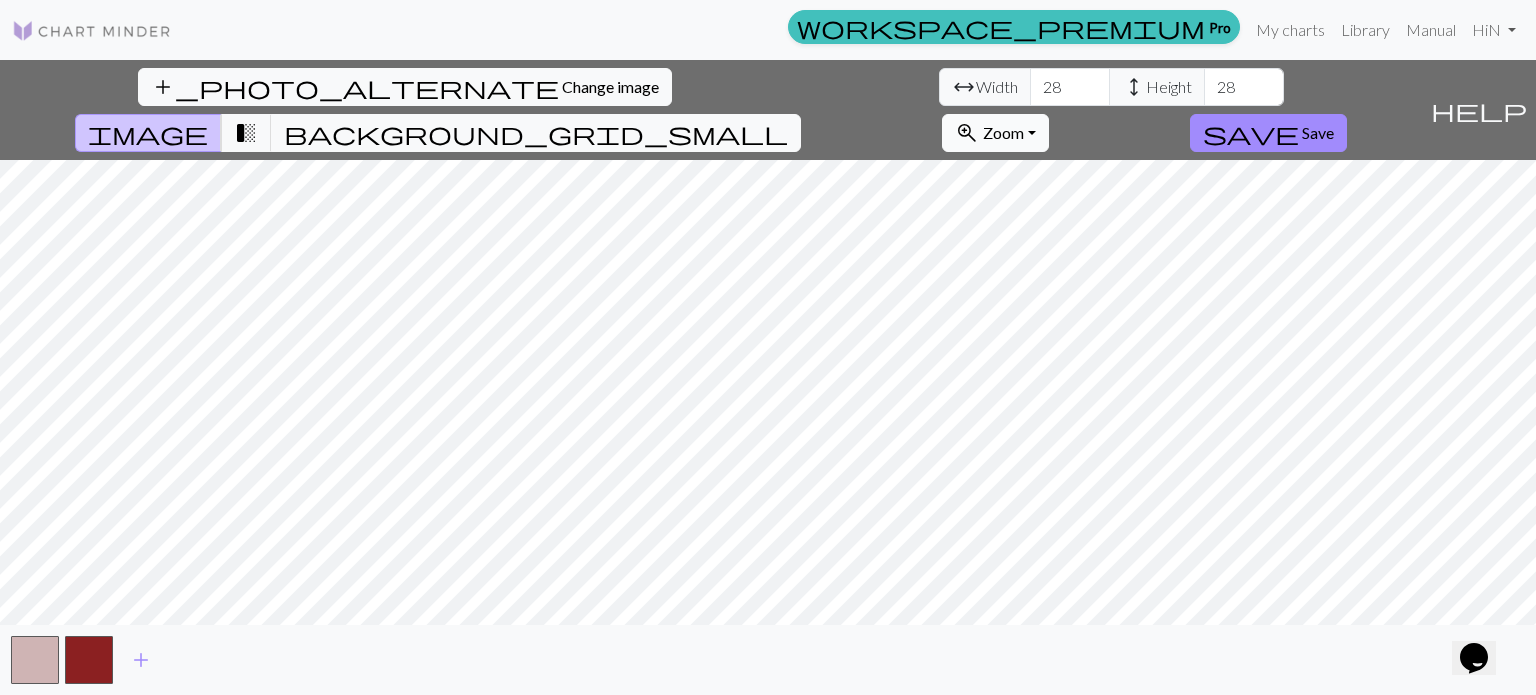 click on "zoom_in Zoom Zoom" at bounding box center (995, 133) 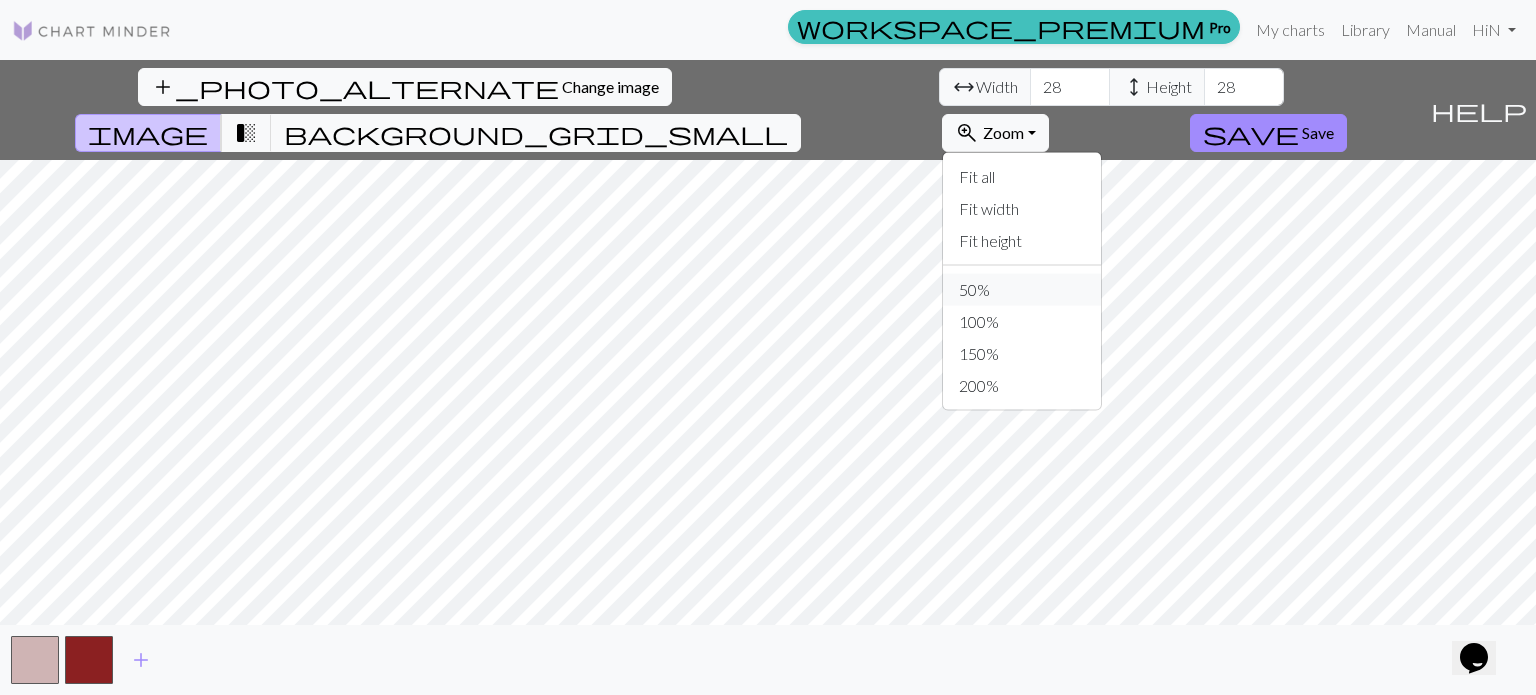 click on "50%" at bounding box center (1022, 290) 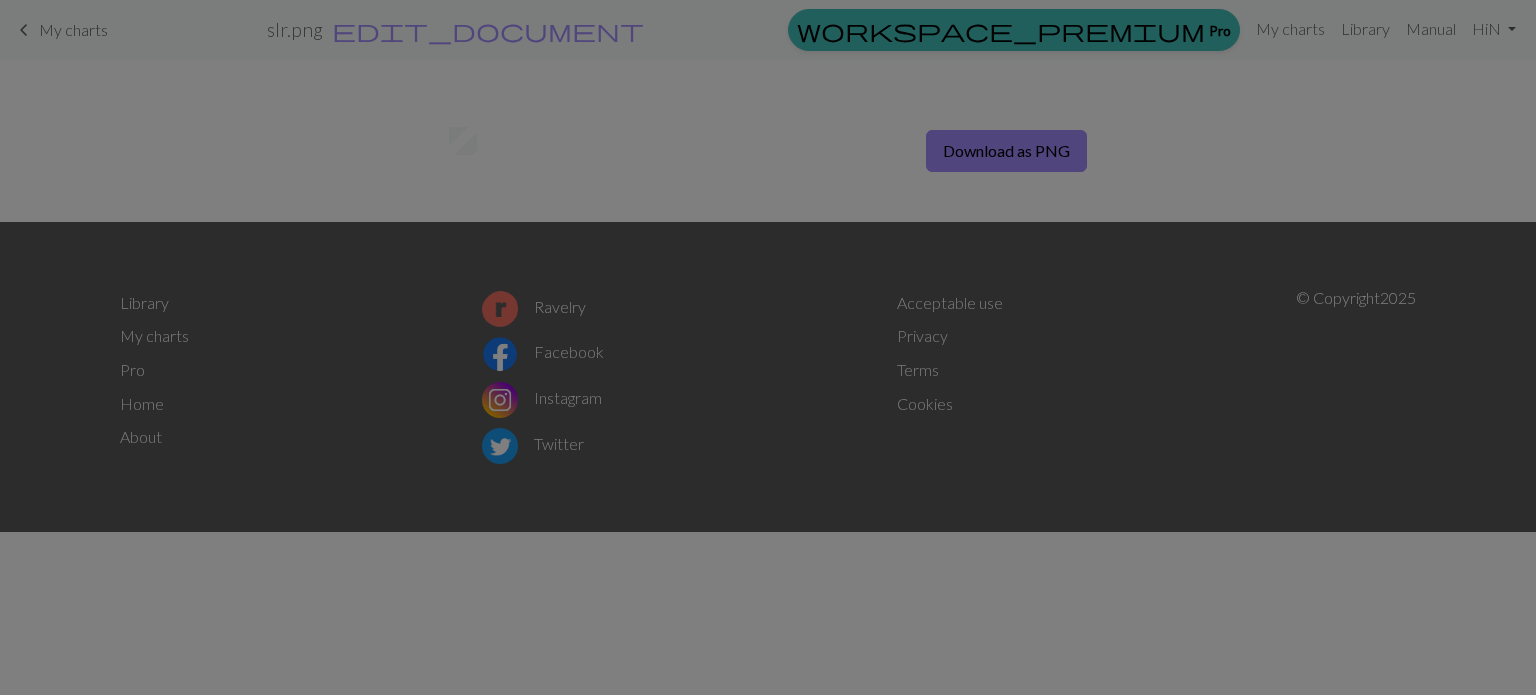 scroll, scrollTop: 0, scrollLeft: 0, axis: both 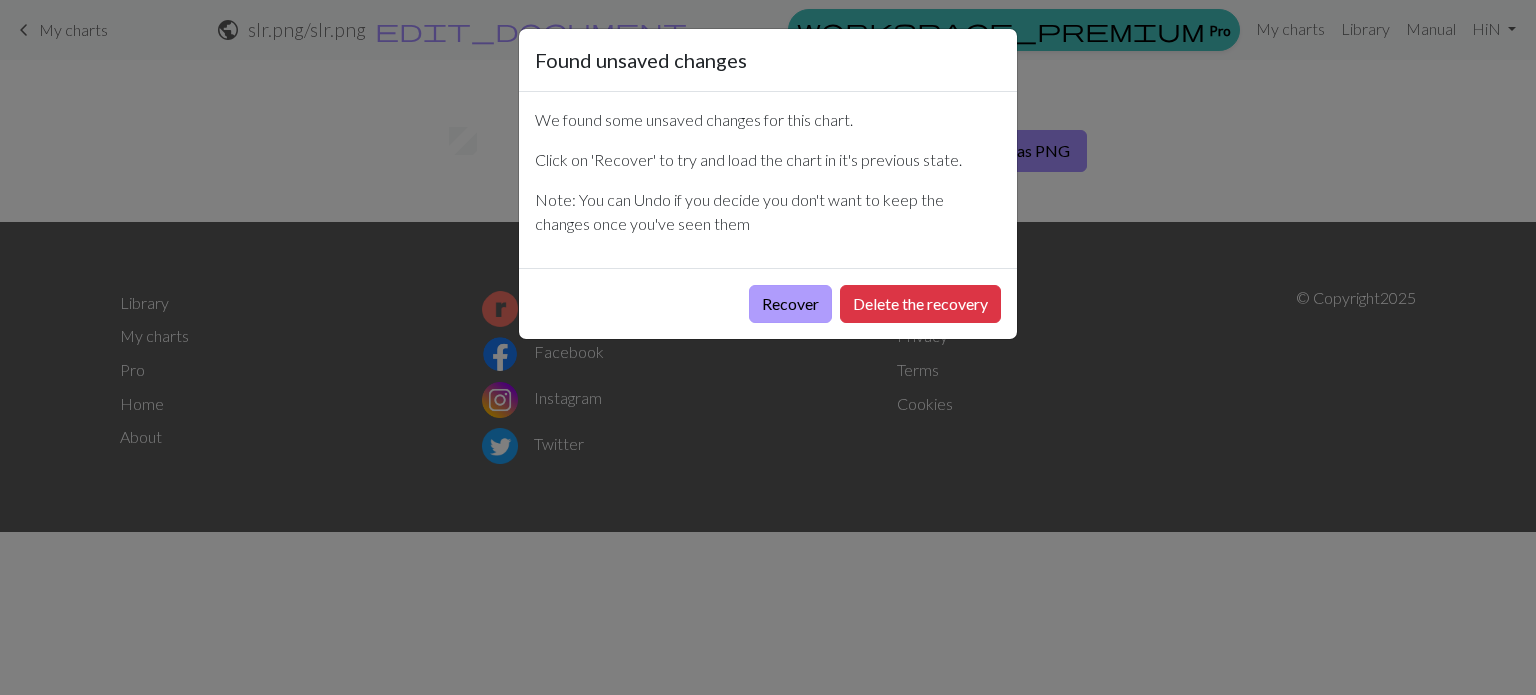 click on "Recover" at bounding box center (790, 304) 